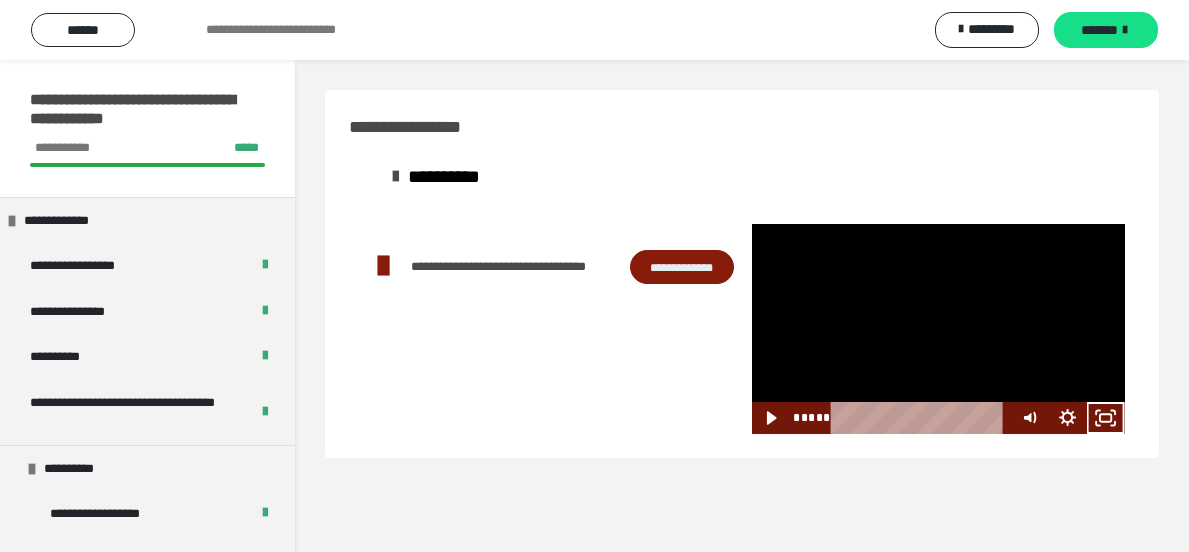 scroll, scrollTop: 0, scrollLeft: 0, axis: both 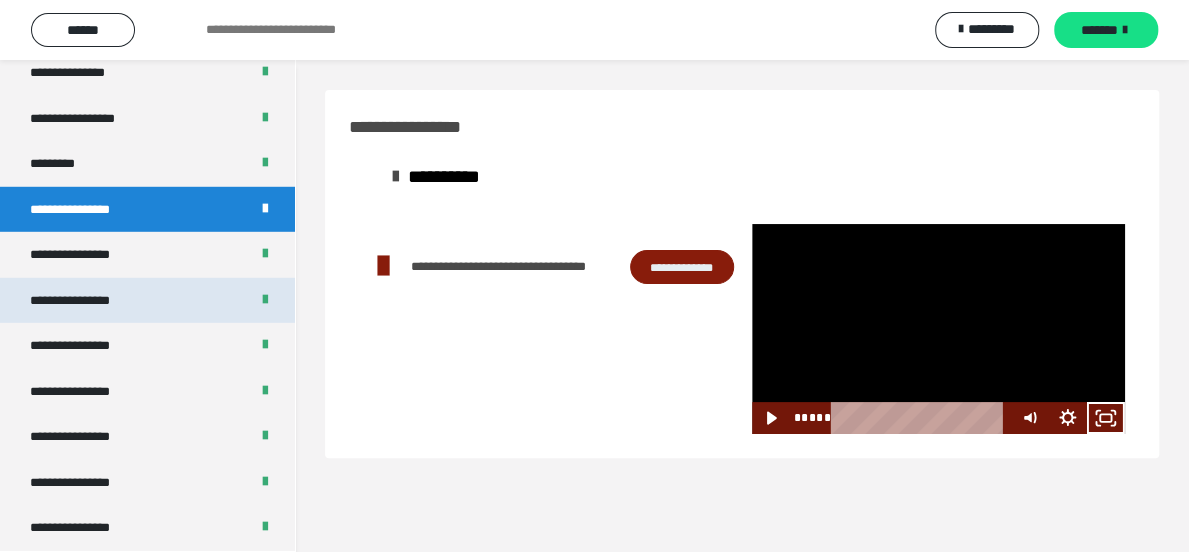 click on "**********" at bounding box center [87, 301] 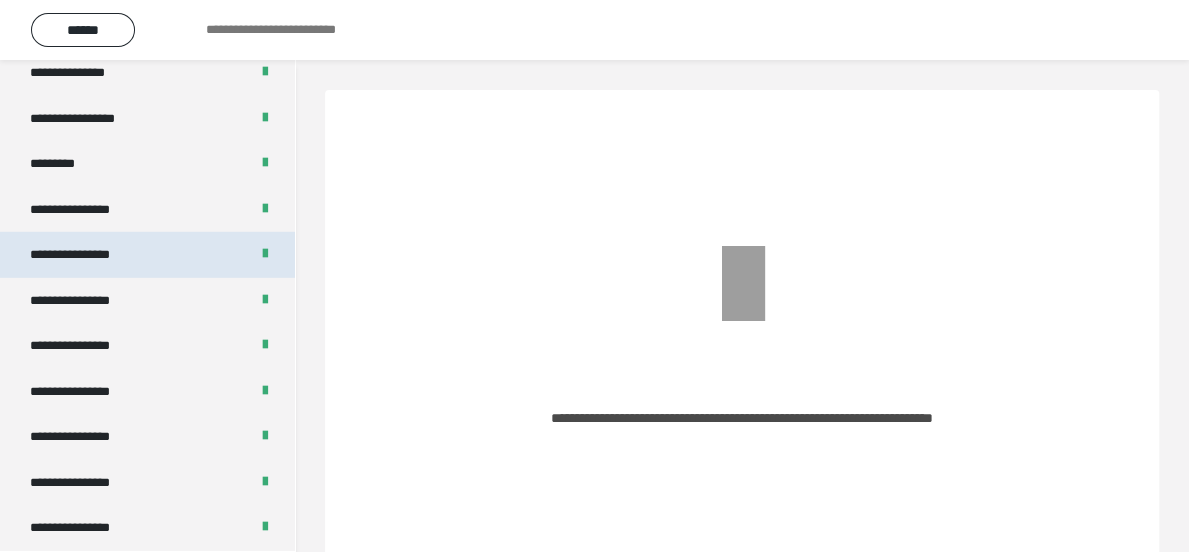 click on "**********" at bounding box center (87, 255) 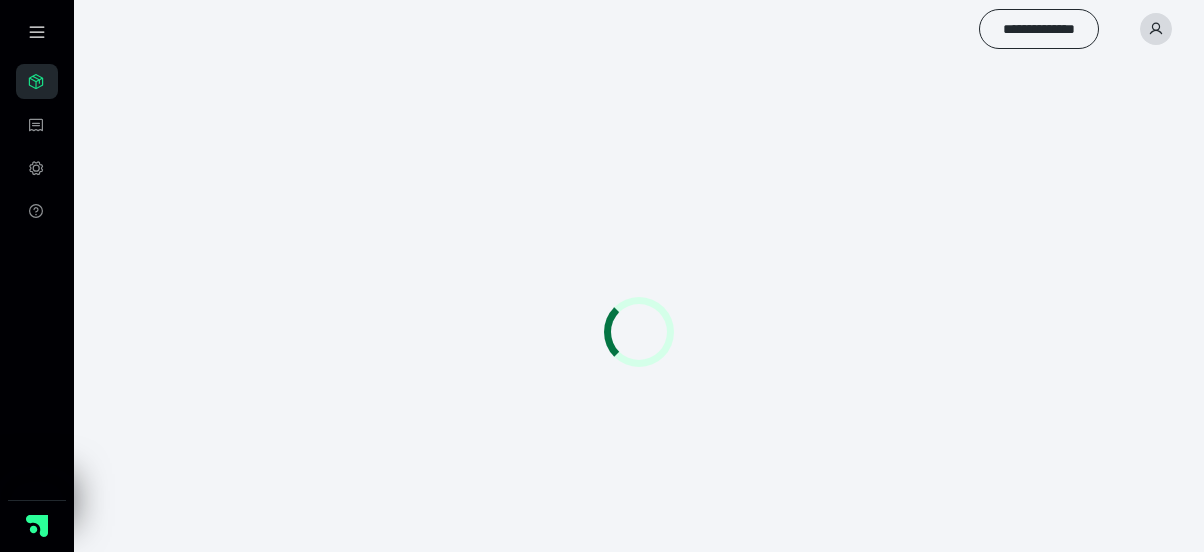scroll, scrollTop: 0, scrollLeft: 0, axis: both 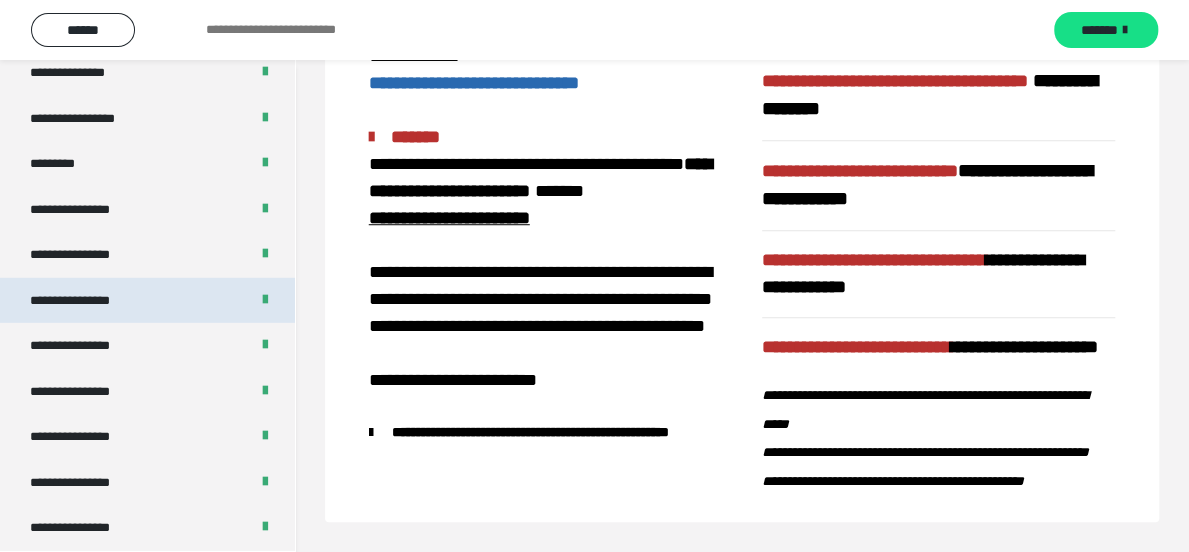 click on "**********" at bounding box center (87, 301) 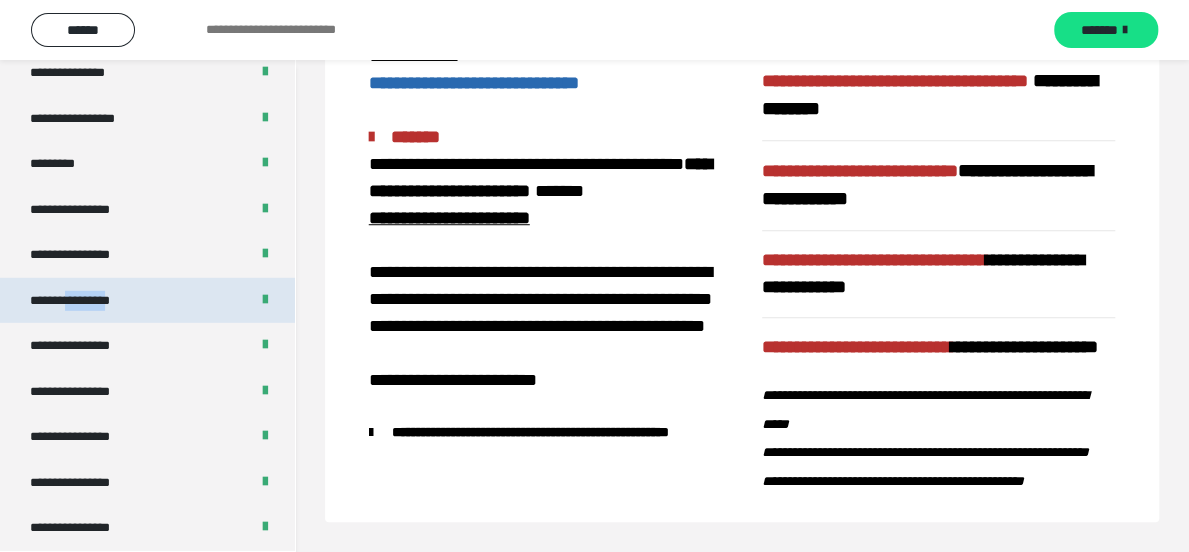 click on "**********" at bounding box center (87, 301) 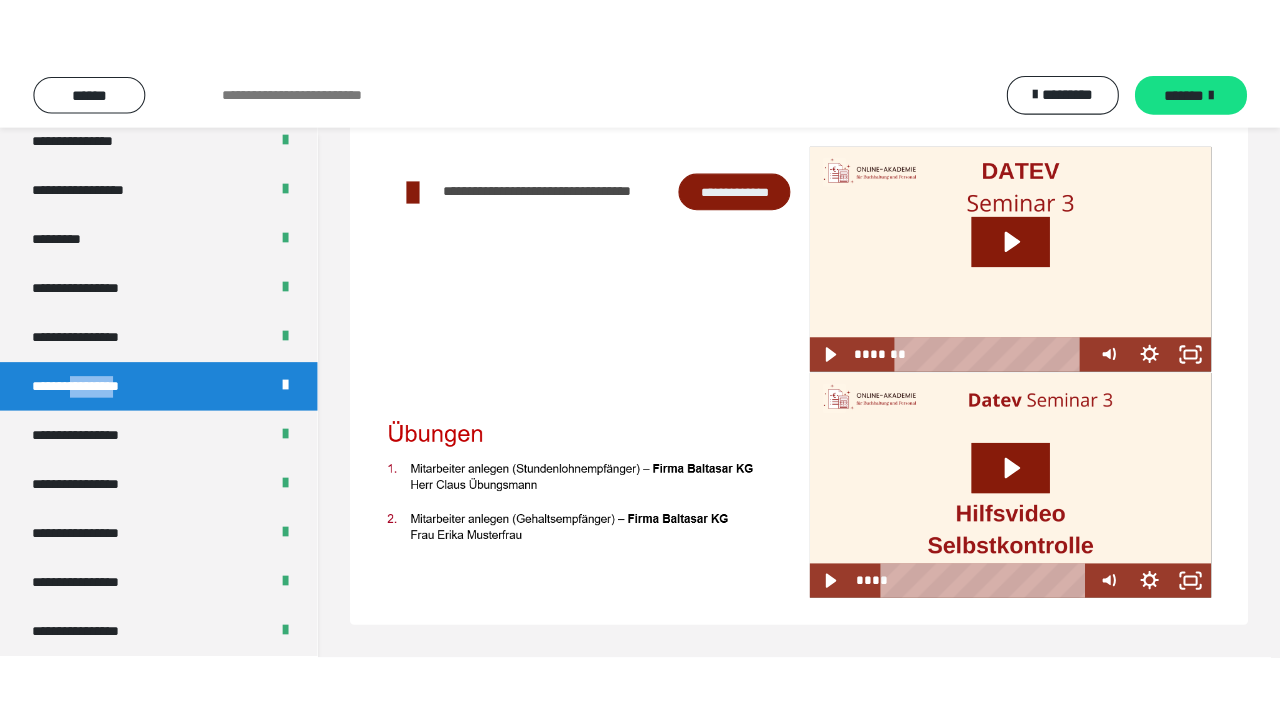 scroll, scrollTop: 31, scrollLeft: 0, axis: vertical 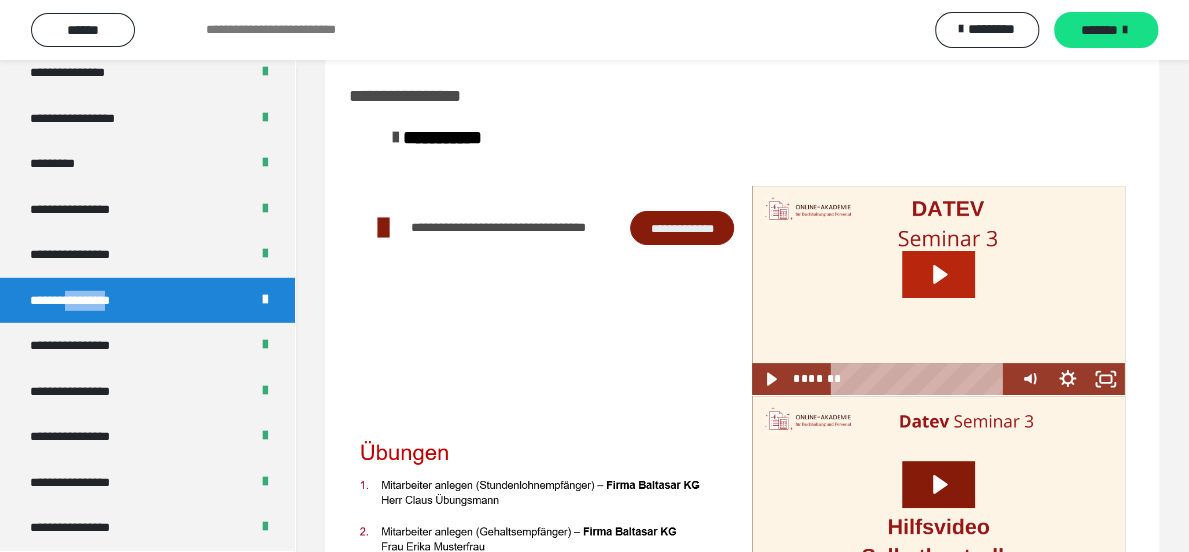 click 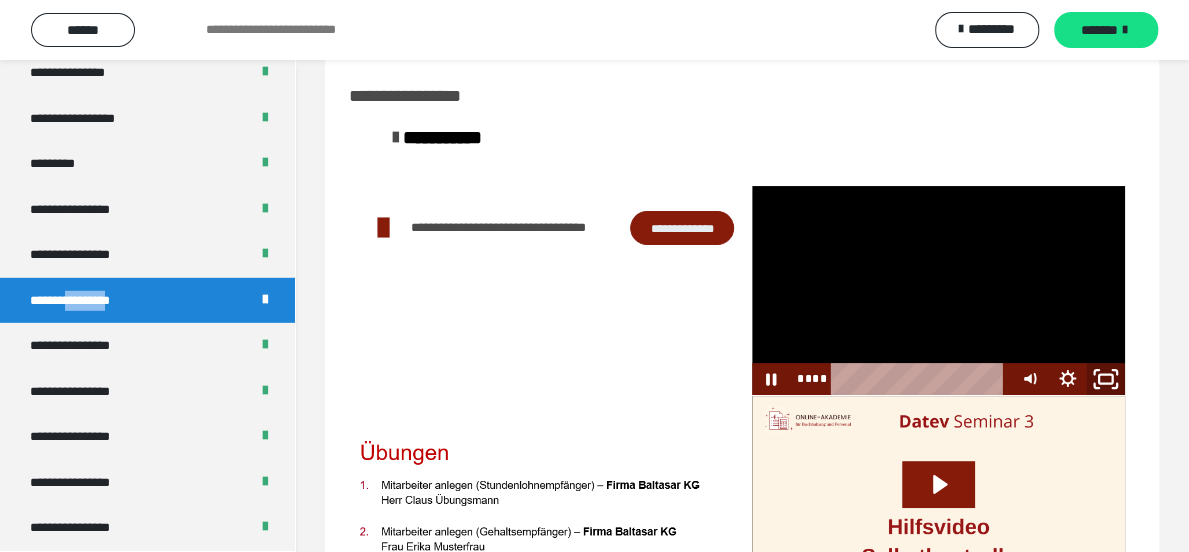 click 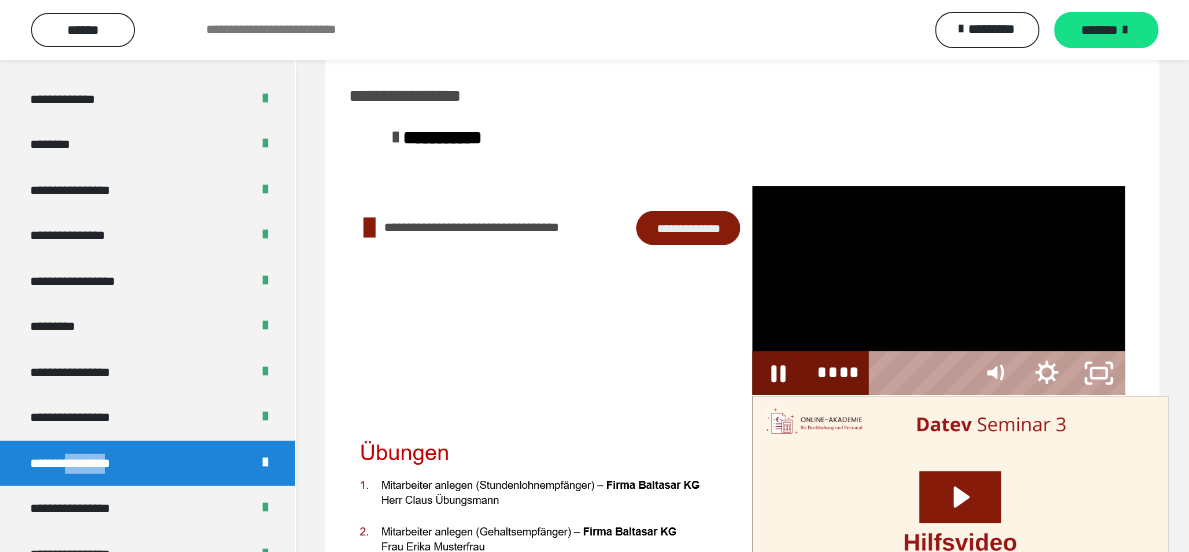 scroll, scrollTop: 2492, scrollLeft: 0, axis: vertical 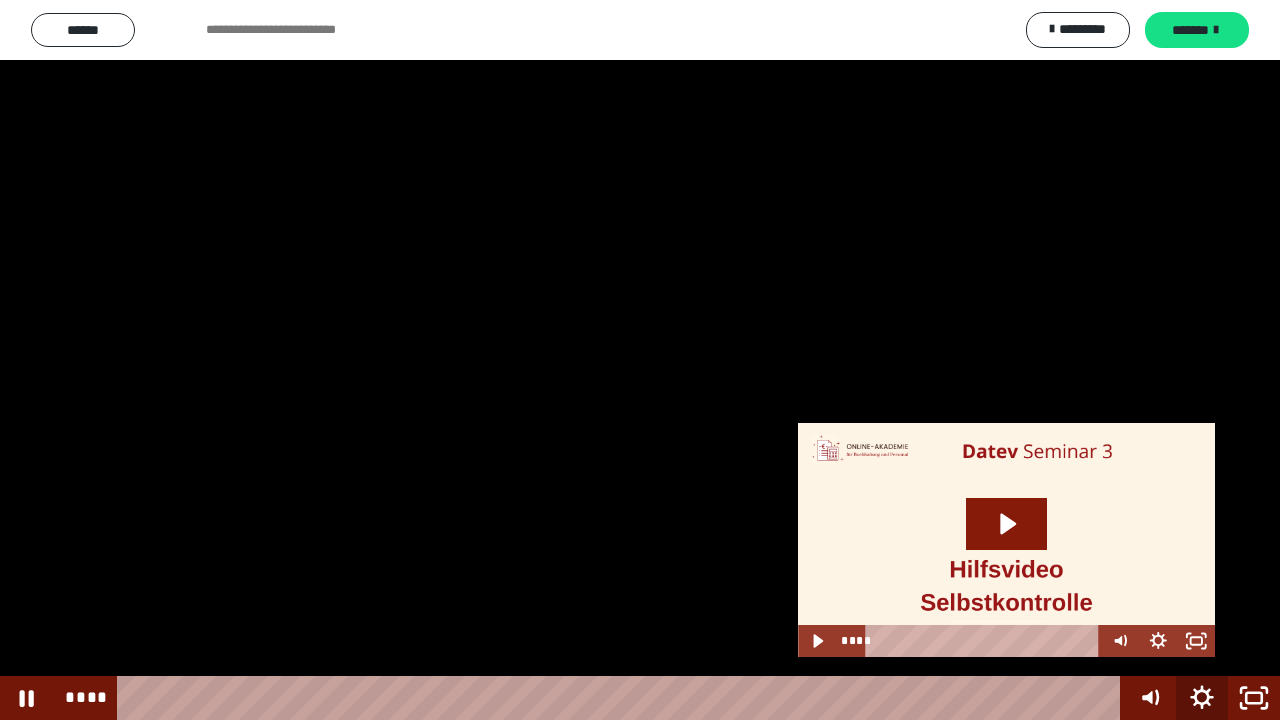 click 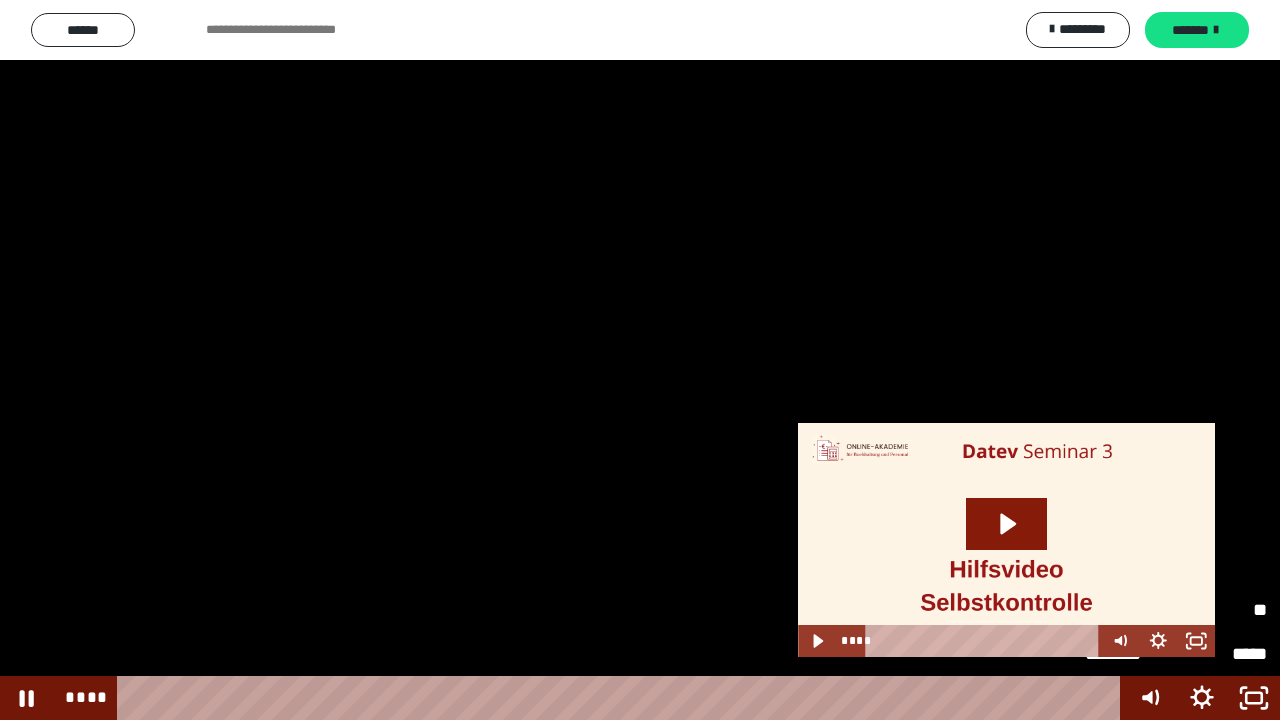 click on "********" at bounding box center [1130, 609] 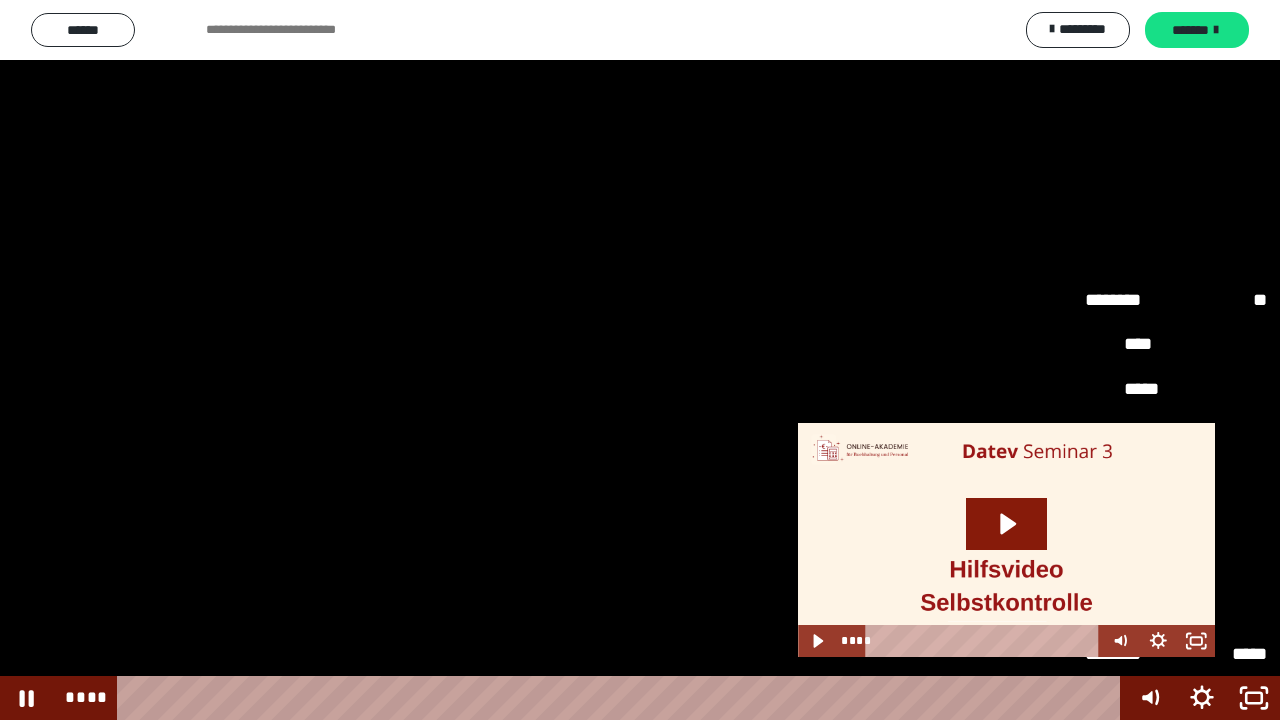 click on "**" at bounding box center (1176, 610) 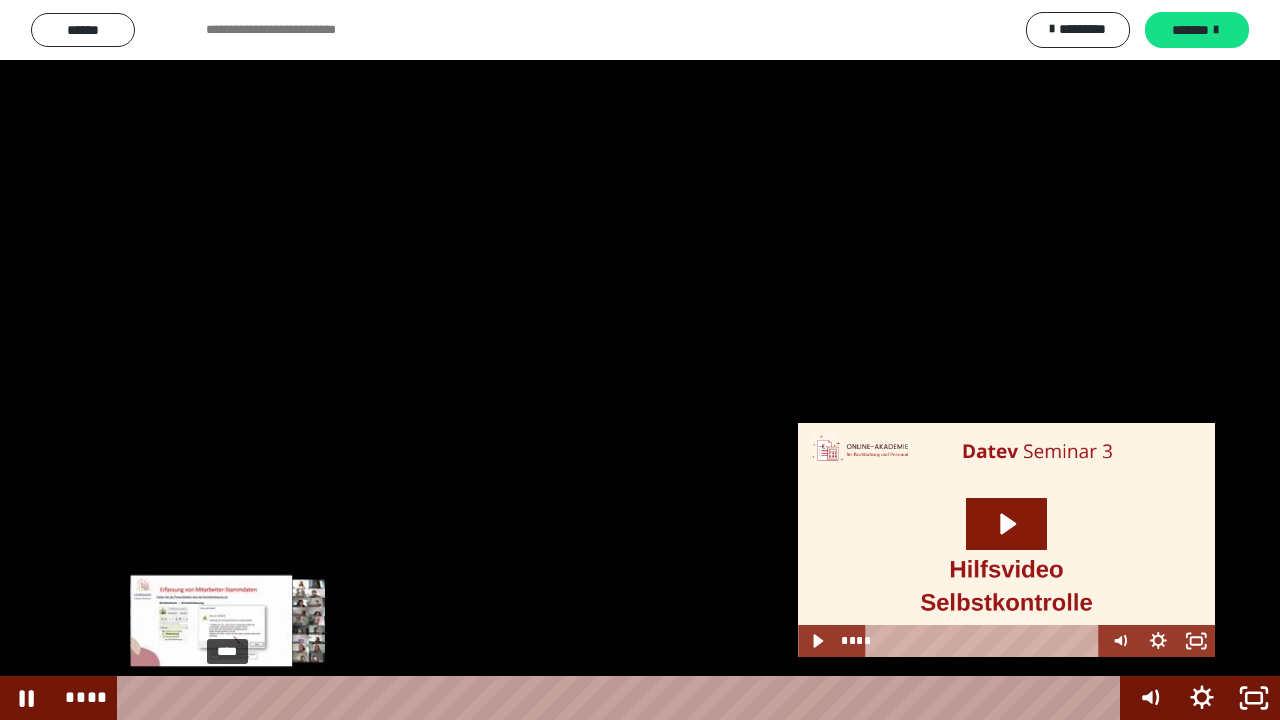 click on "****" at bounding box center (622, 698) 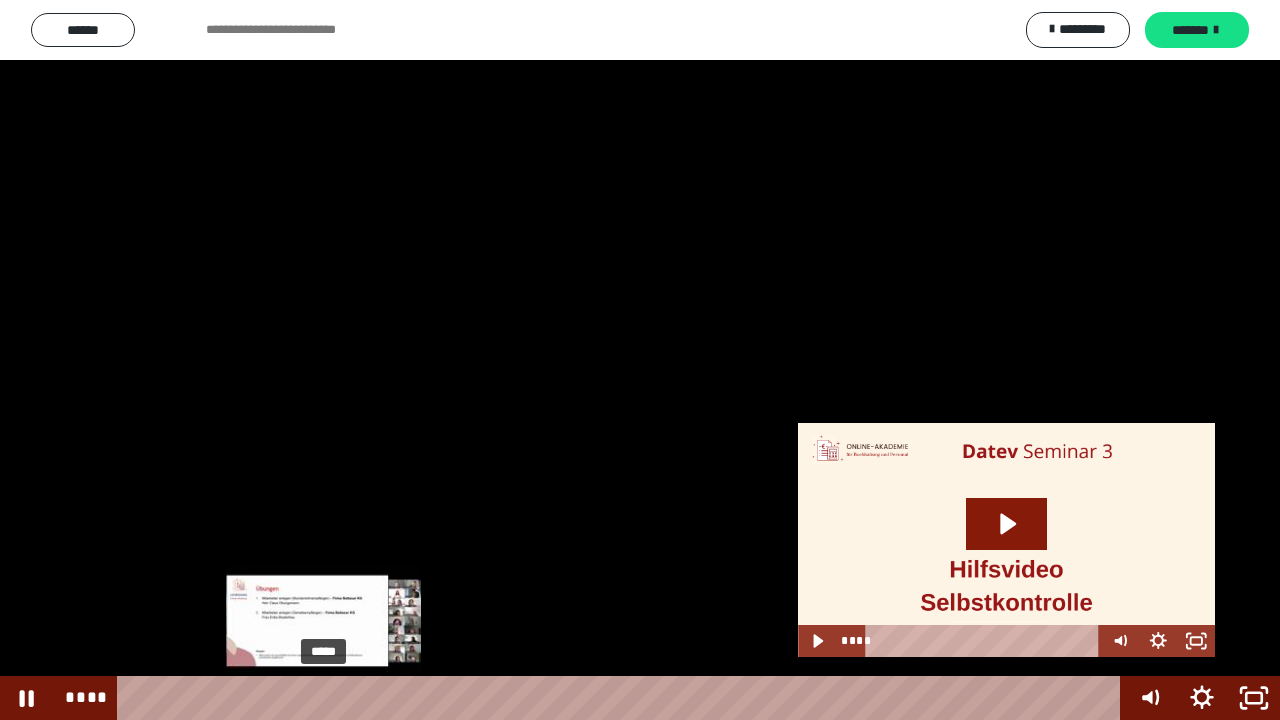 click on "*****" at bounding box center (622, 698) 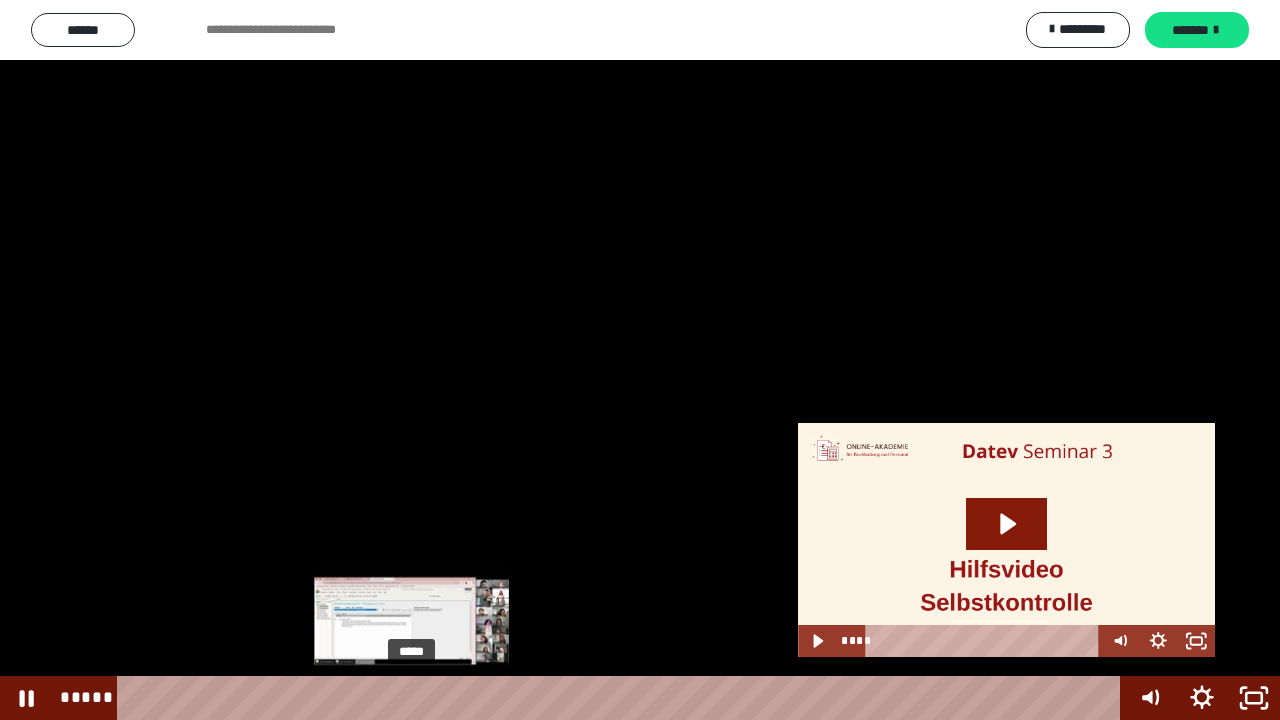 click on "*****" at bounding box center [622, 698] 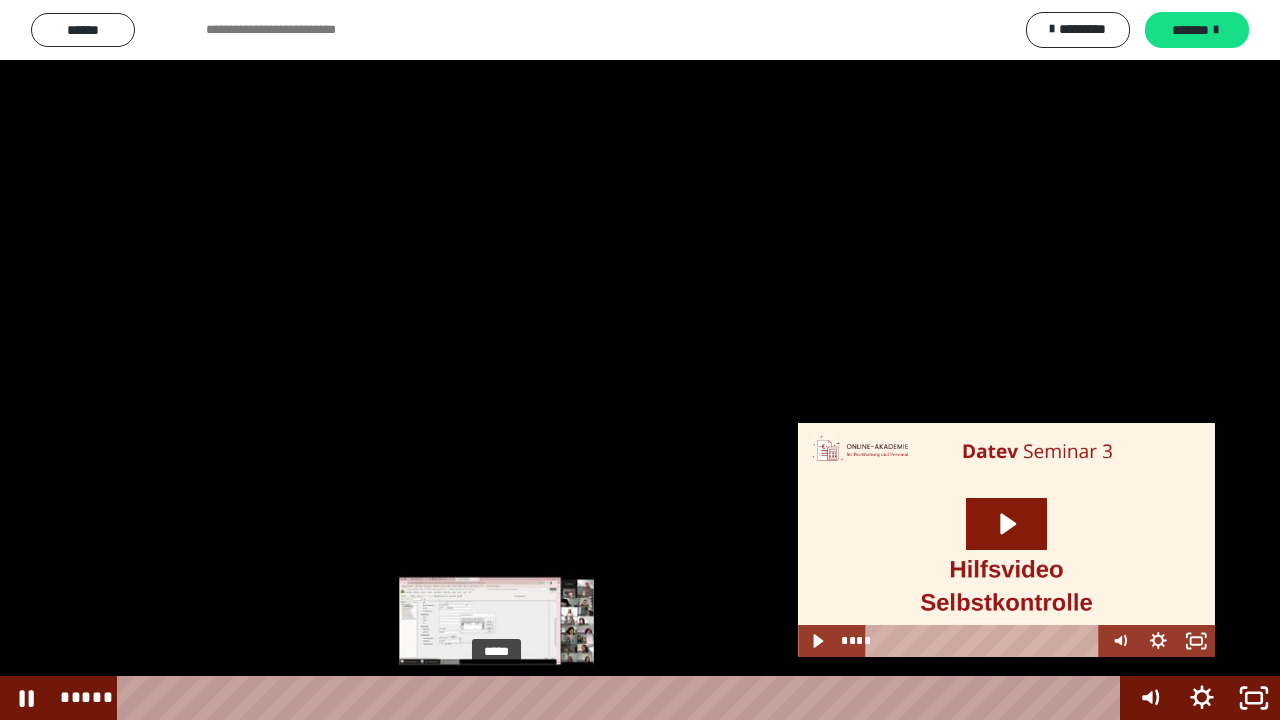 click on "*****" at bounding box center [622, 698] 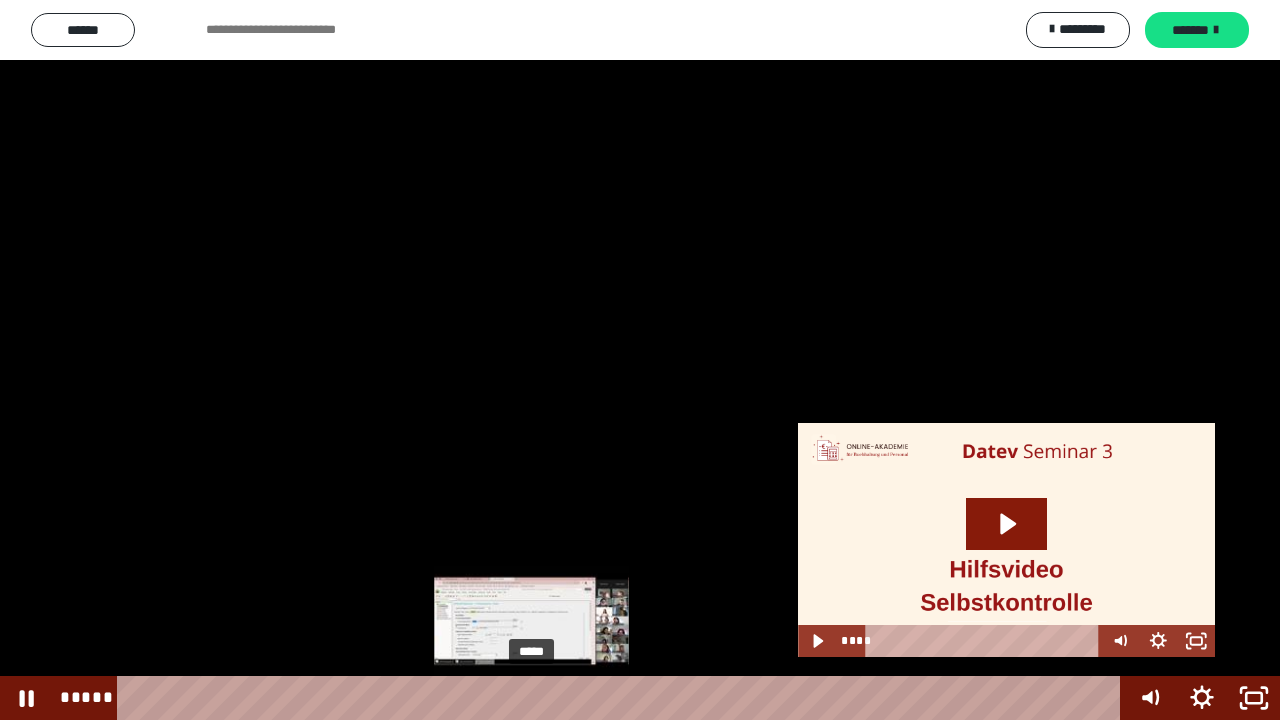 click on "*****" at bounding box center [622, 698] 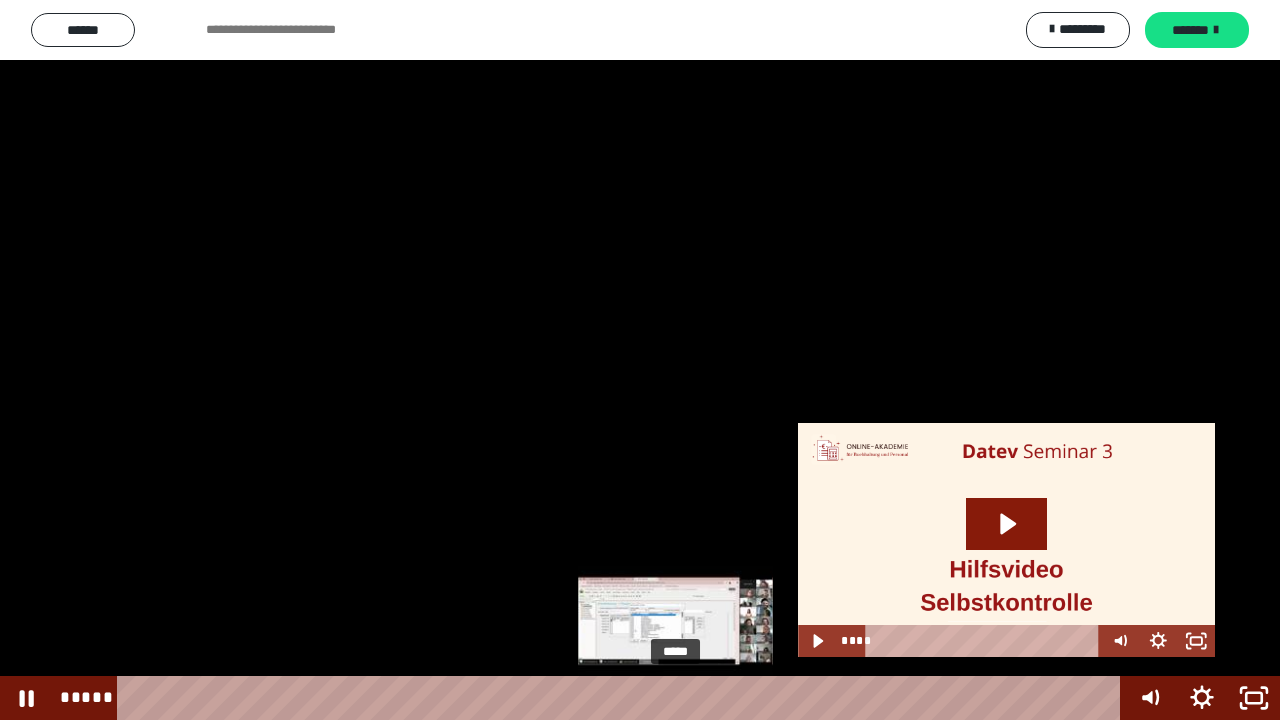 click on "*****" at bounding box center (622, 698) 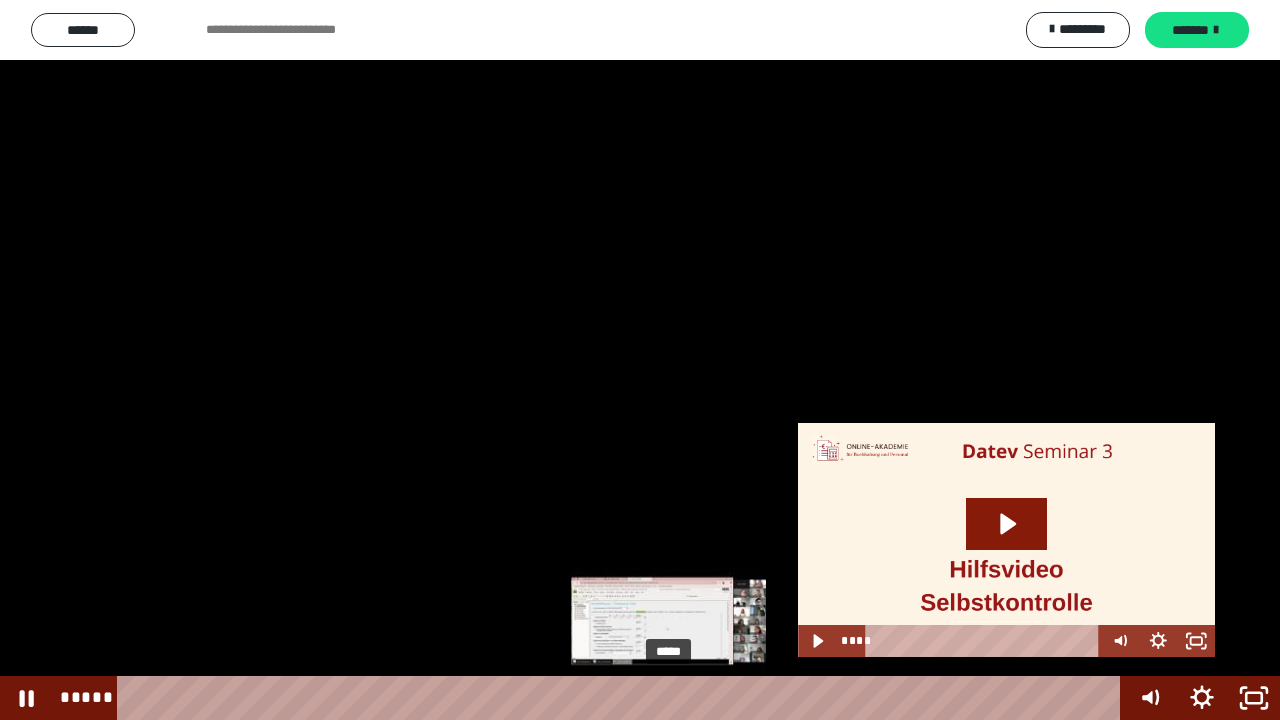 click at bounding box center (676, 698) 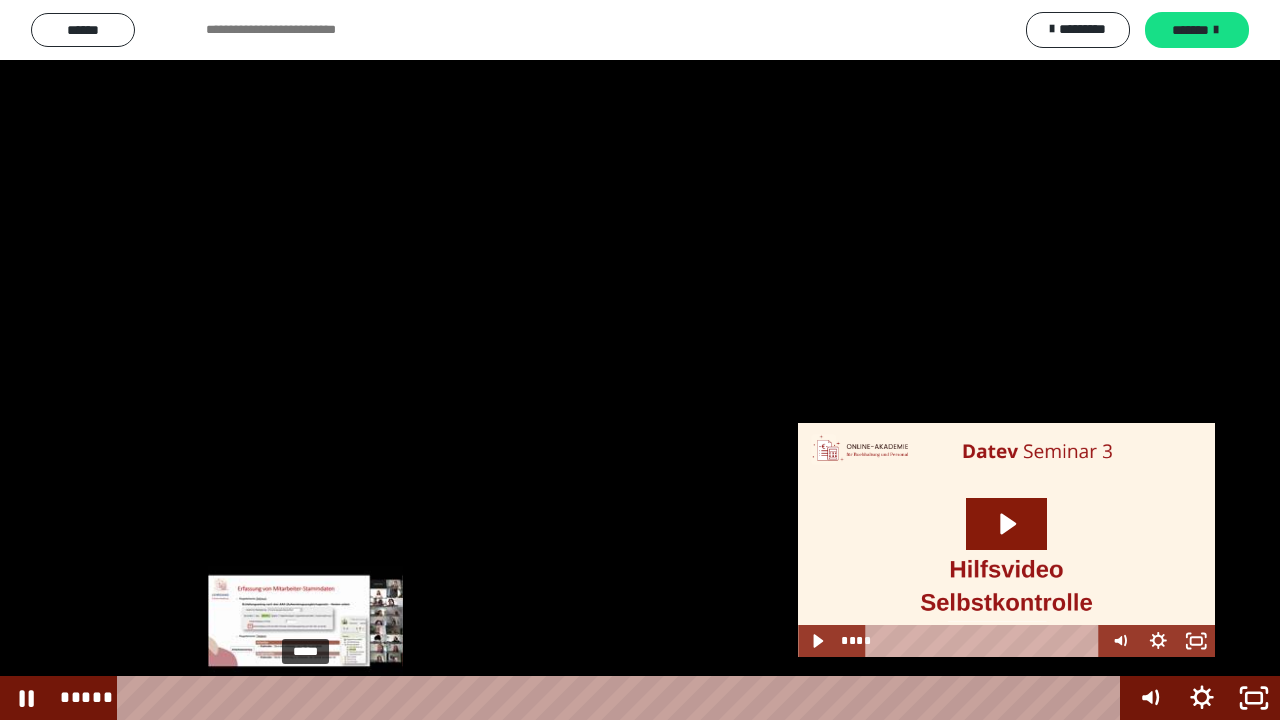 click on "*****" at bounding box center [622, 698] 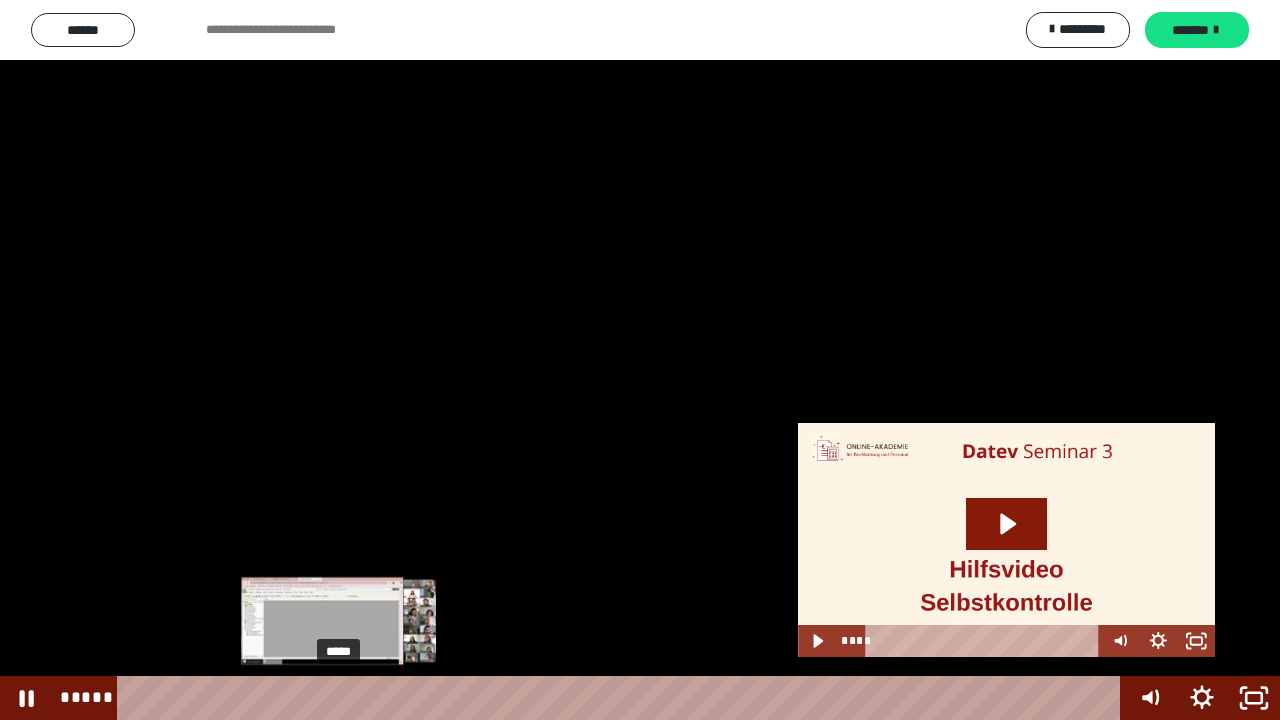 click on "*****" at bounding box center (622, 698) 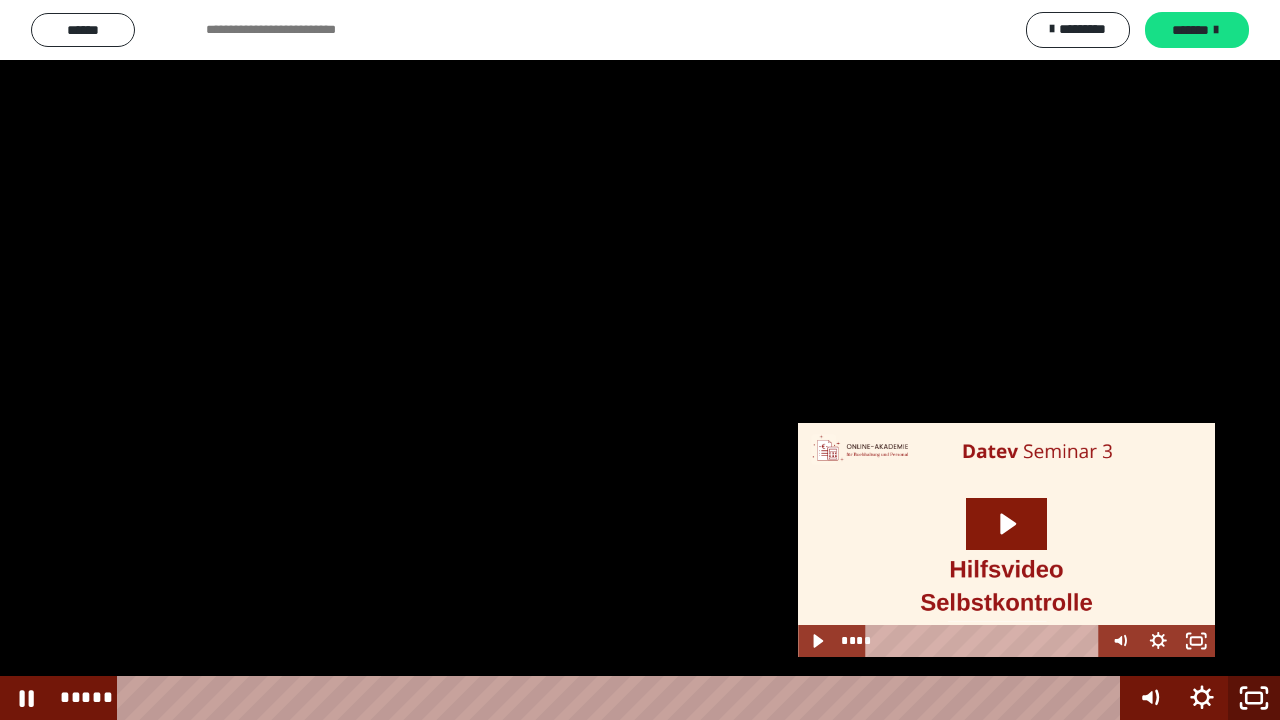 click 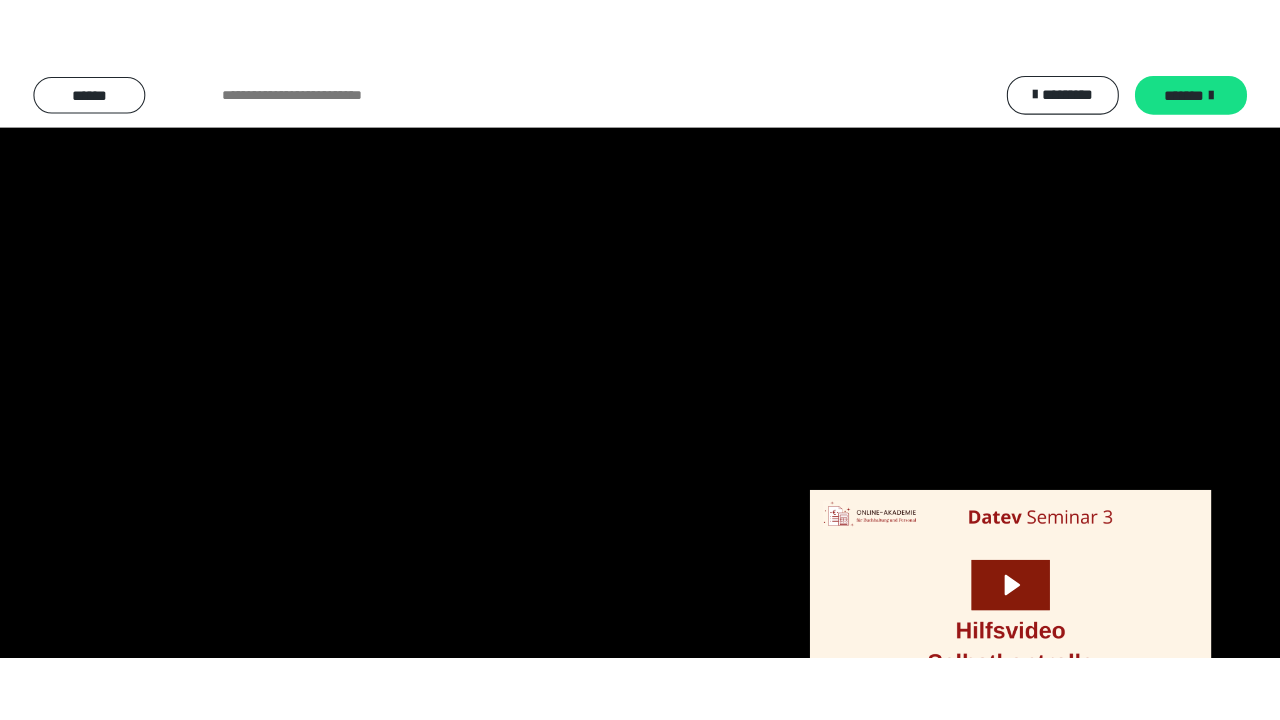 scroll, scrollTop: 2660, scrollLeft: 0, axis: vertical 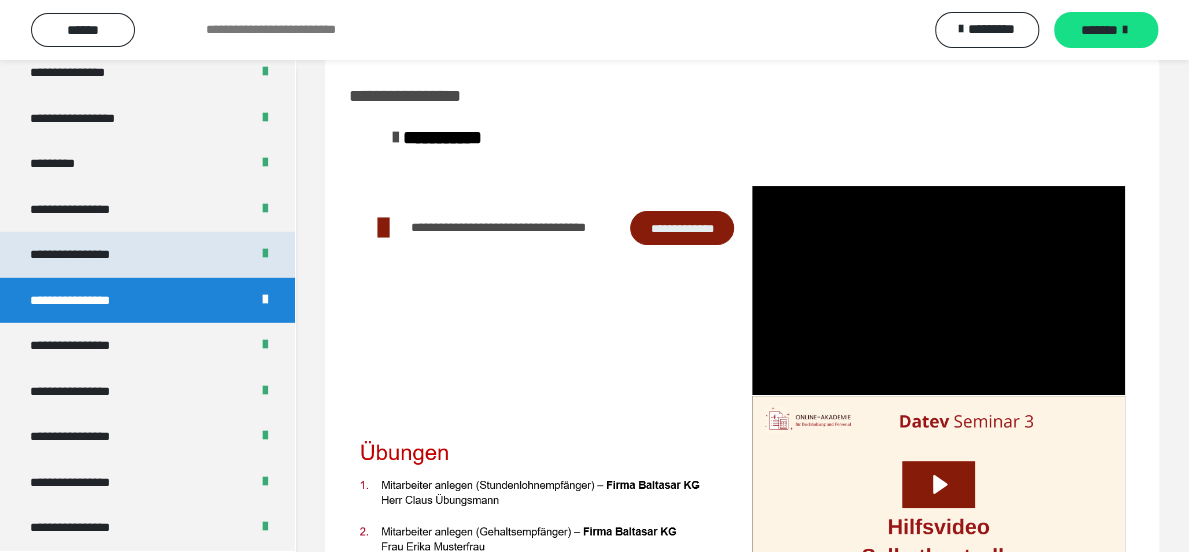 click on "**********" at bounding box center [87, 255] 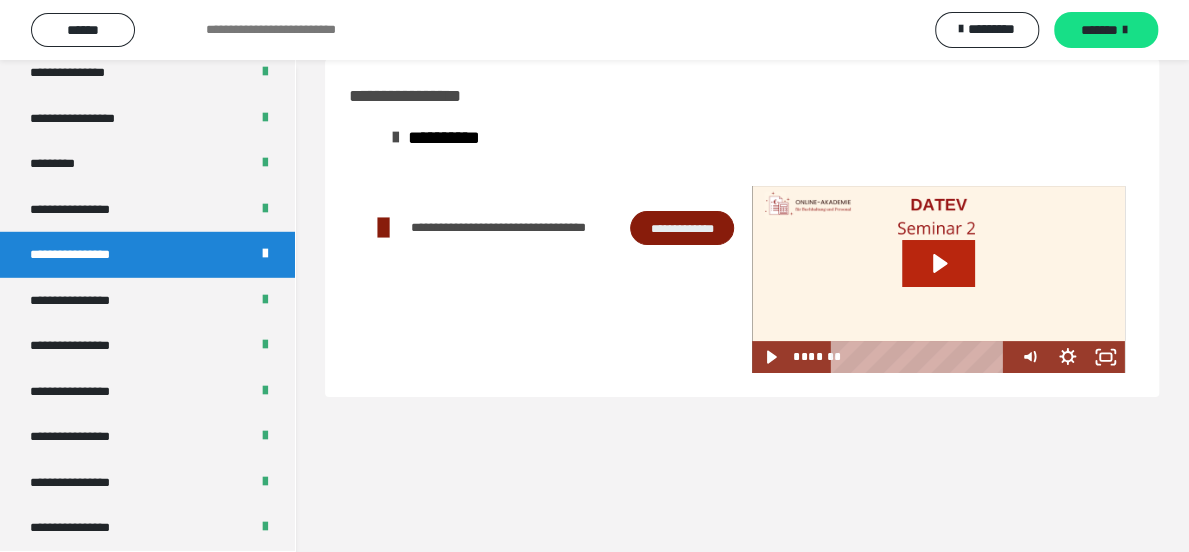 click 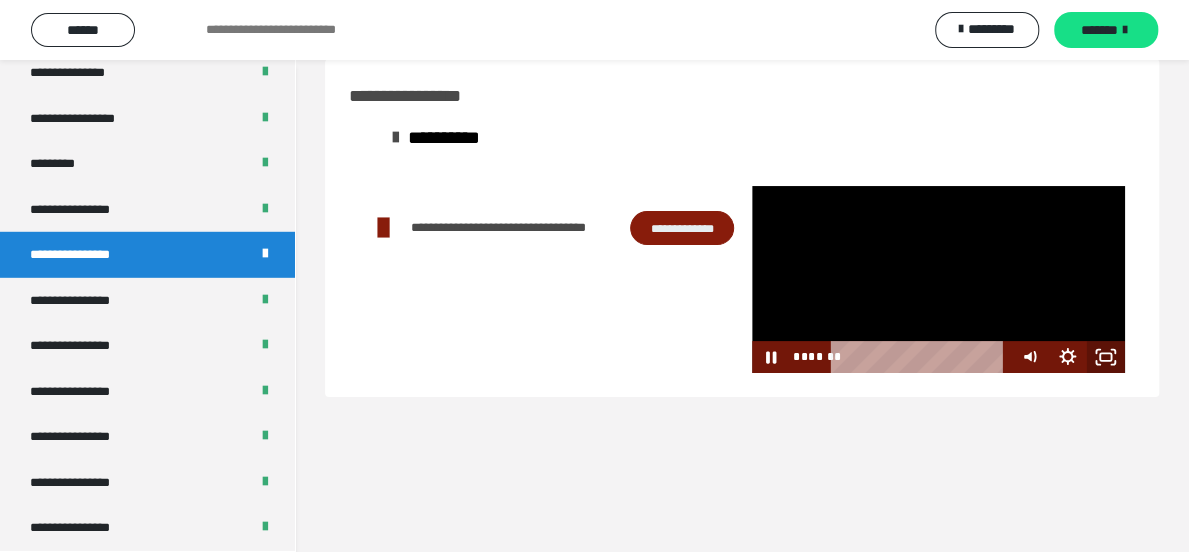 click 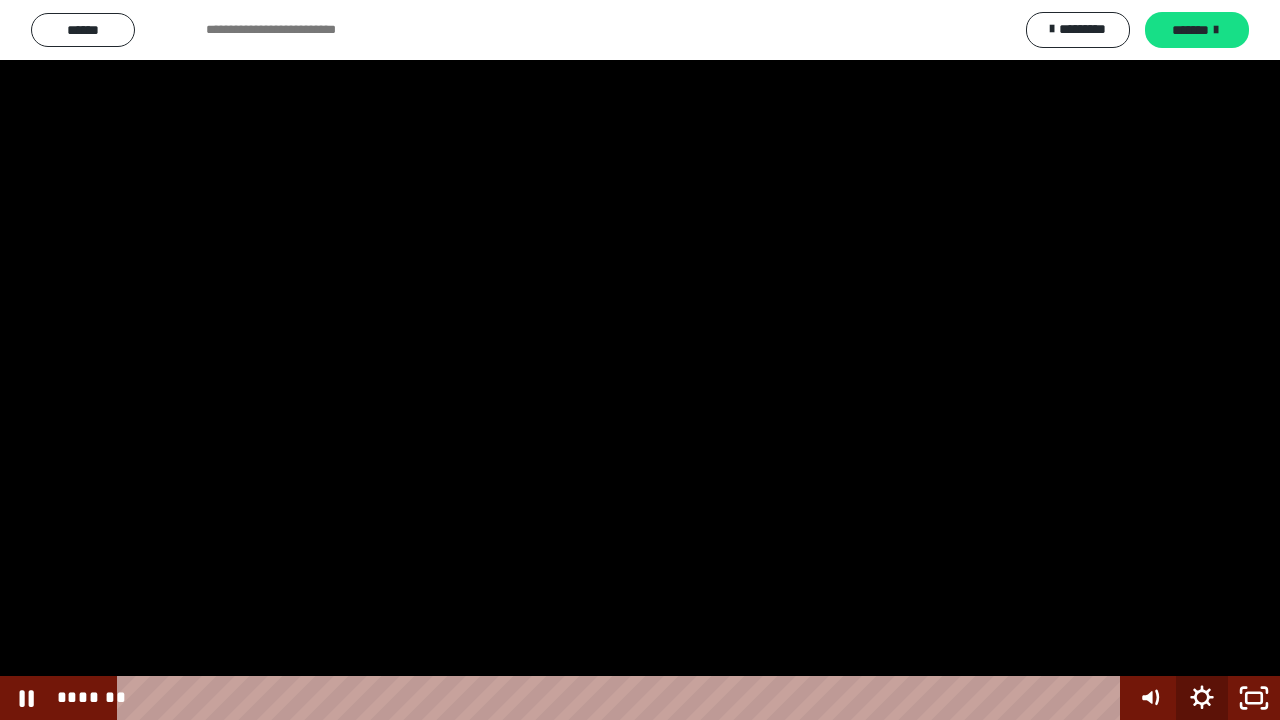 click 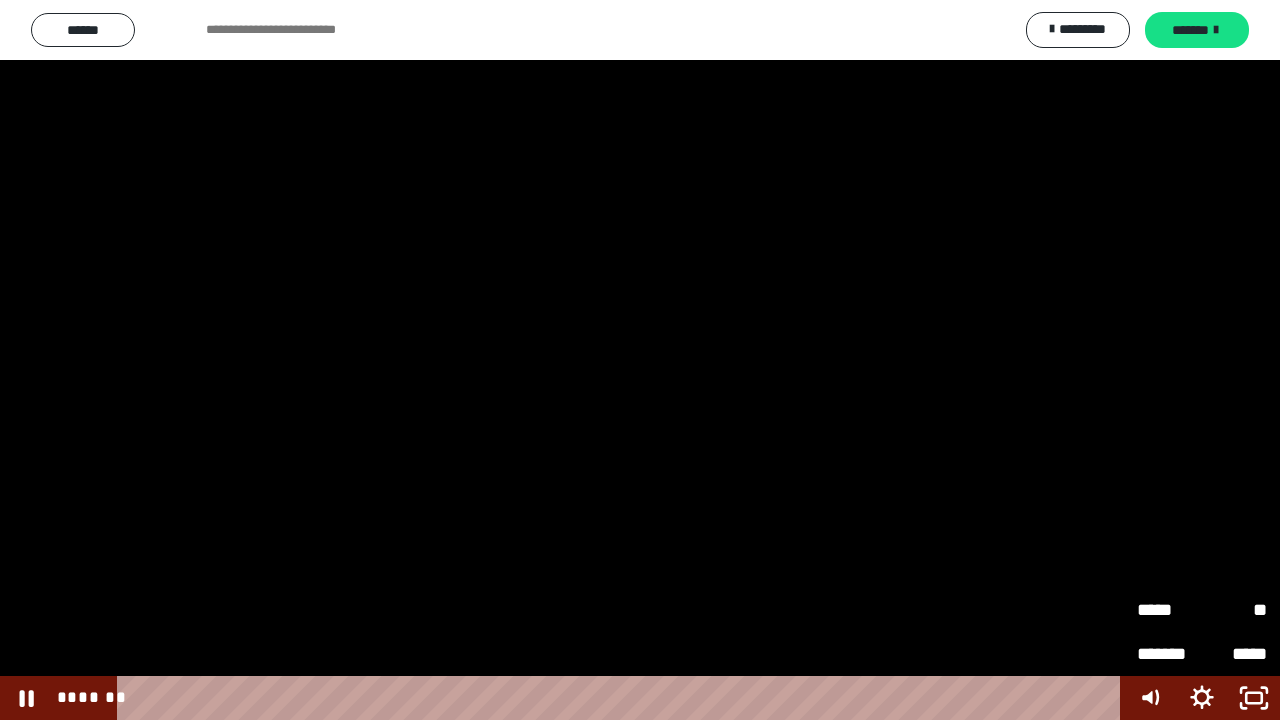 click on "*****" at bounding box center (1169, 607) 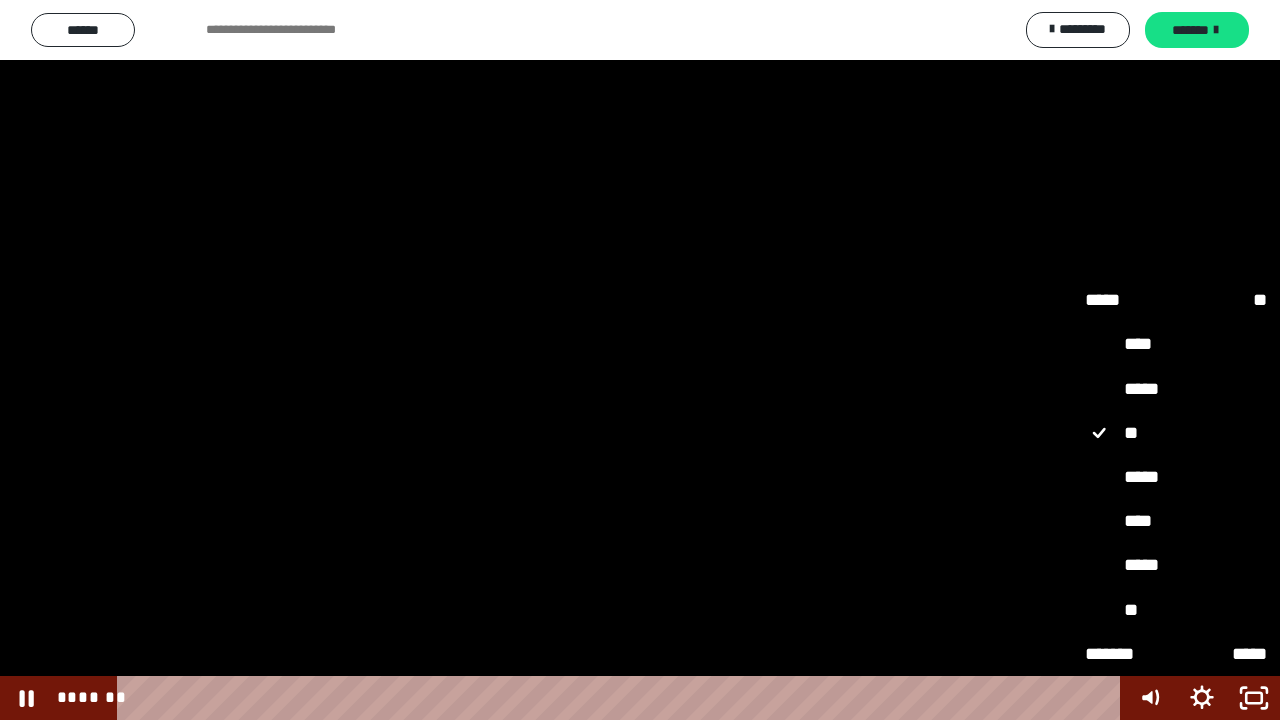 click on "**" at bounding box center [1176, 610] 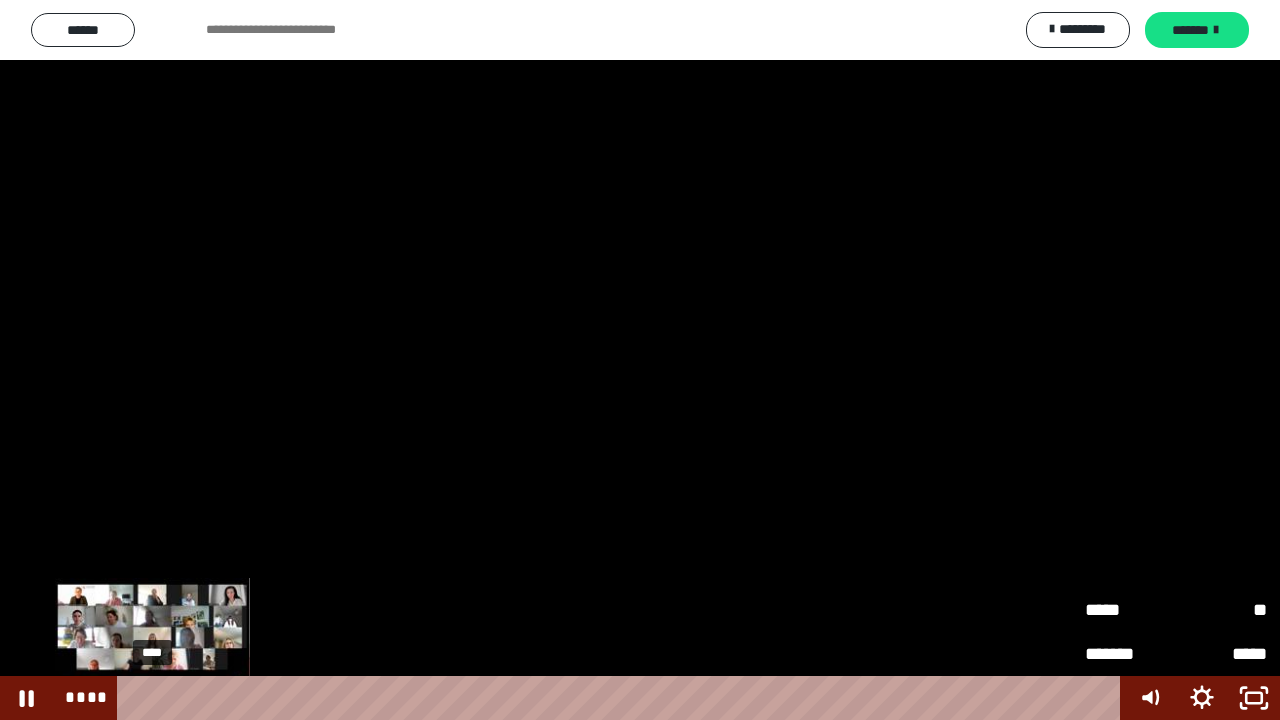 click on "****" at bounding box center (622, 698) 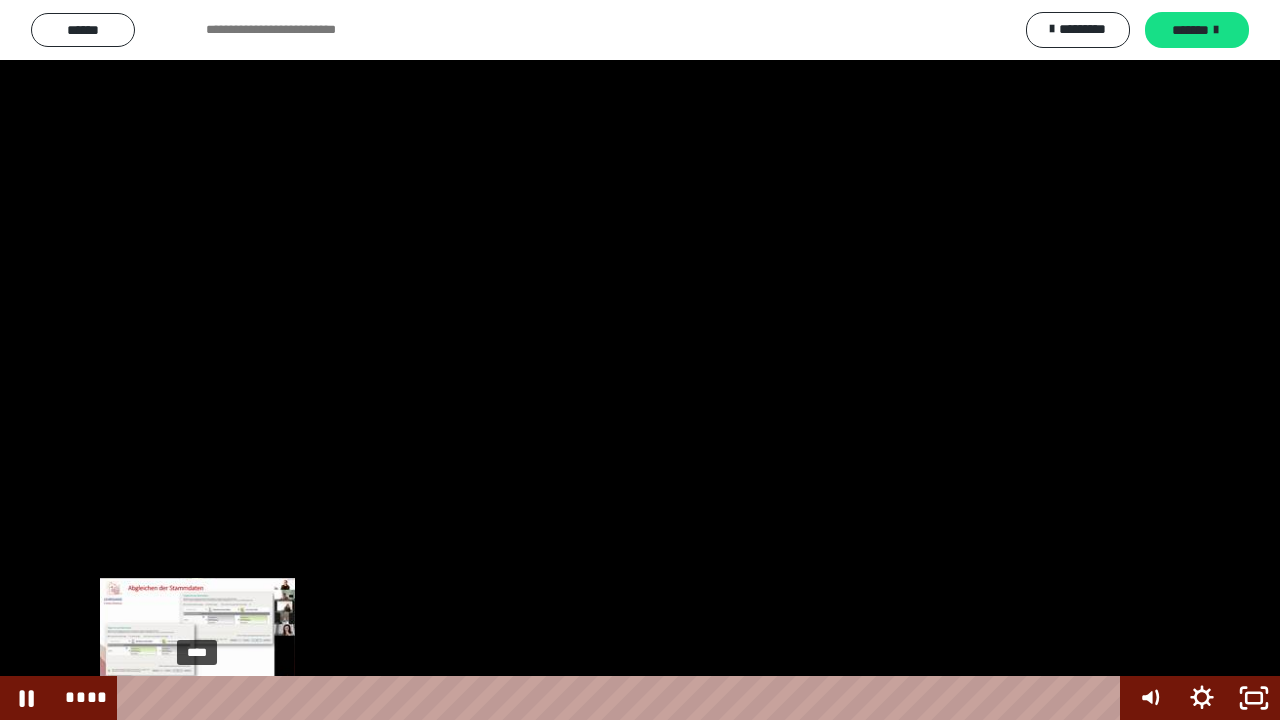 click on "****" at bounding box center [622, 698] 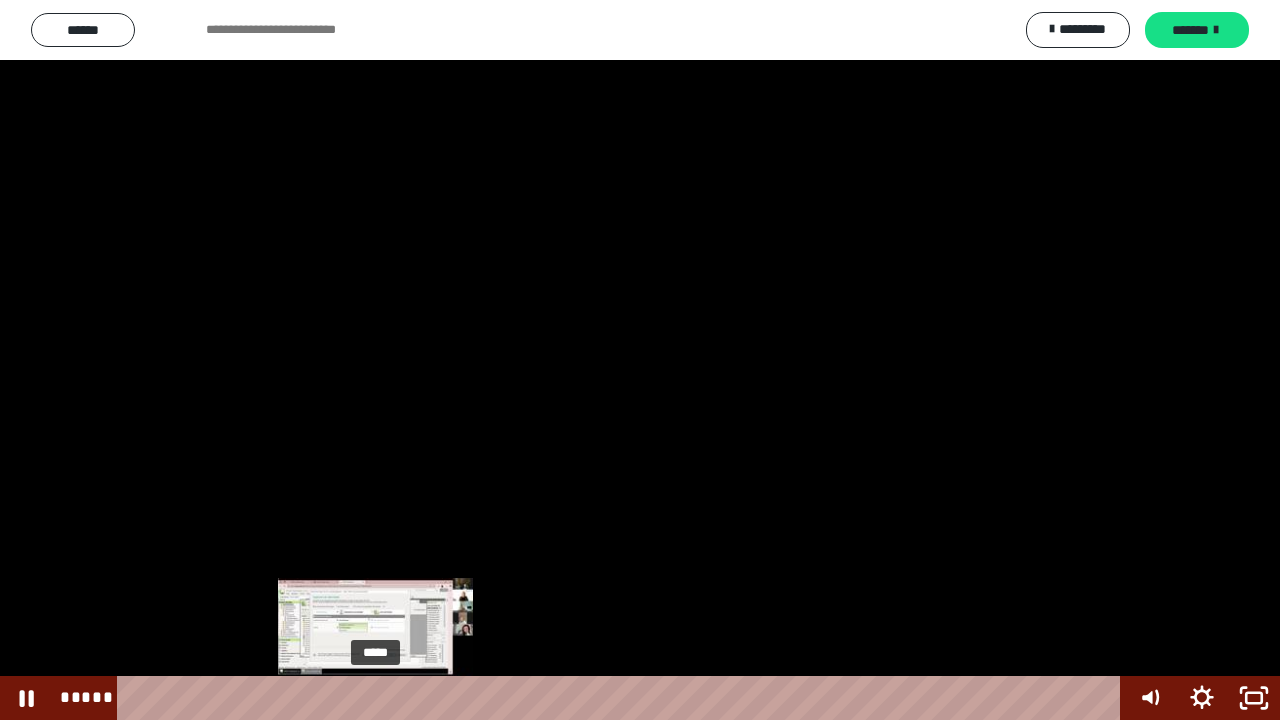 click on "*****" at bounding box center [622, 698] 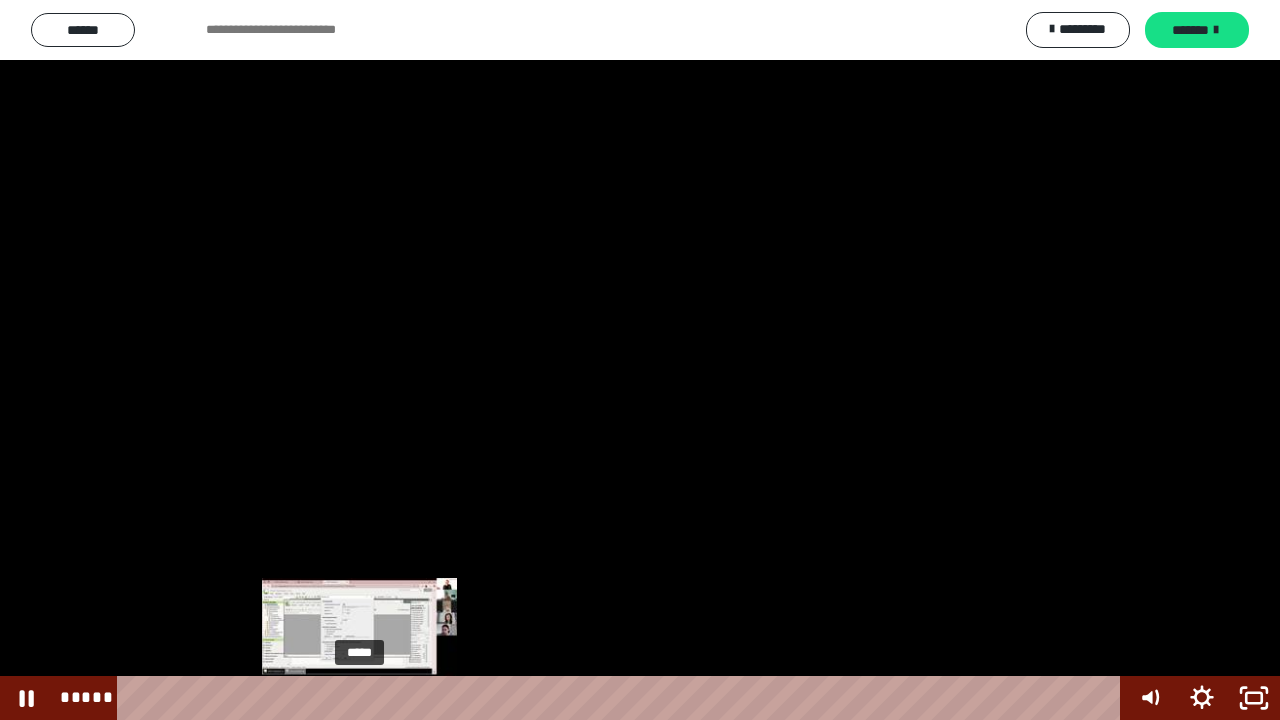 click on "*****" at bounding box center (622, 698) 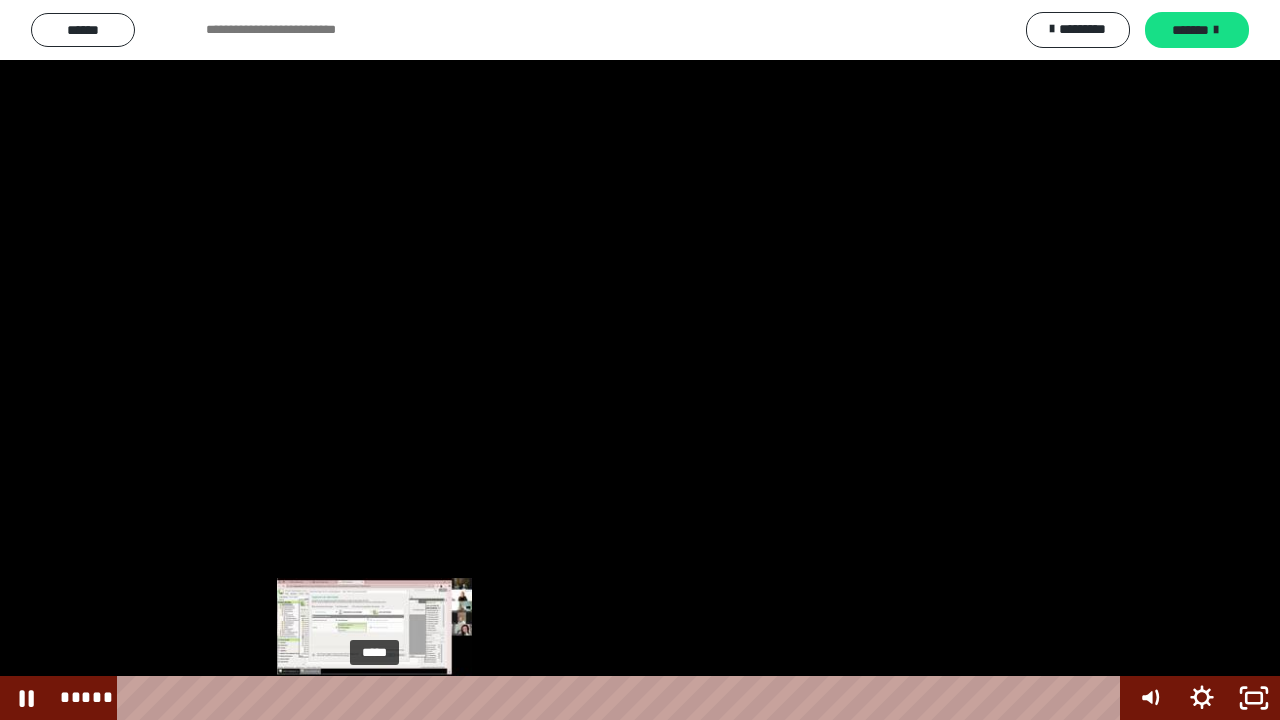 click on "*****" at bounding box center [622, 698] 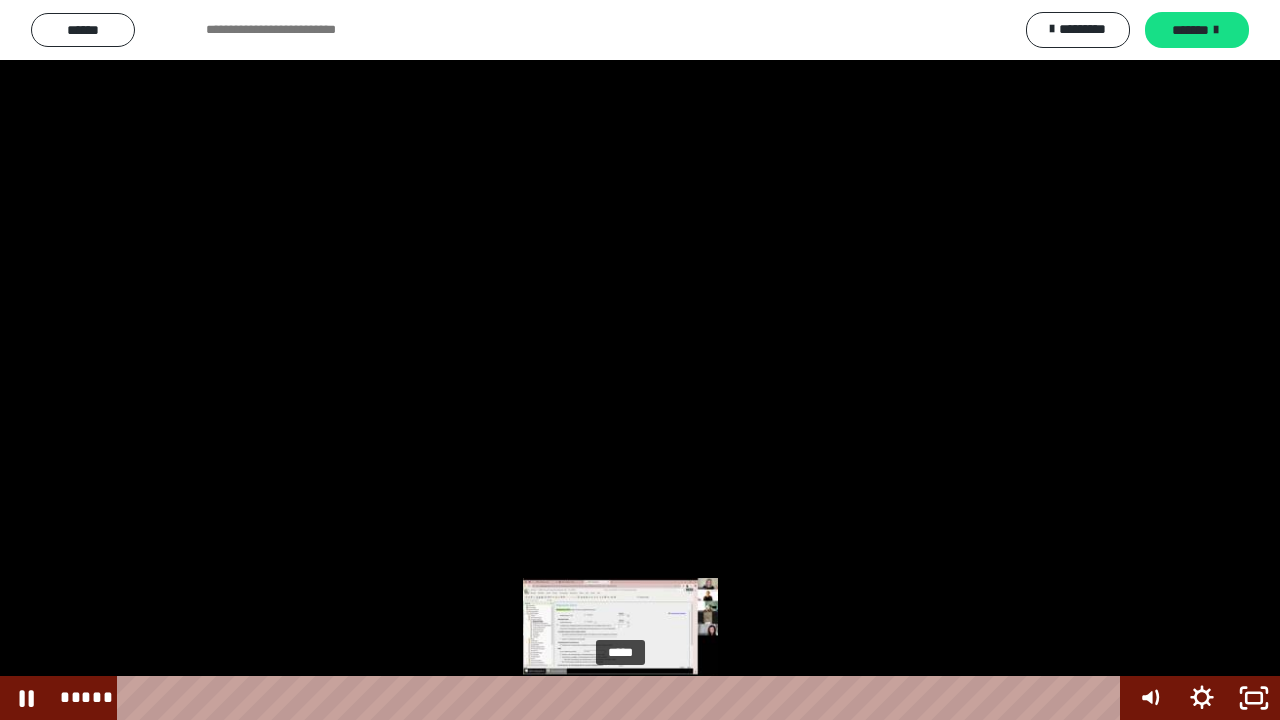 click on "*****" at bounding box center [622, 698] 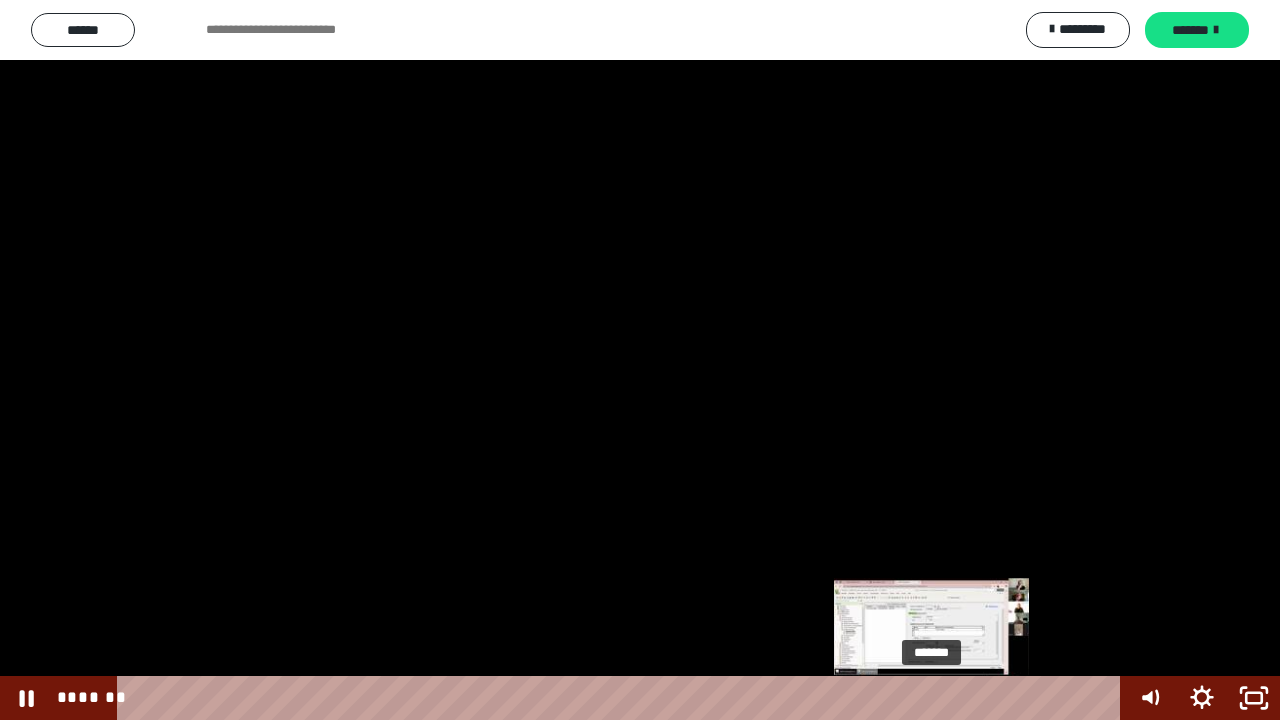 click on "*******" at bounding box center [622, 698] 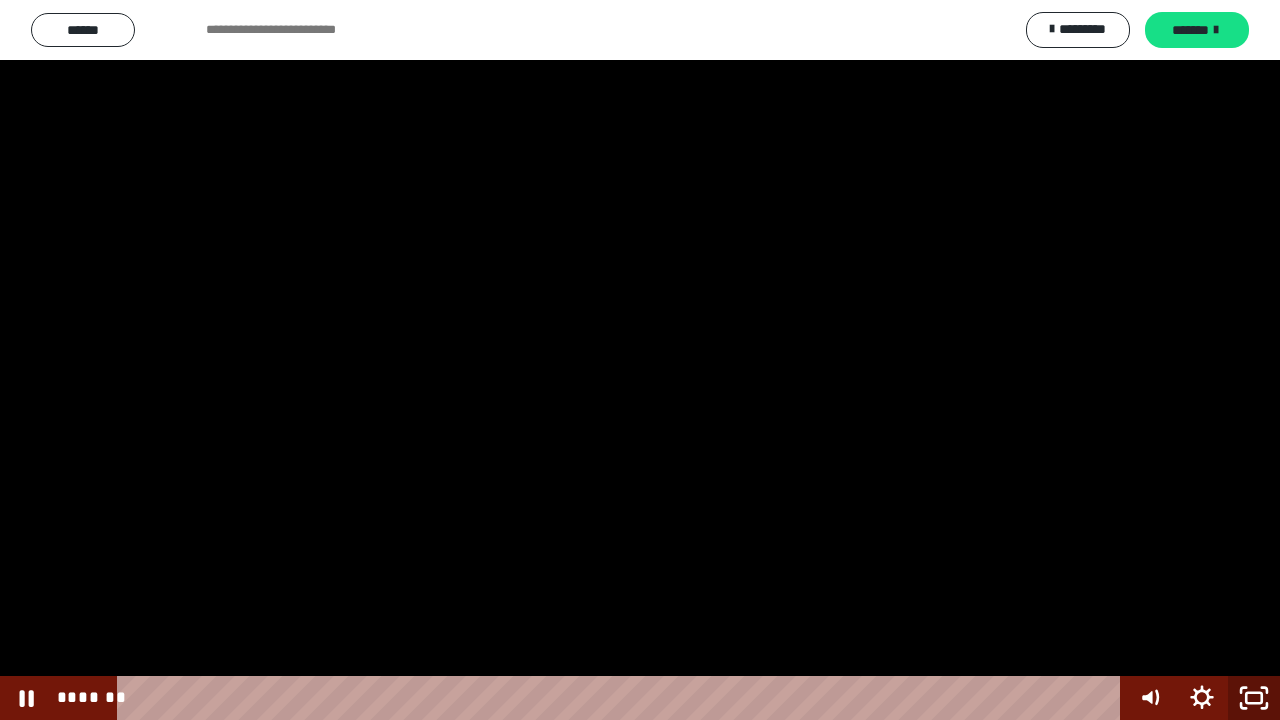 click 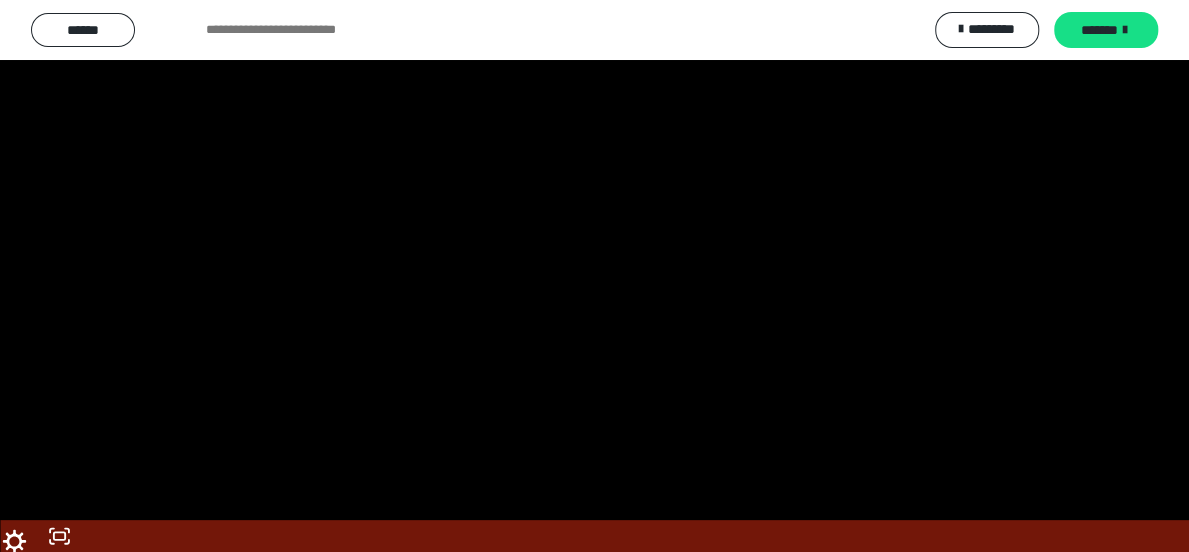 scroll, scrollTop: 2660, scrollLeft: 0, axis: vertical 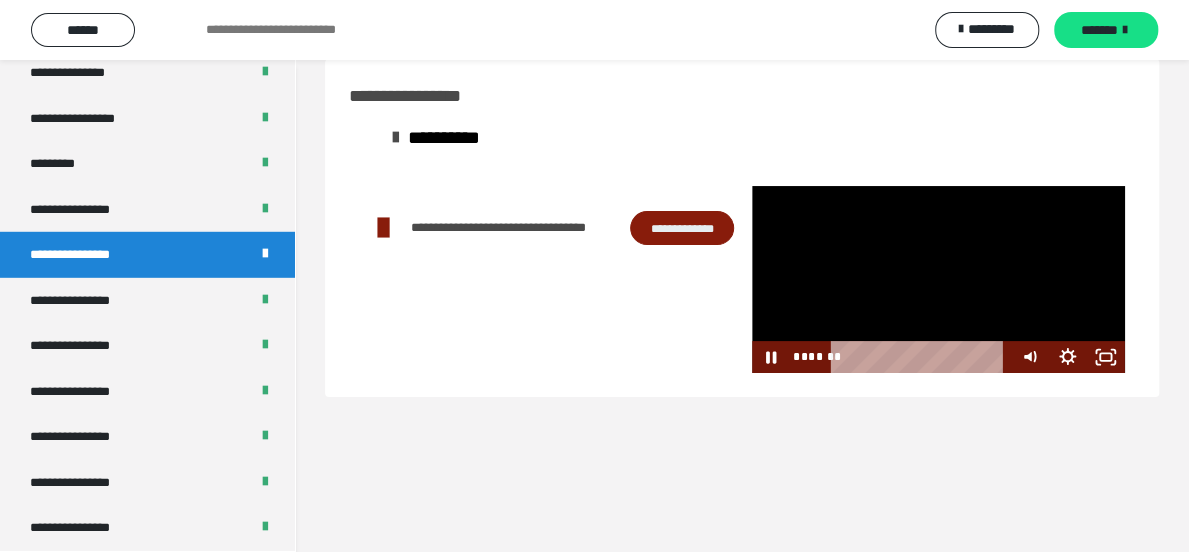 click at bounding box center [938, 280] 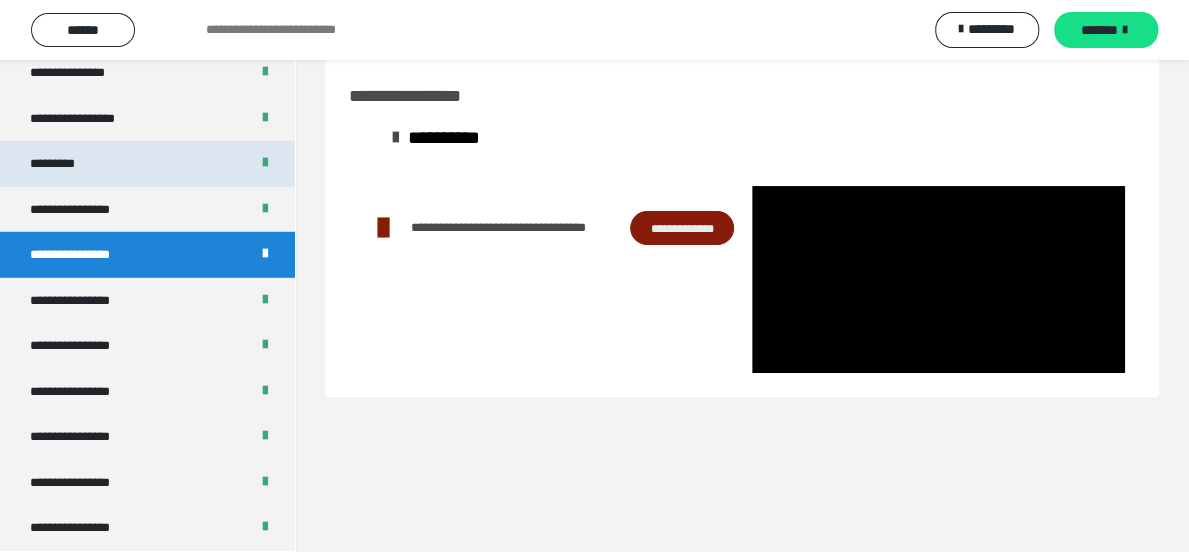 click on "*********" at bounding box center [68, 164] 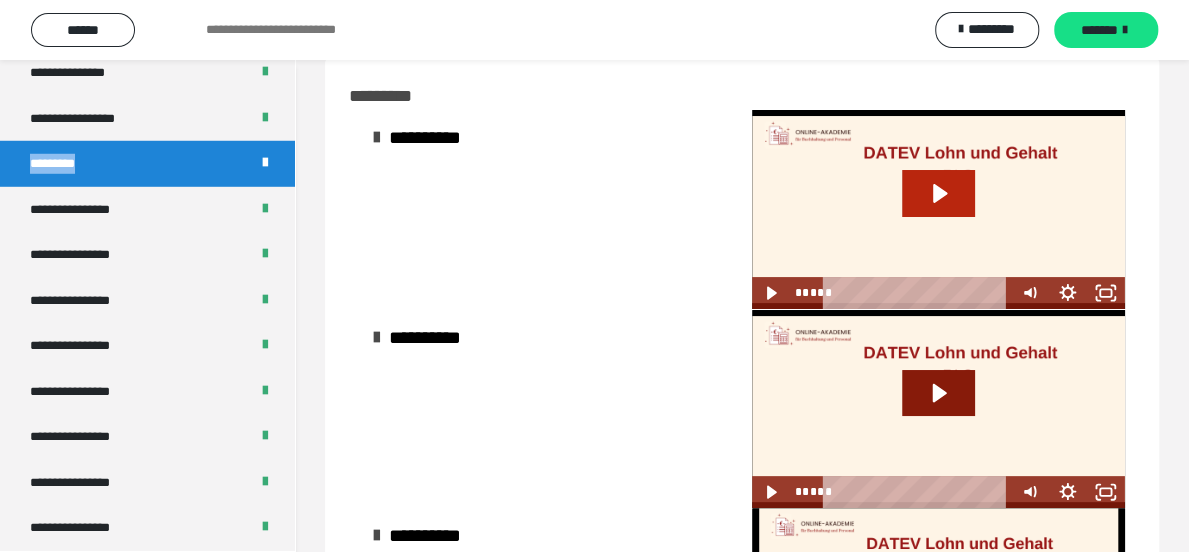 click 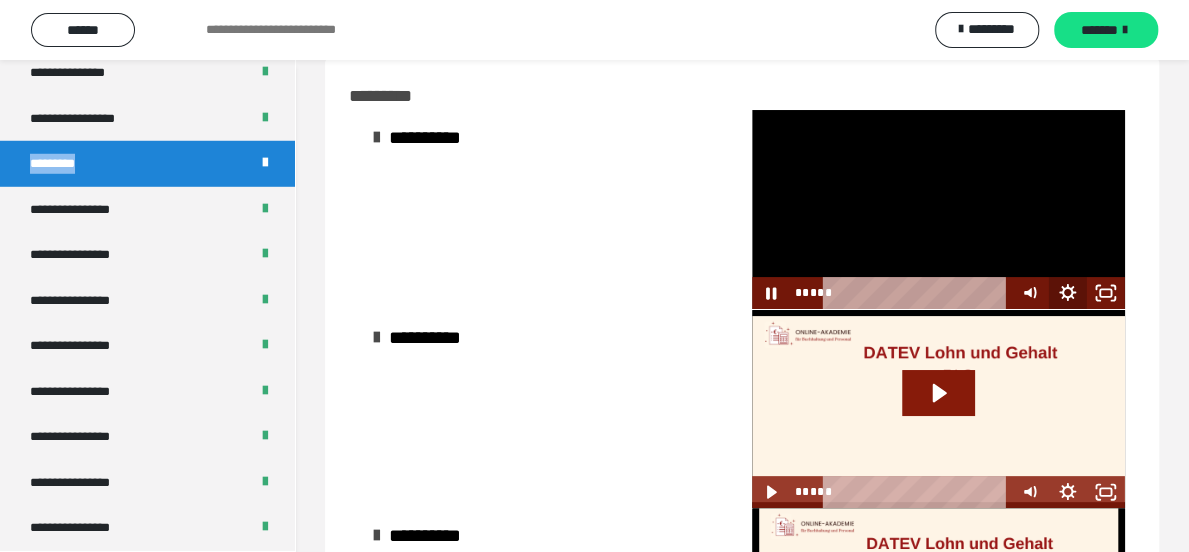 click 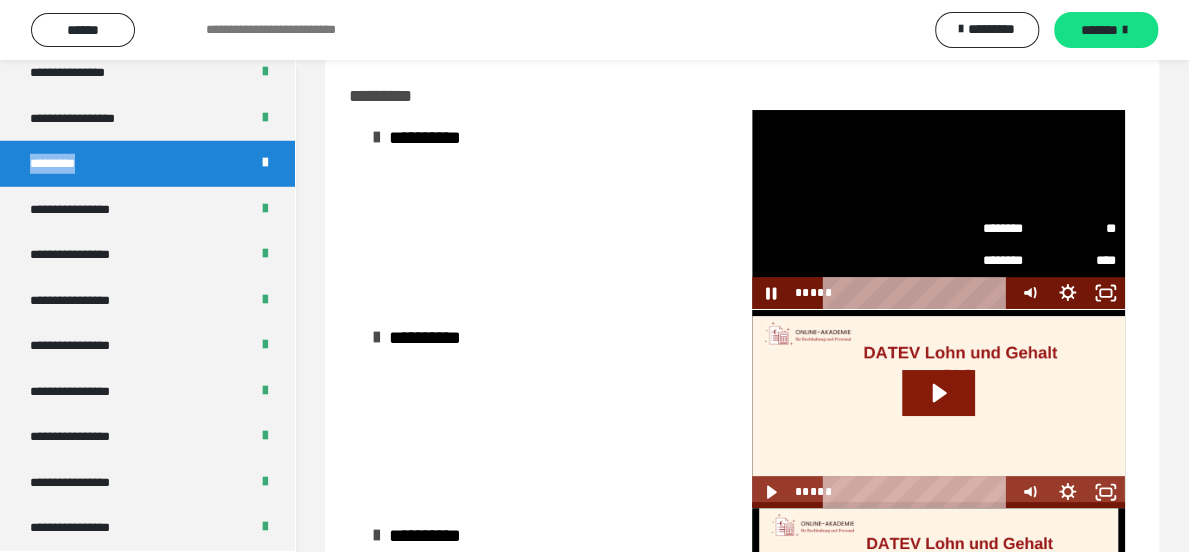 click on "********" at bounding box center (1016, 261) 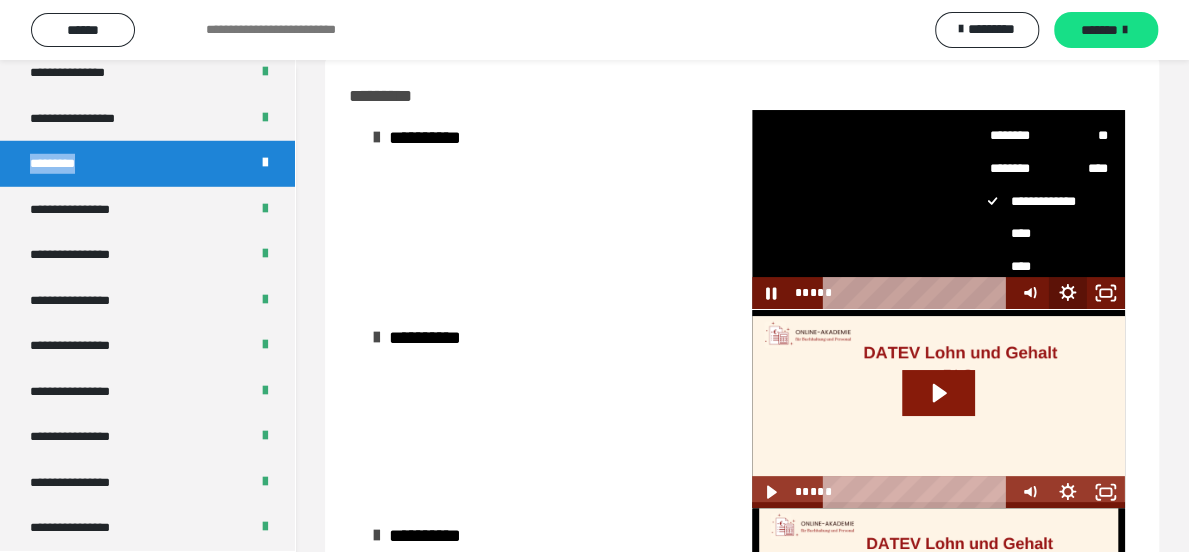 click 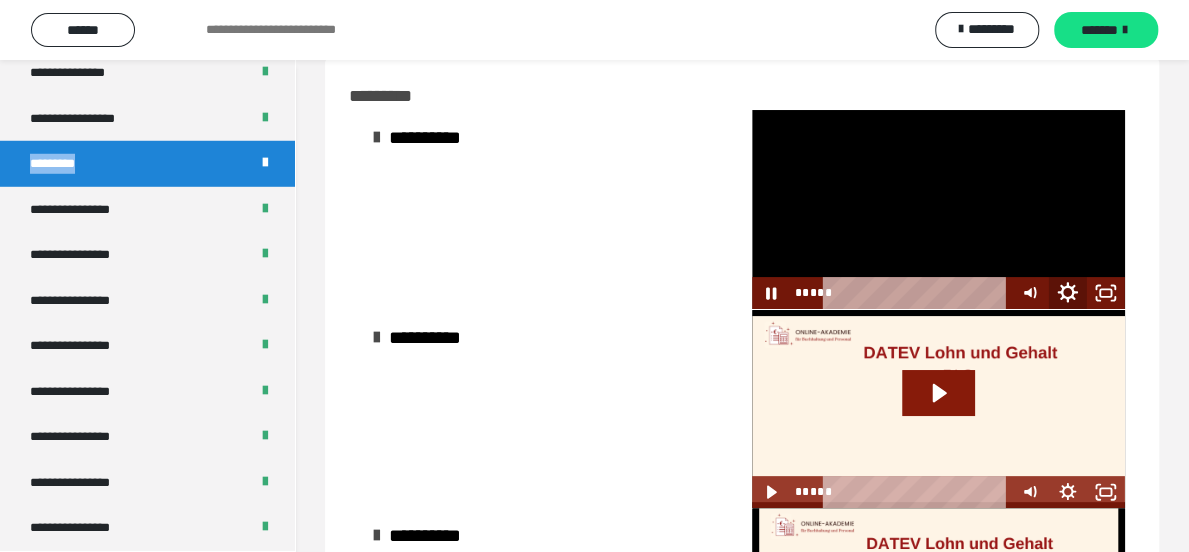 click 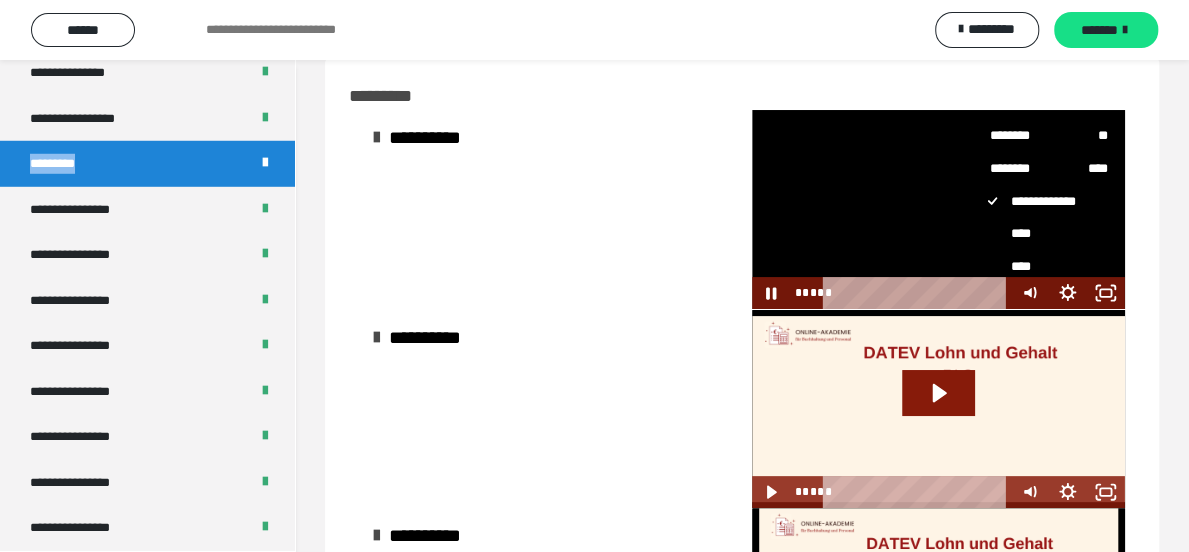 click on "********" at bounding box center (1019, 129) 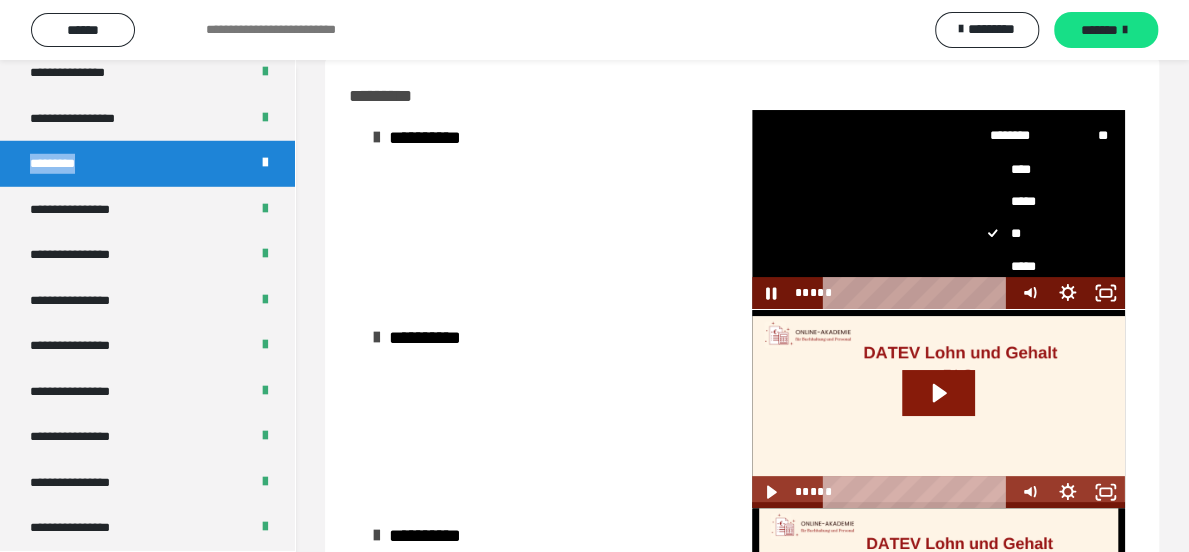 scroll, scrollTop: 100, scrollLeft: 0, axis: vertical 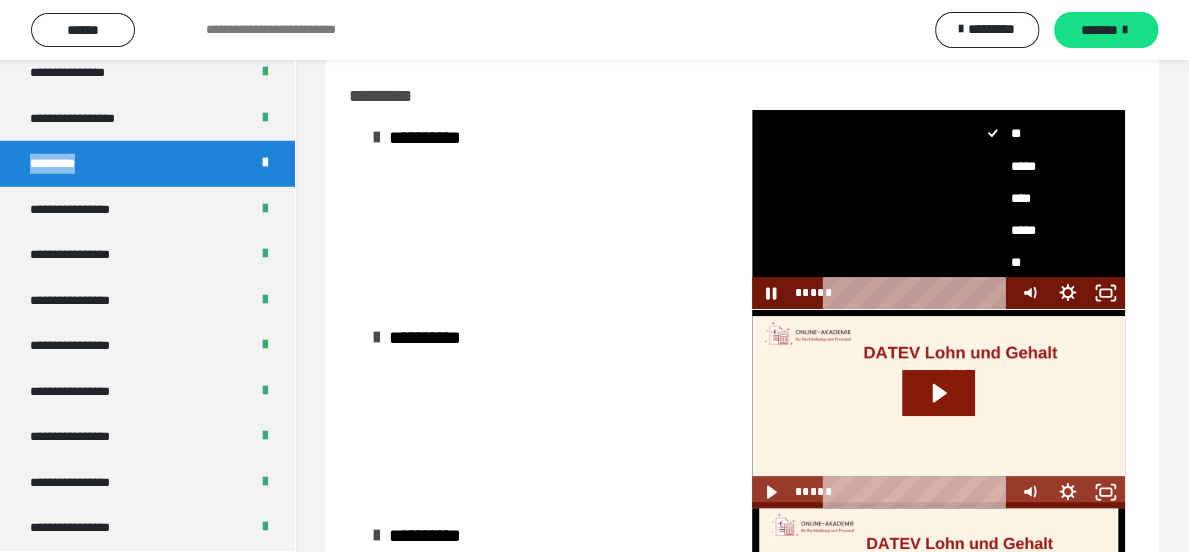 click on "**" at bounding box center (1041, 262) 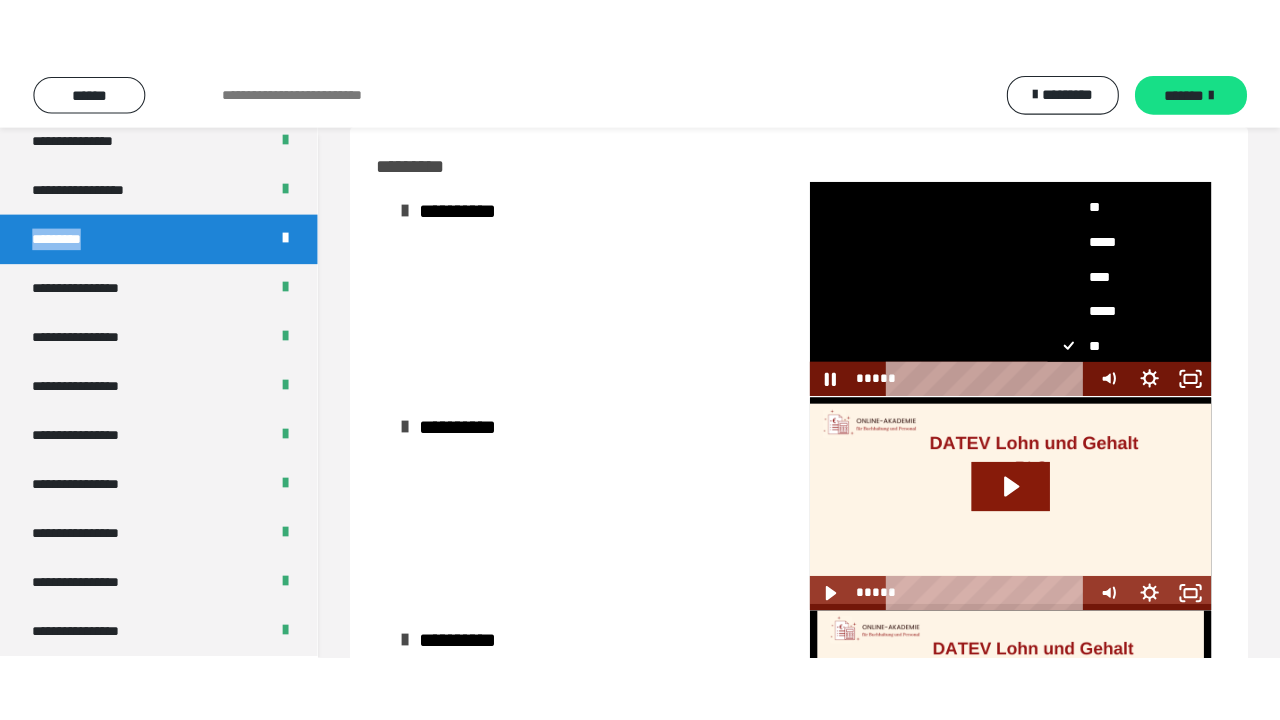 scroll, scrollTop: 0, scrollLeft: 0, axis: both 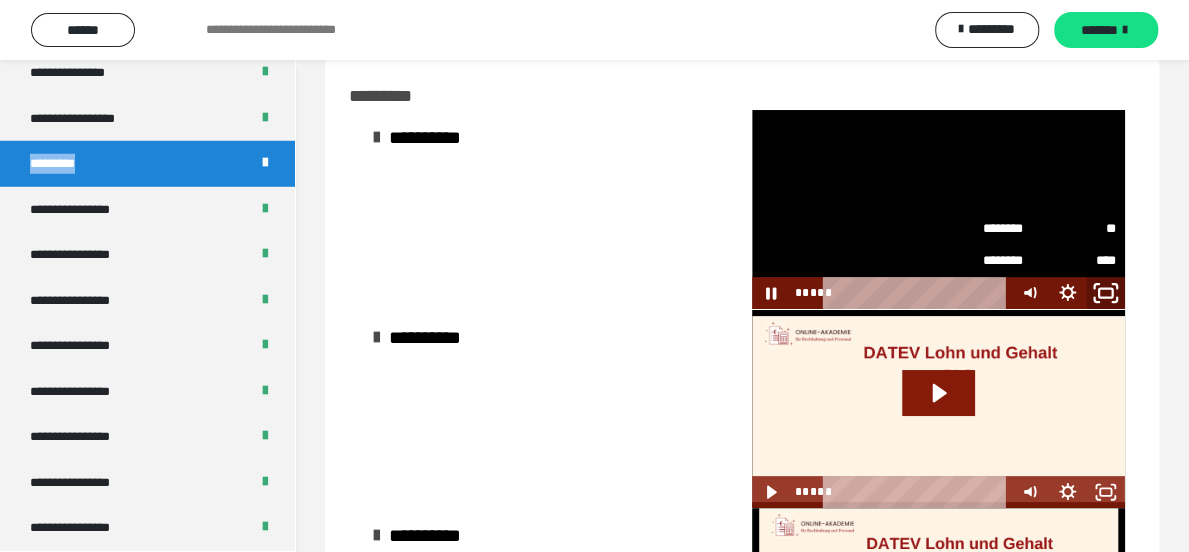click 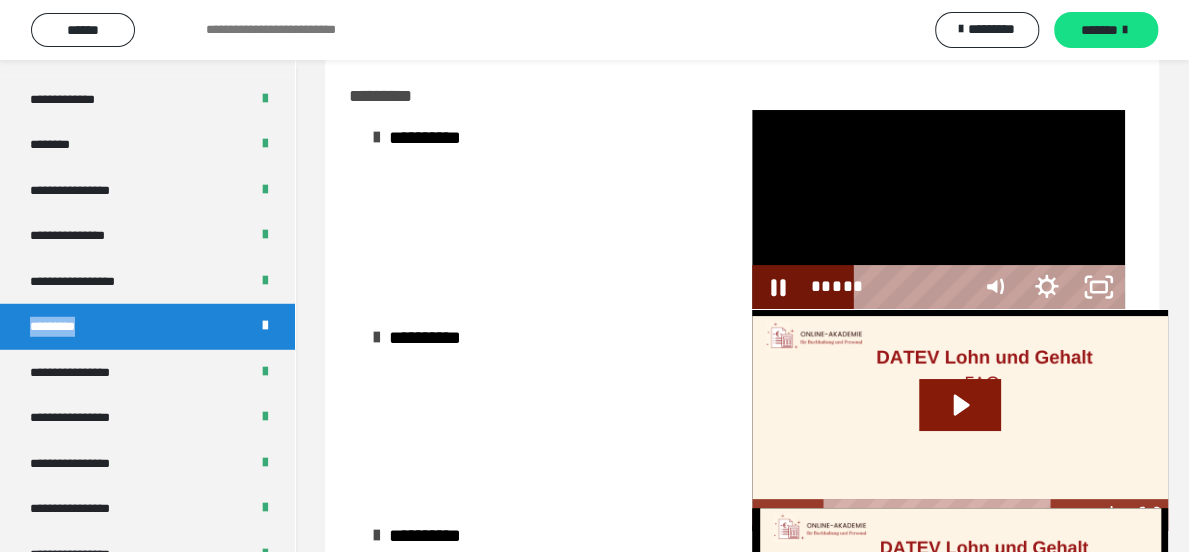 scroll, scrollTop: 2492, scrollLeft: 0, axis: vertical 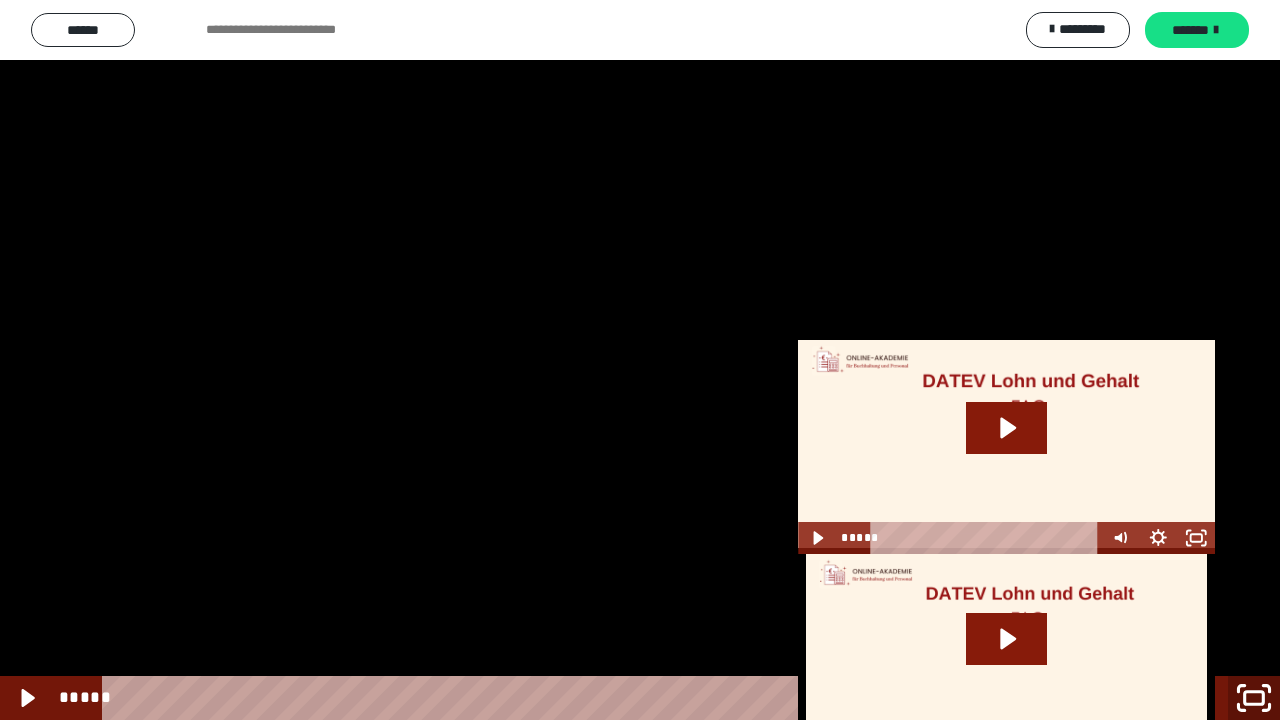 click 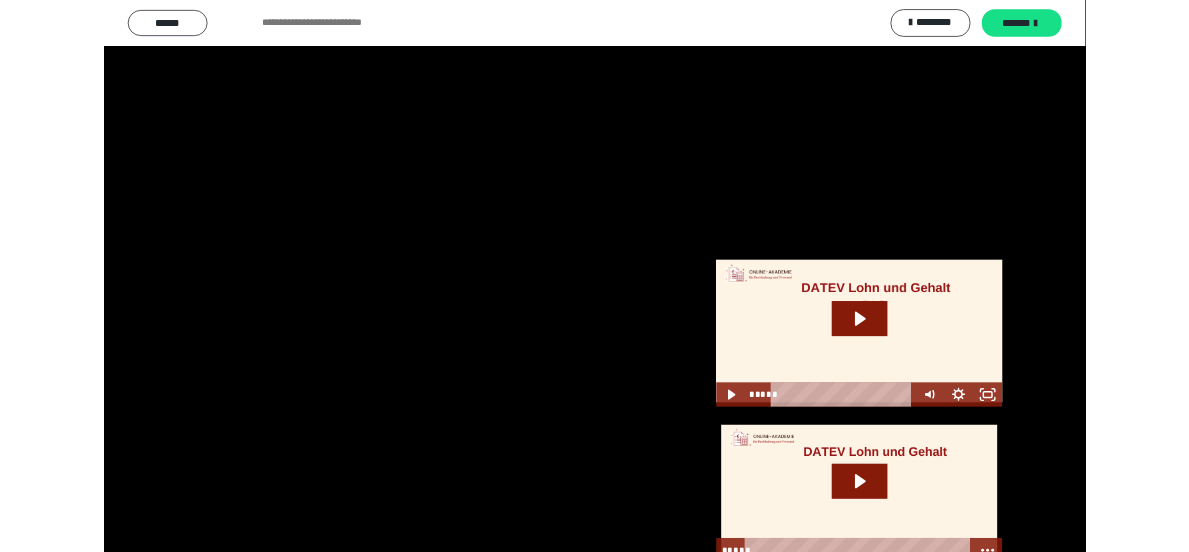 scroll, scrollTop: 2660, scrollLeft: 0, axis: vertical 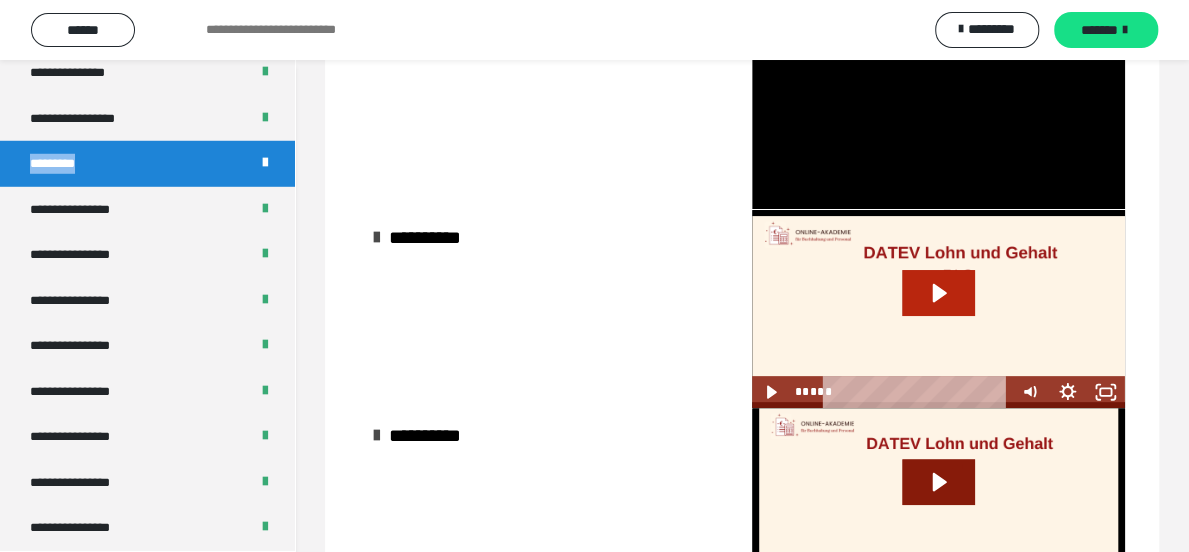 click 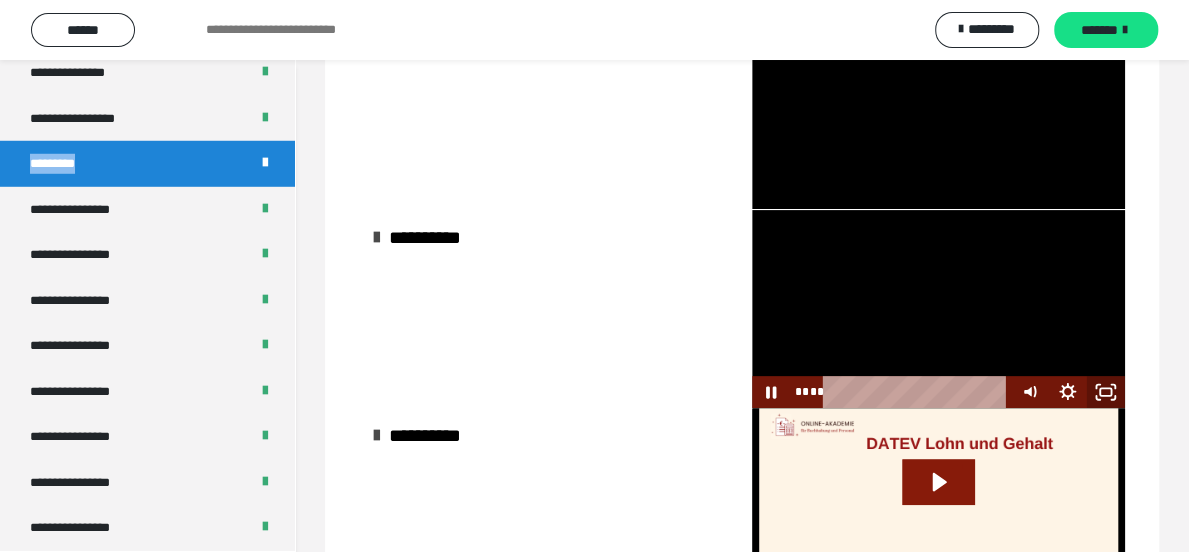click 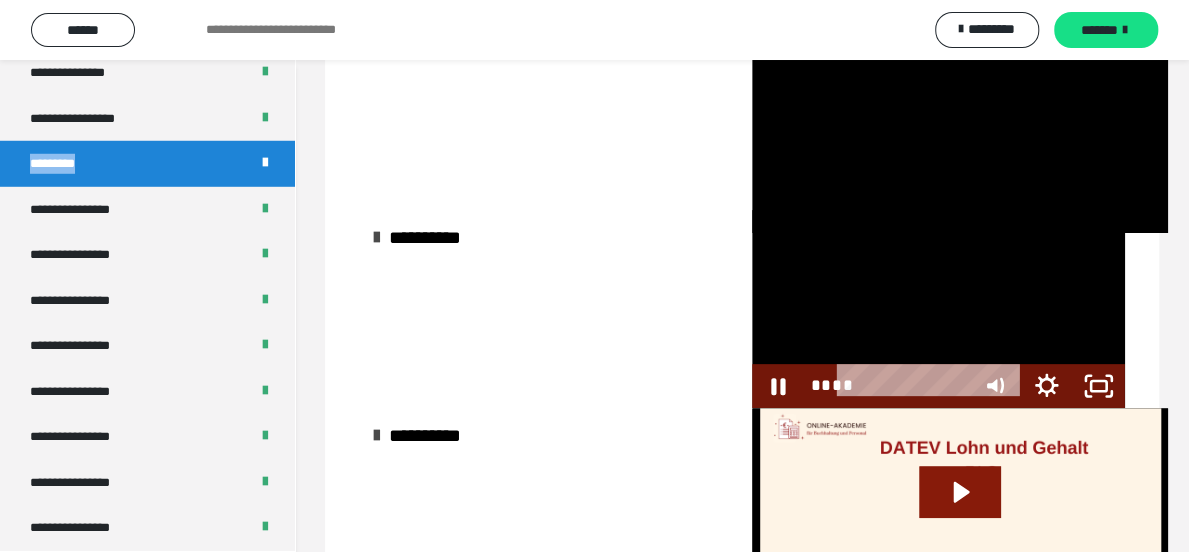 scroll, scrollTop: 2492, scrollLeft: 0, axis: vertical 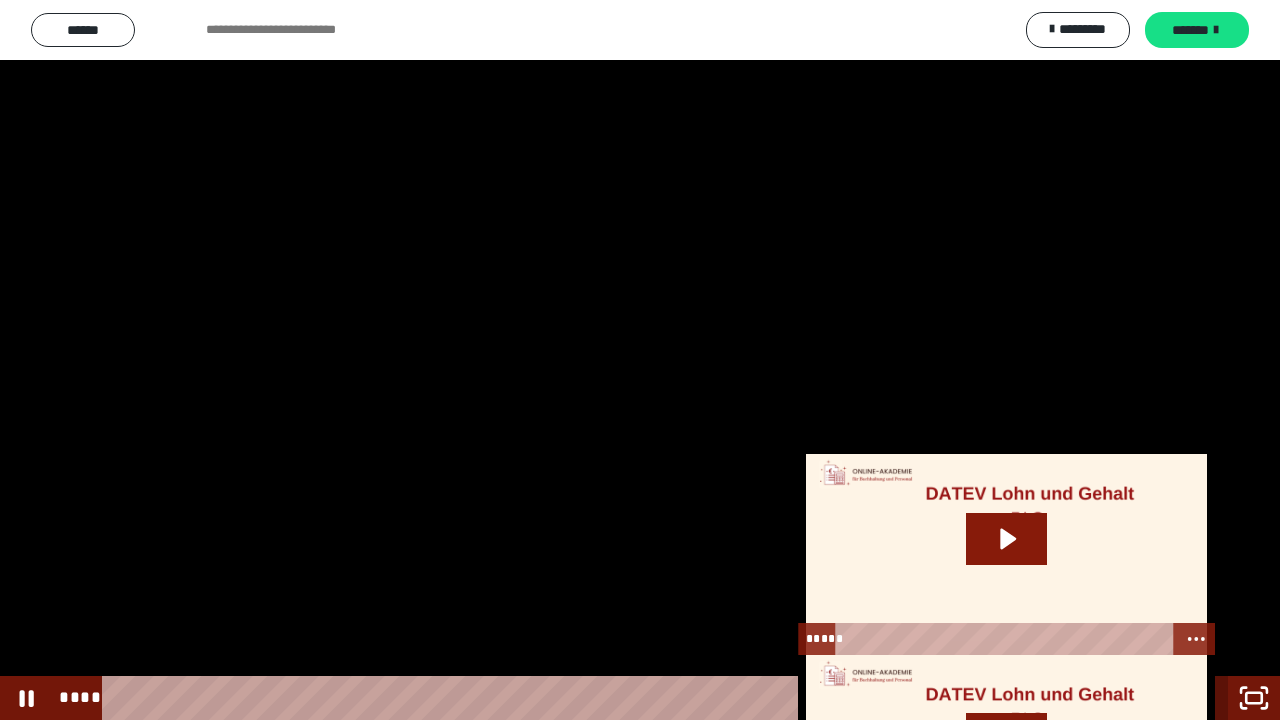 click 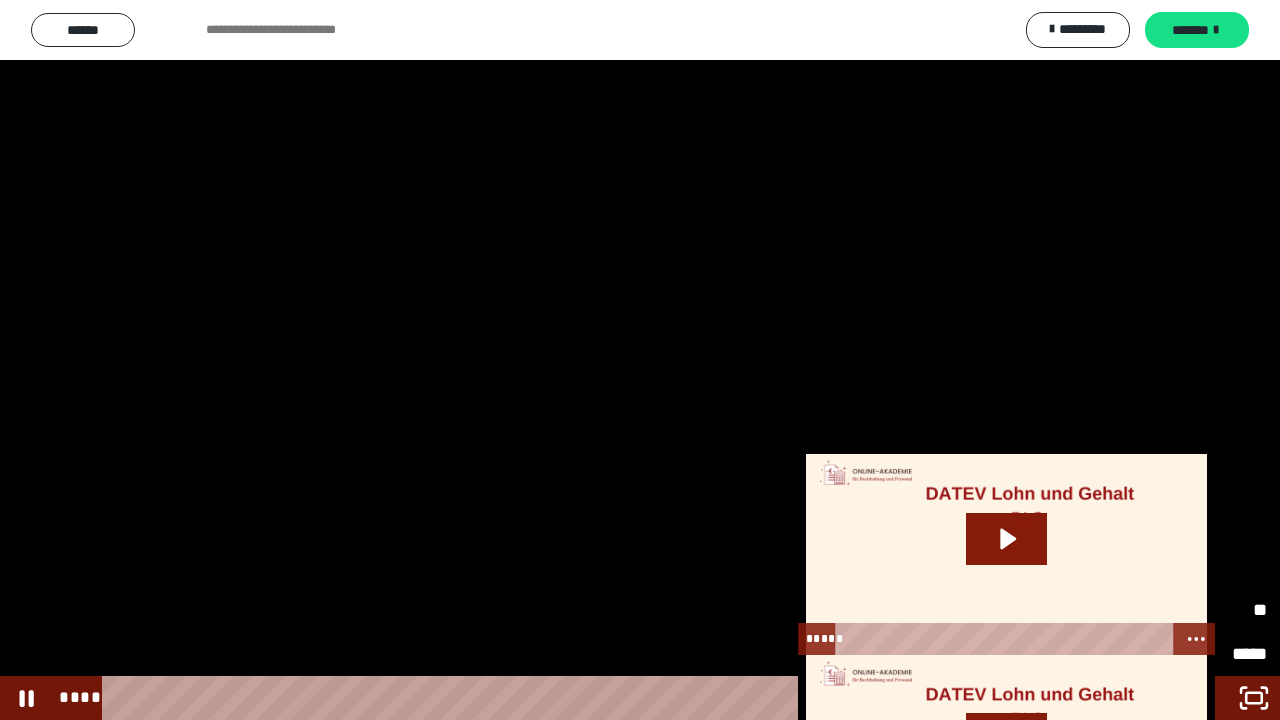 click on "********" at bounding box center (1130, 609) 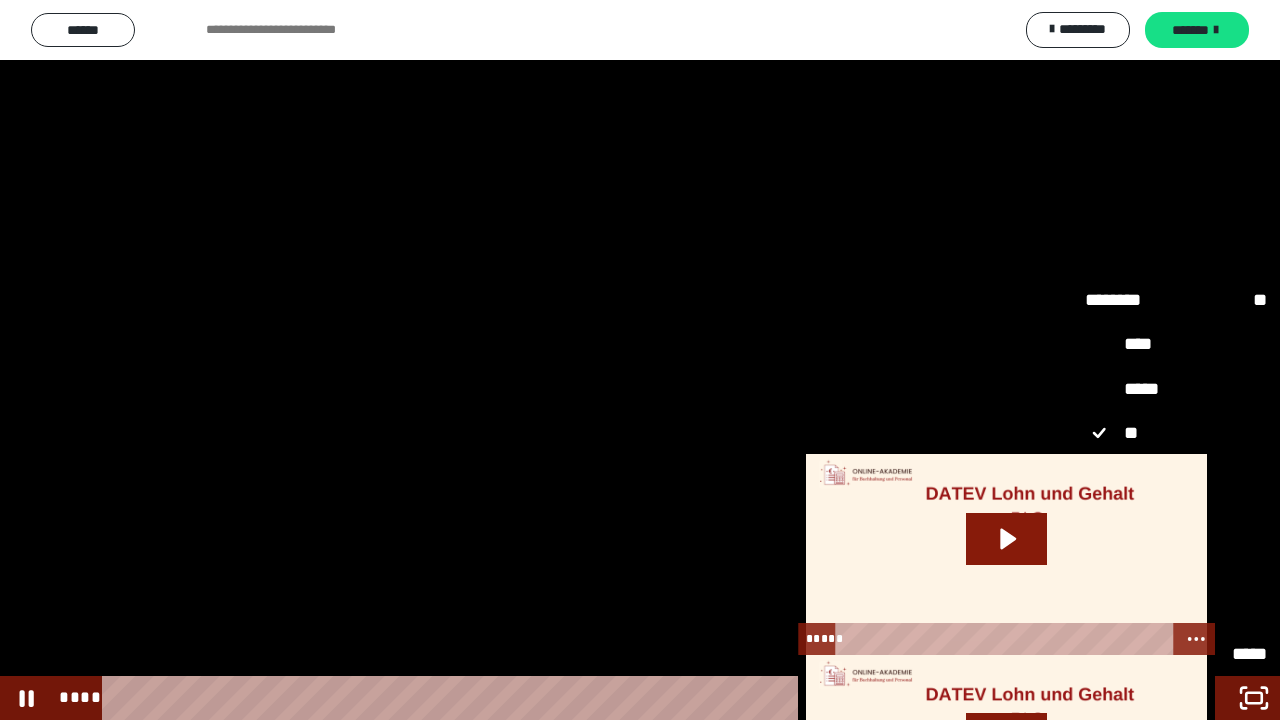 click on "**" at bounding box center [1176, 610] 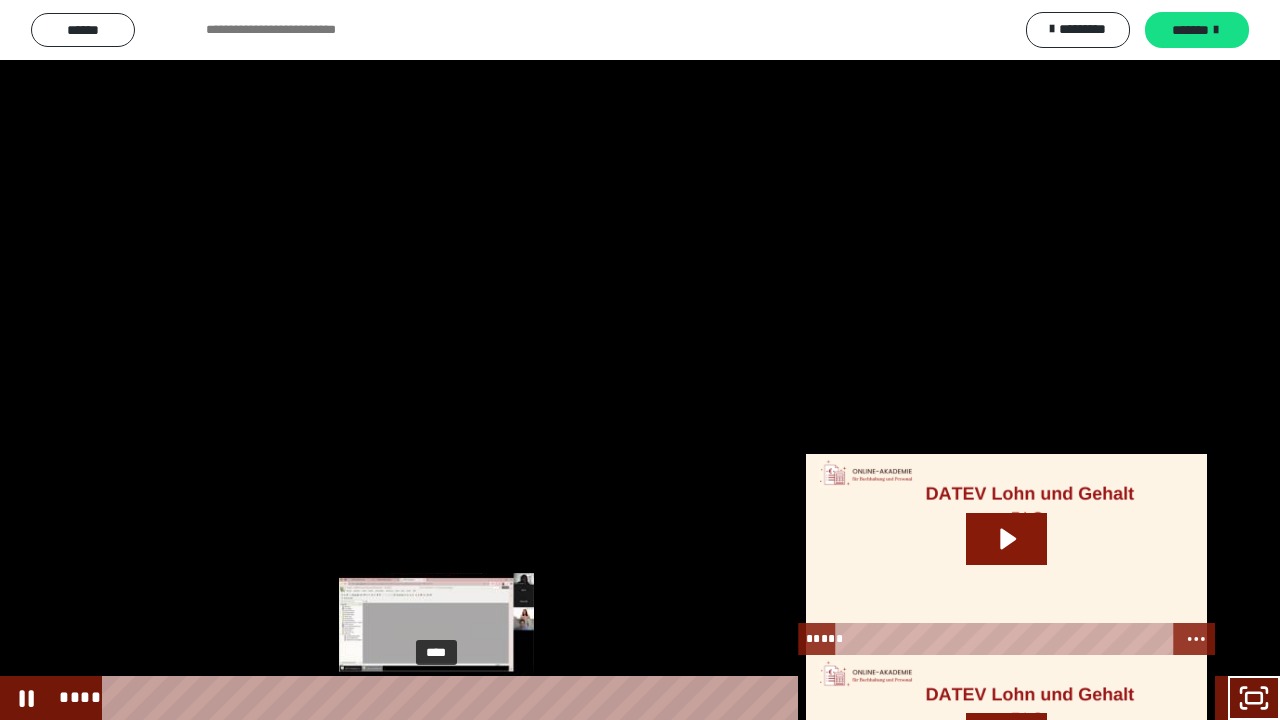 click on "****" at bounding box center [616, 698] 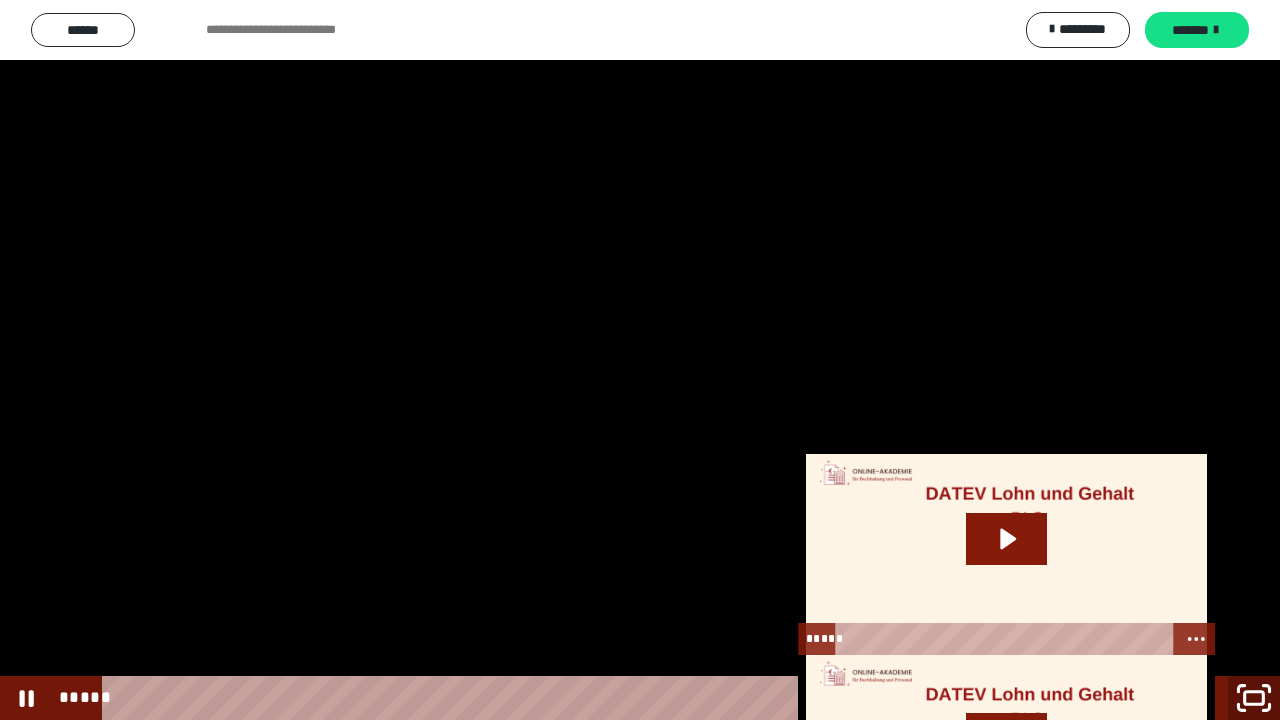 click 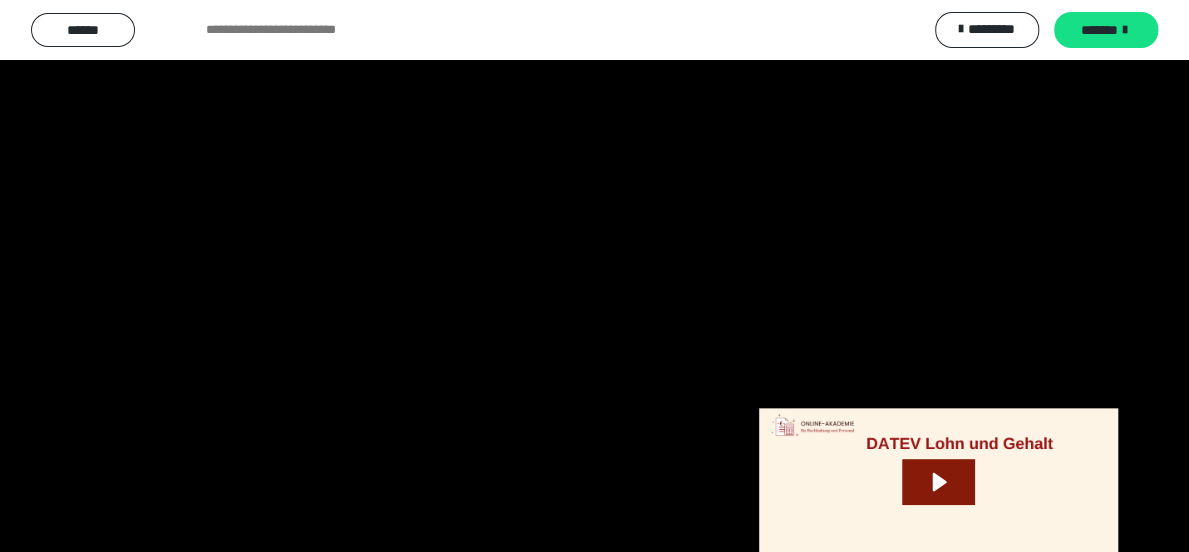 scroll, scrollTop: 2660, scrollLeft: 0, axis: vertical 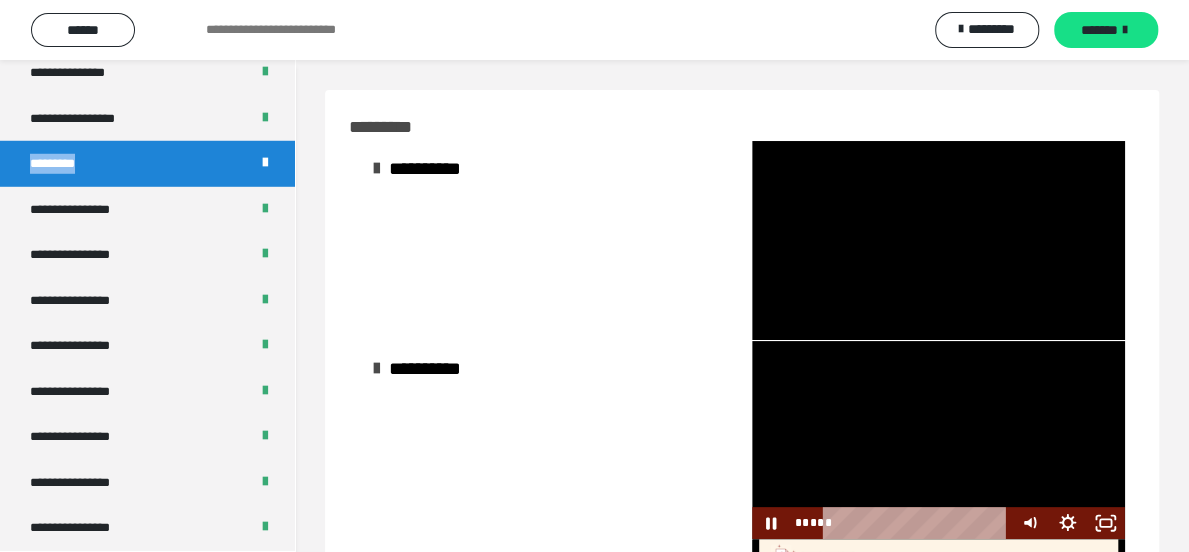 click at bounding box center (938, 440) 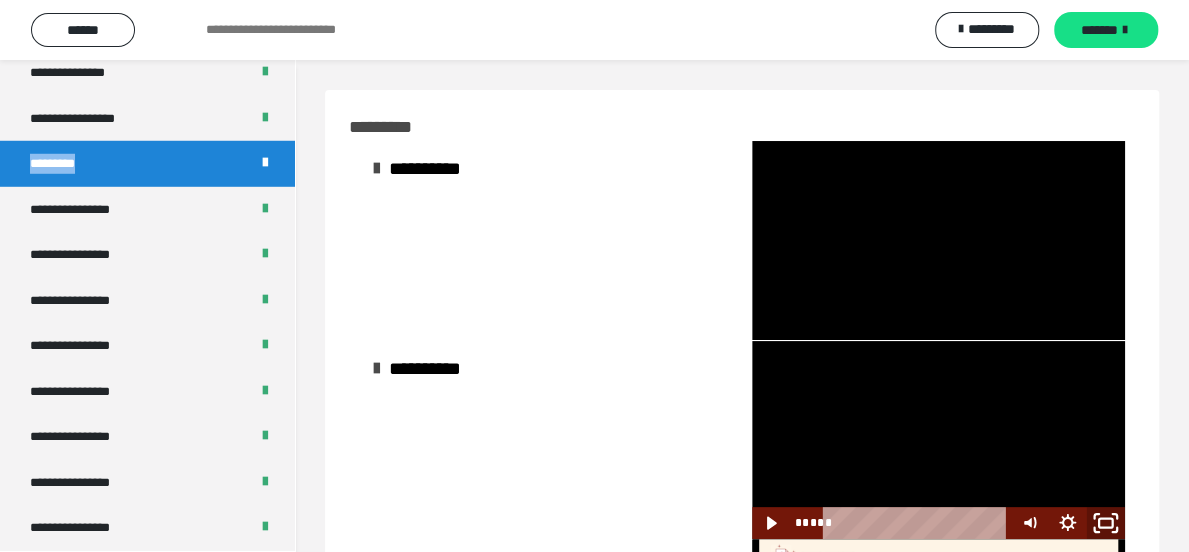 click 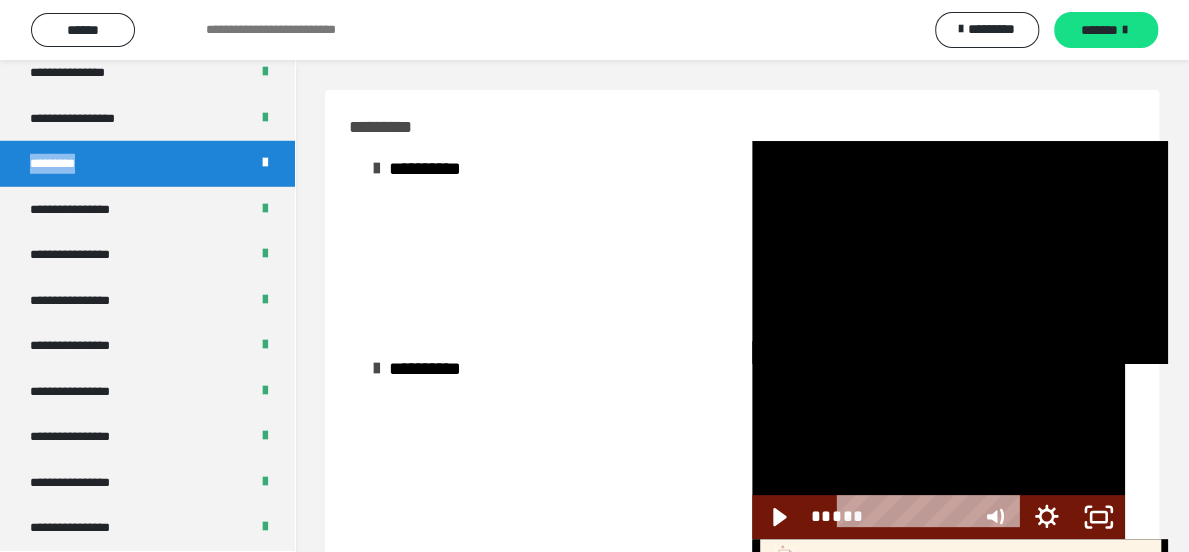 scroll, scrollTop: 2492, scrollLeft: 0, axis: vertical 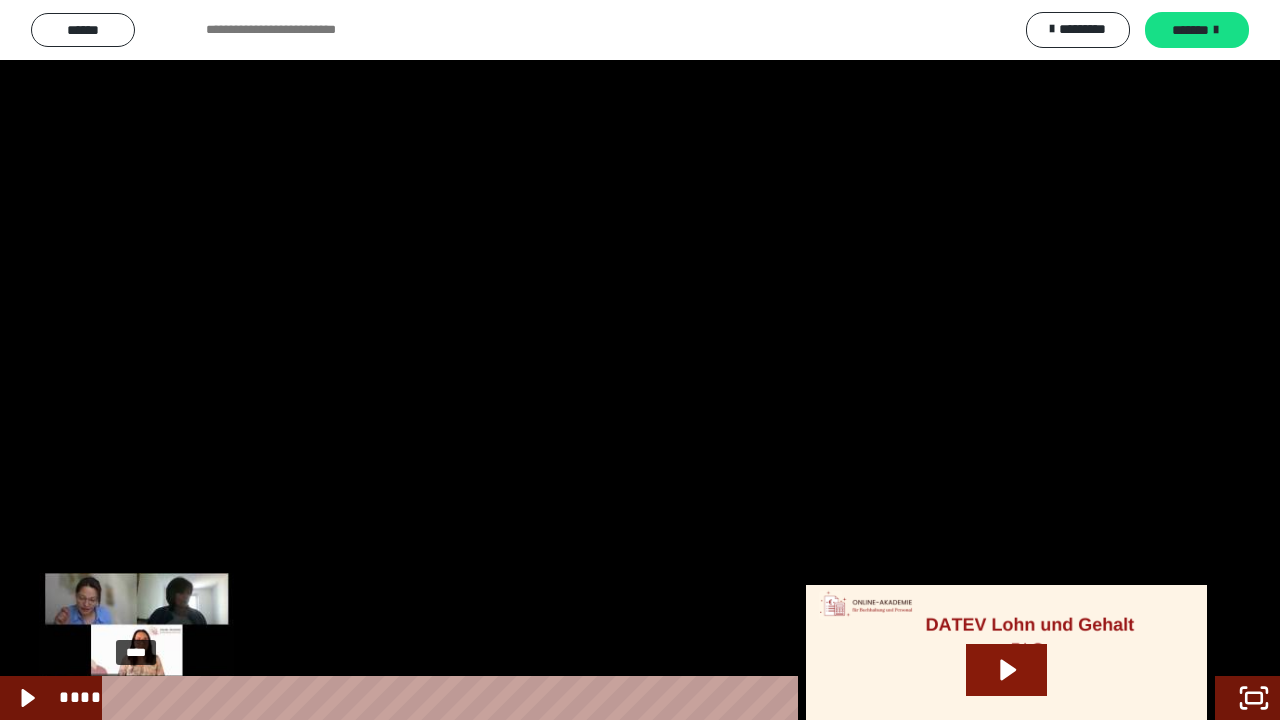 click on "****" at bounding box center [616, 698] 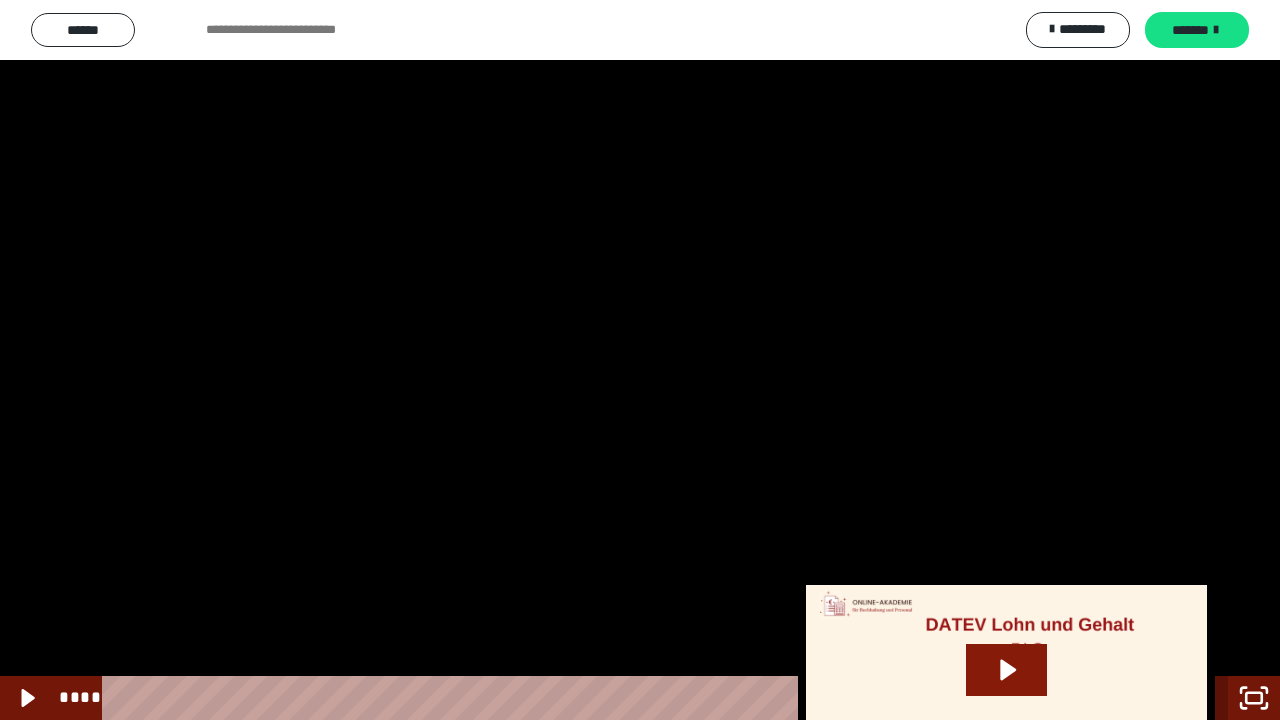 click 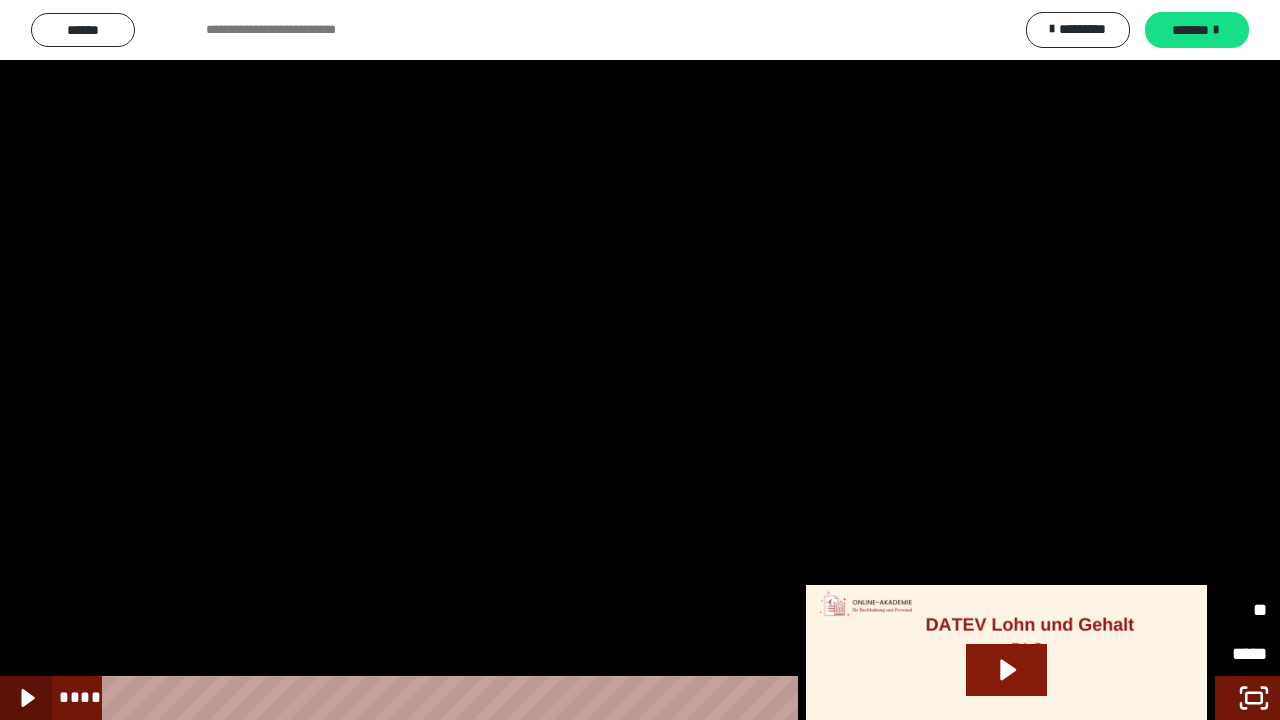 click 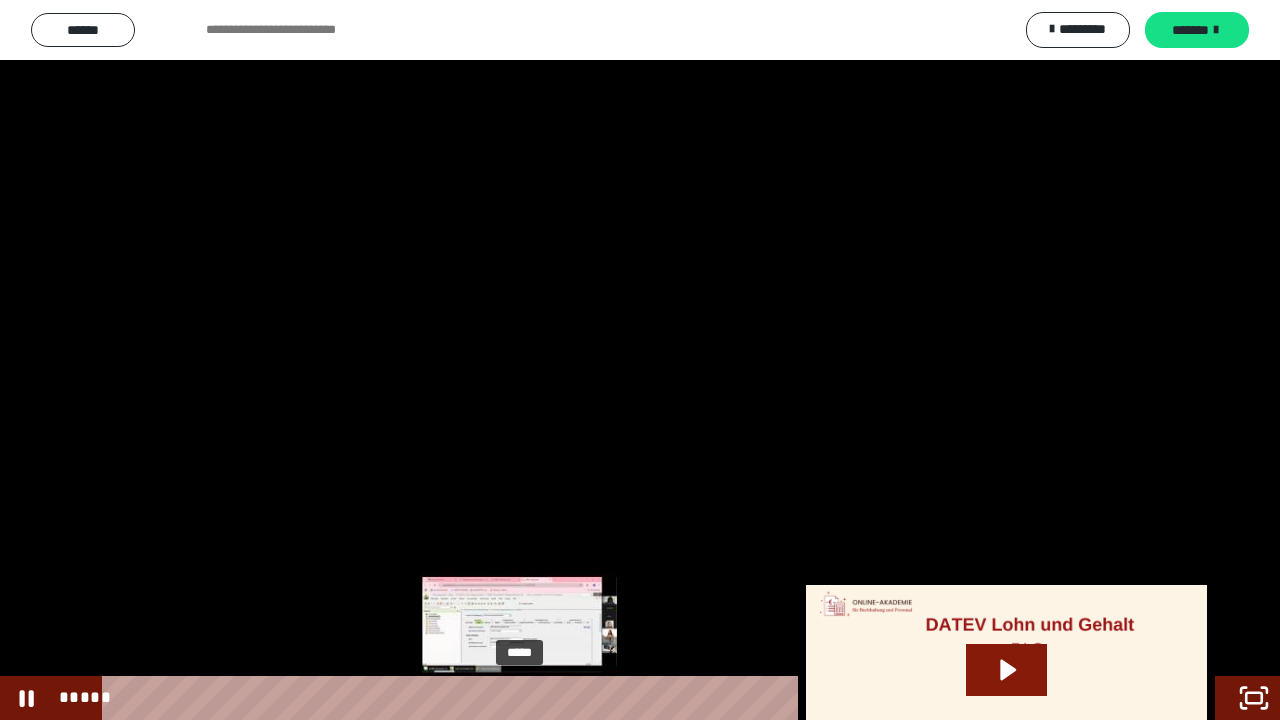 click on "*****" at bounding box center (616, 698) 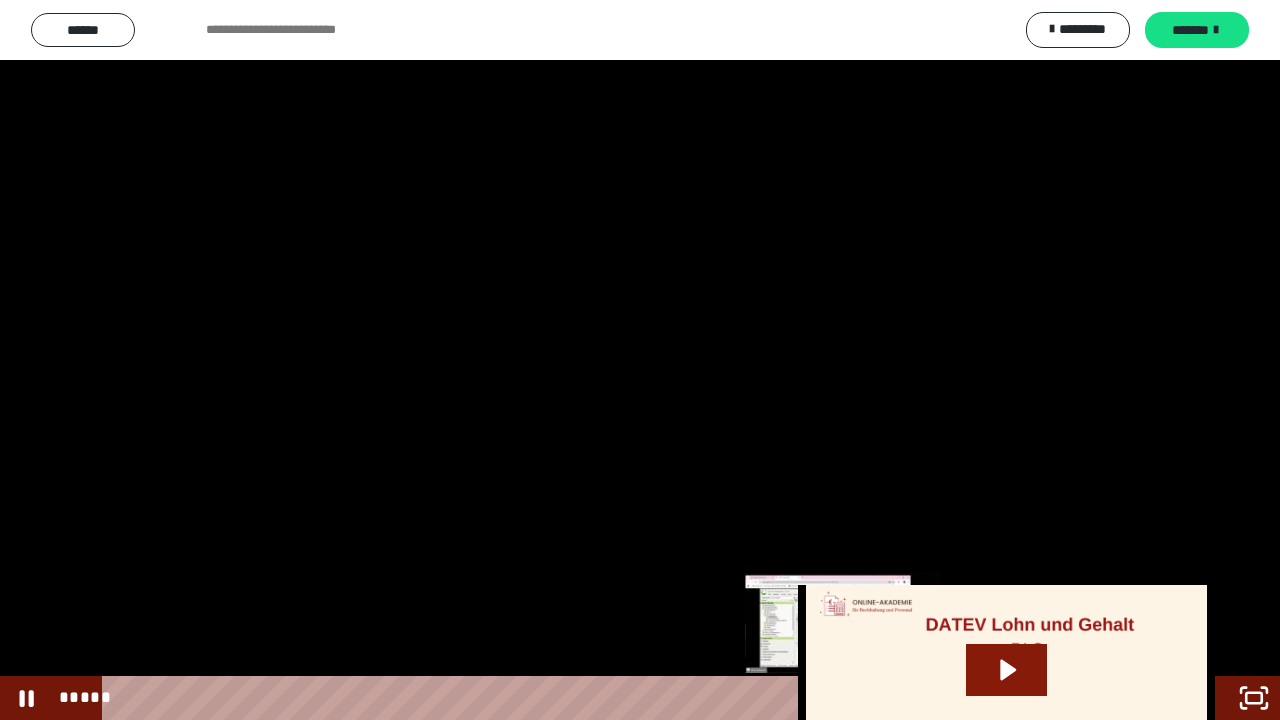 click on "*****" at bounding box center [616, 698] 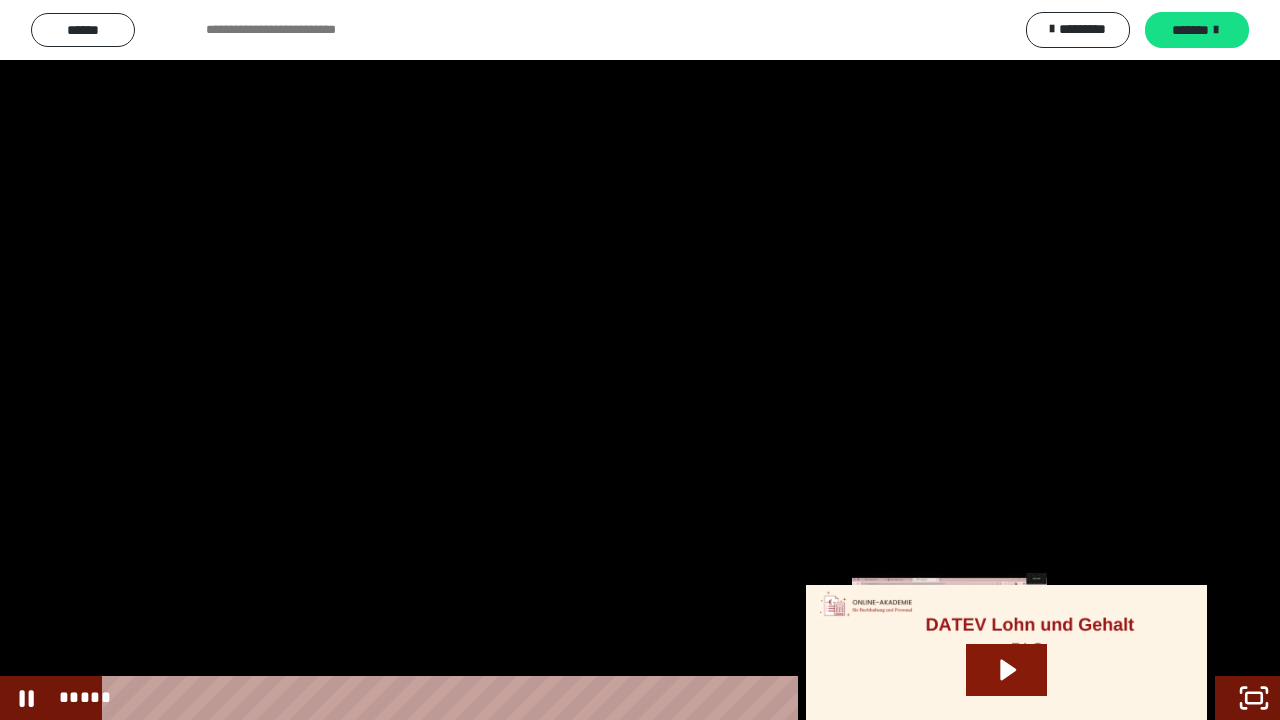 click on "*****" at bounding box center [616, 698] 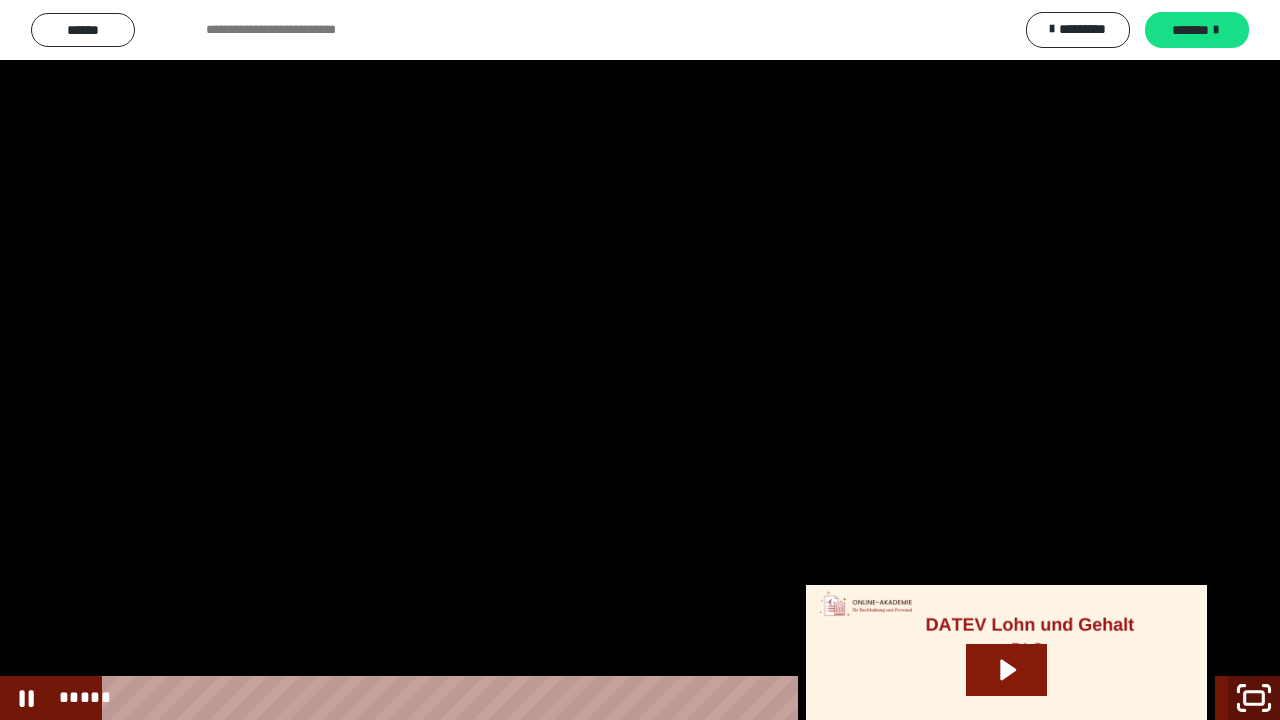 click 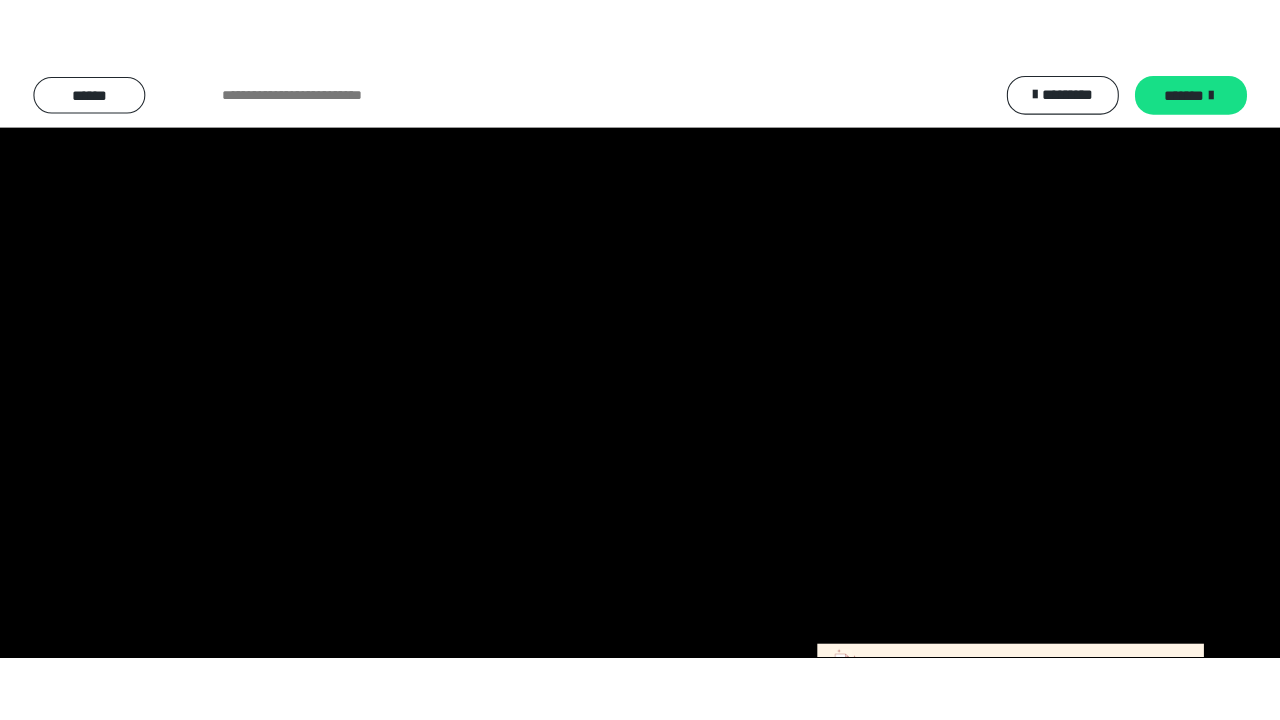 scroll, scrollTop: 2660, scrollLeft: 0, axis: vertical 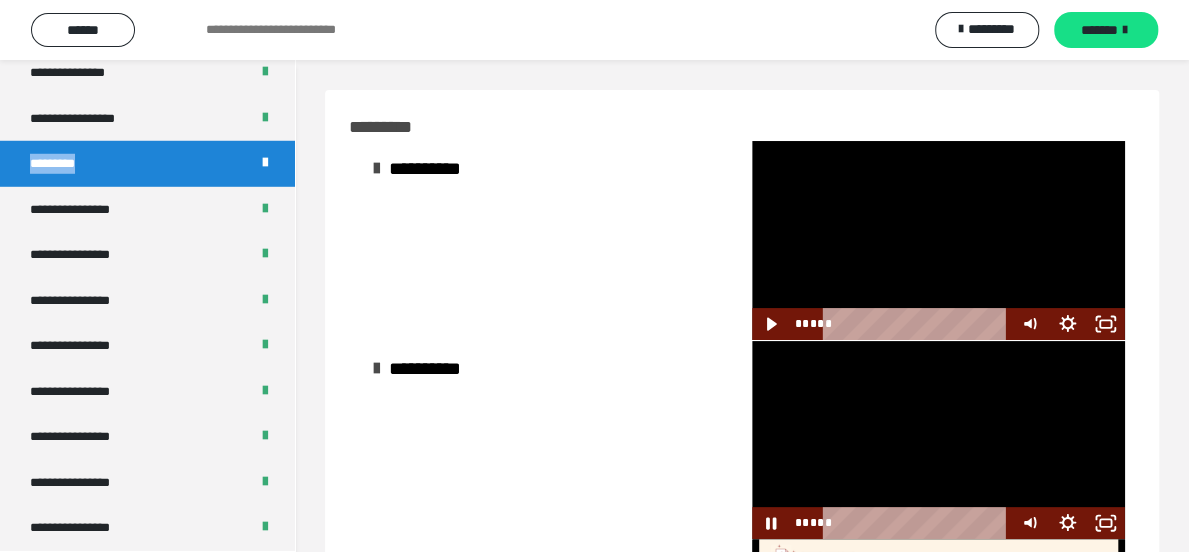 click at bounding box center [938, 240] 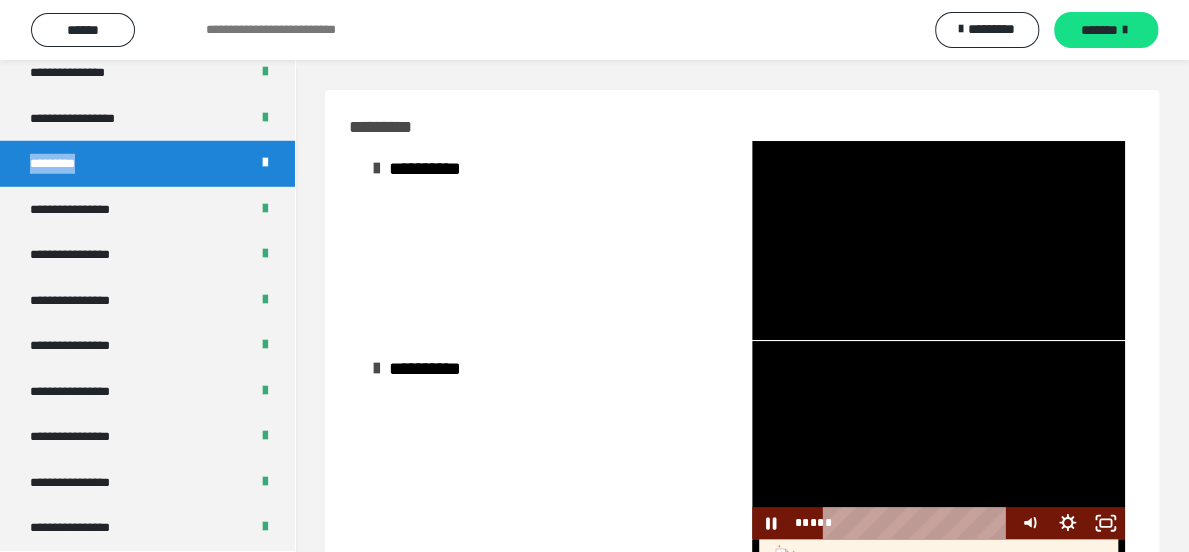 click at bounding box center [938, 440] 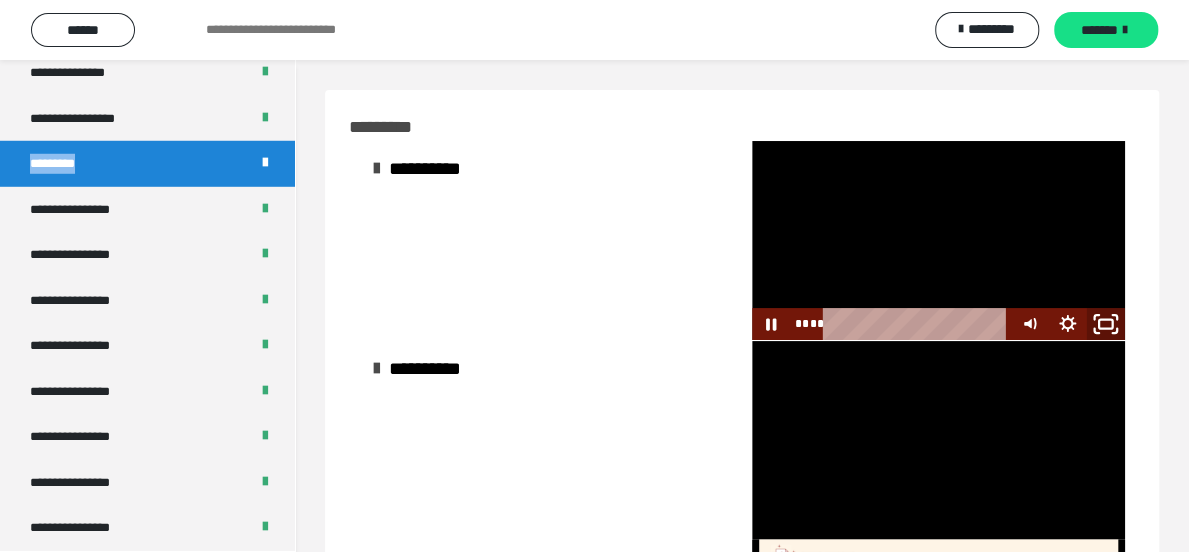 click 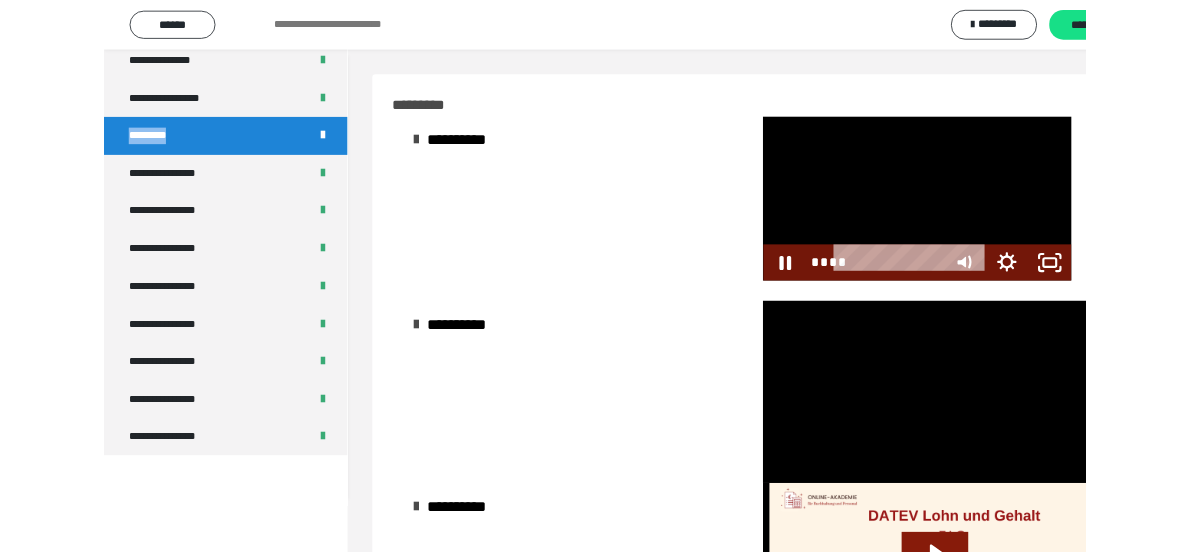 scroll, scrollTop: 2492, scrollLeft: 0, axis: vertical 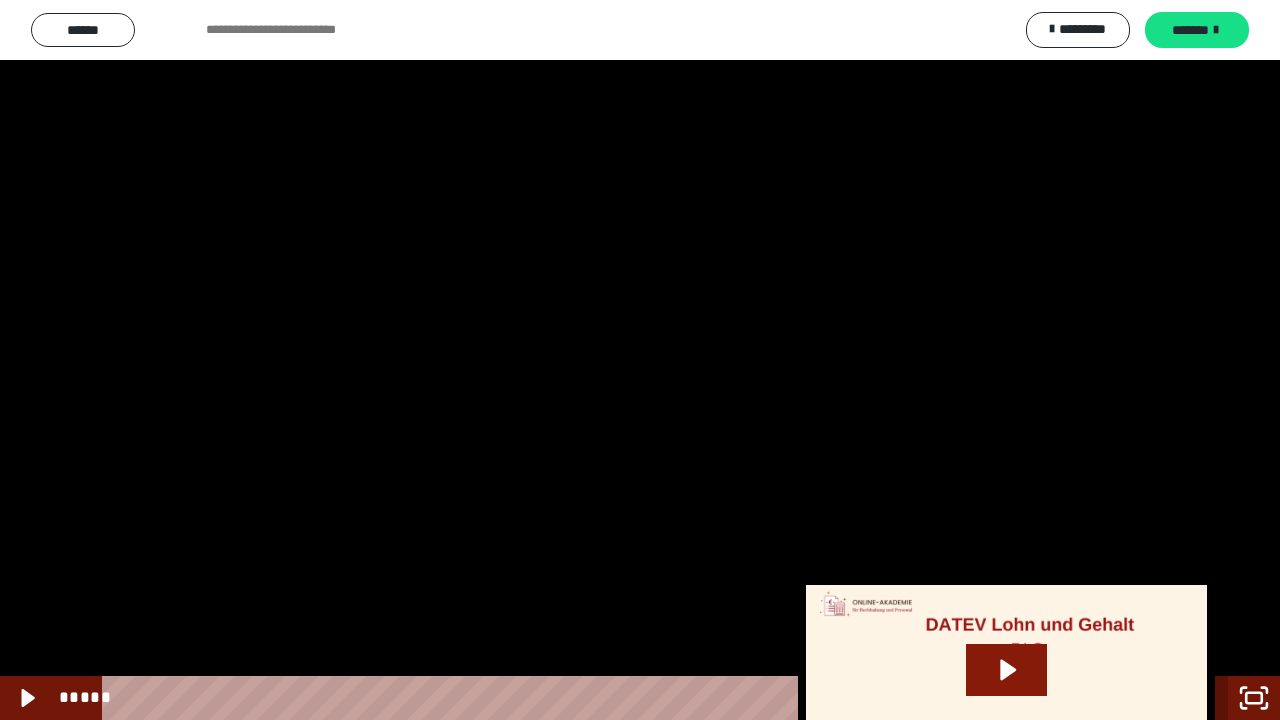 click 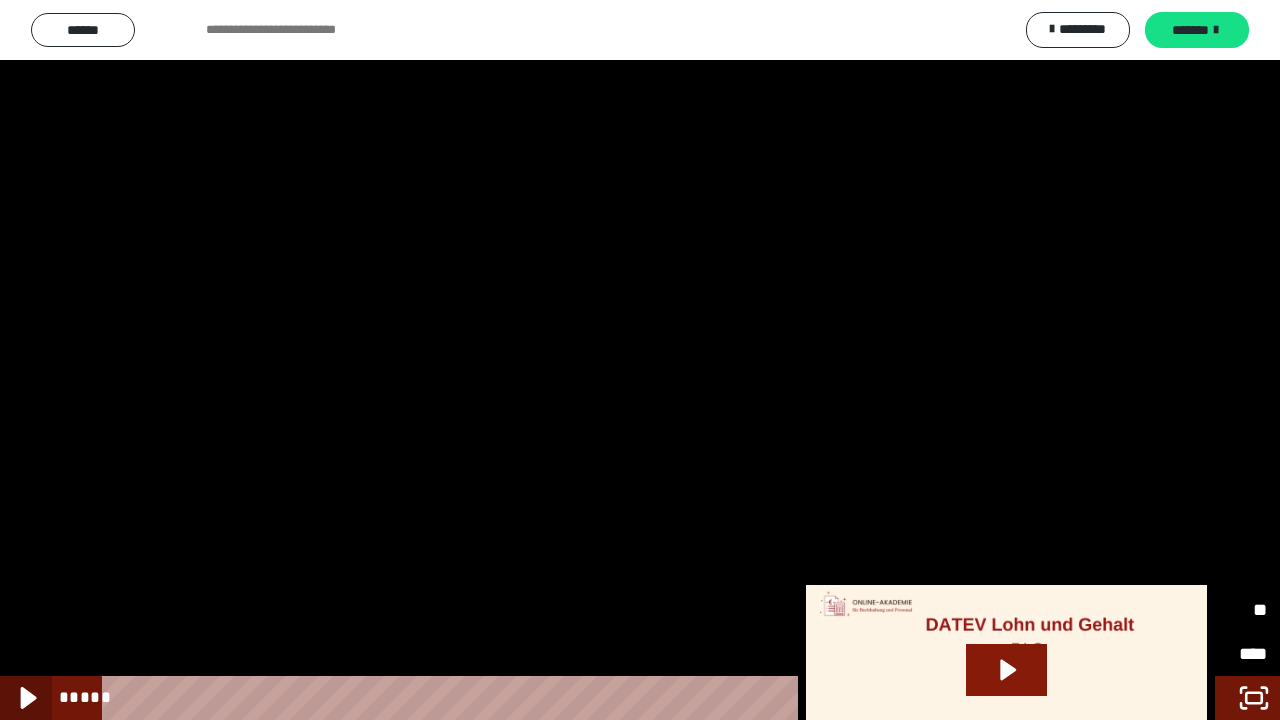 click 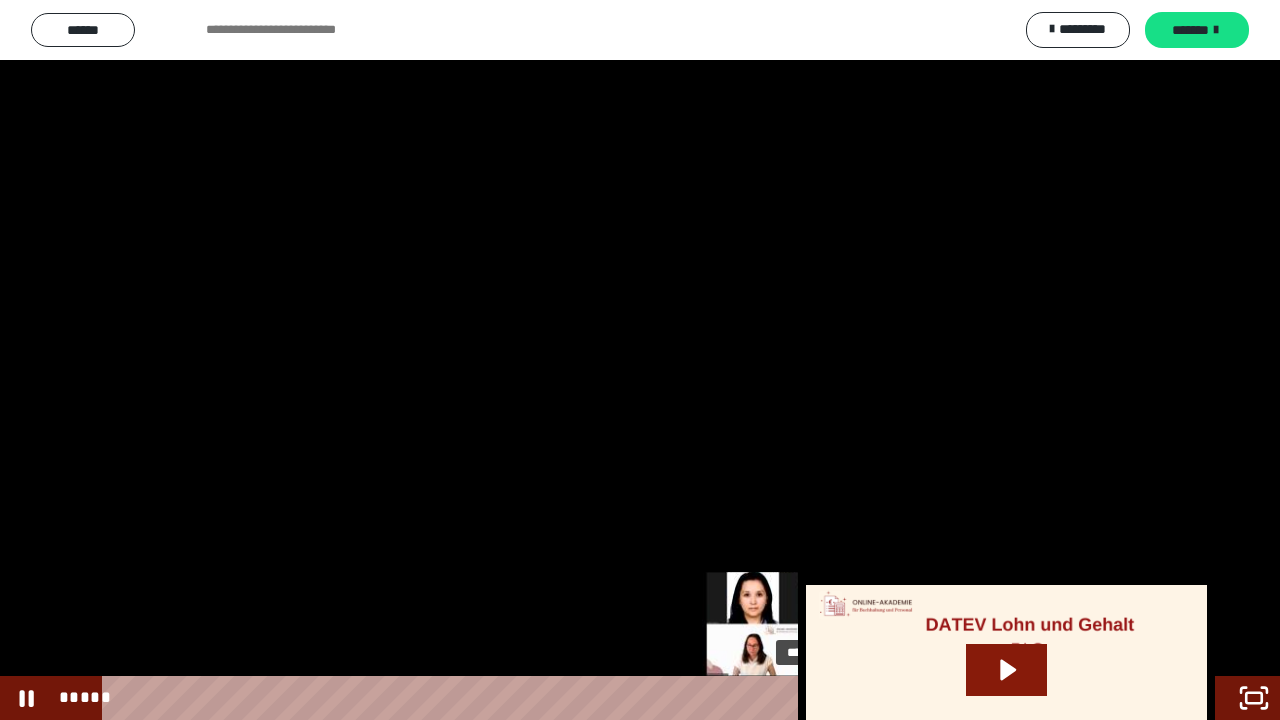 click on "*****" at bounding box center (616, 698) 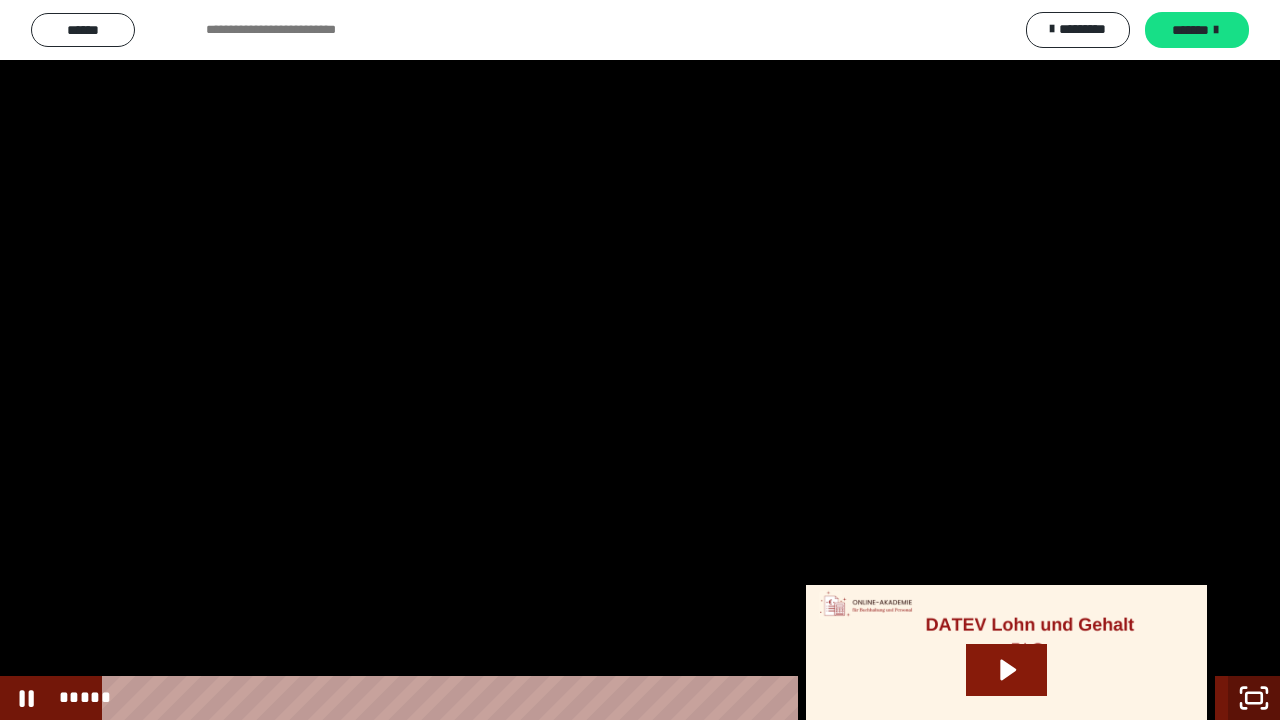 click 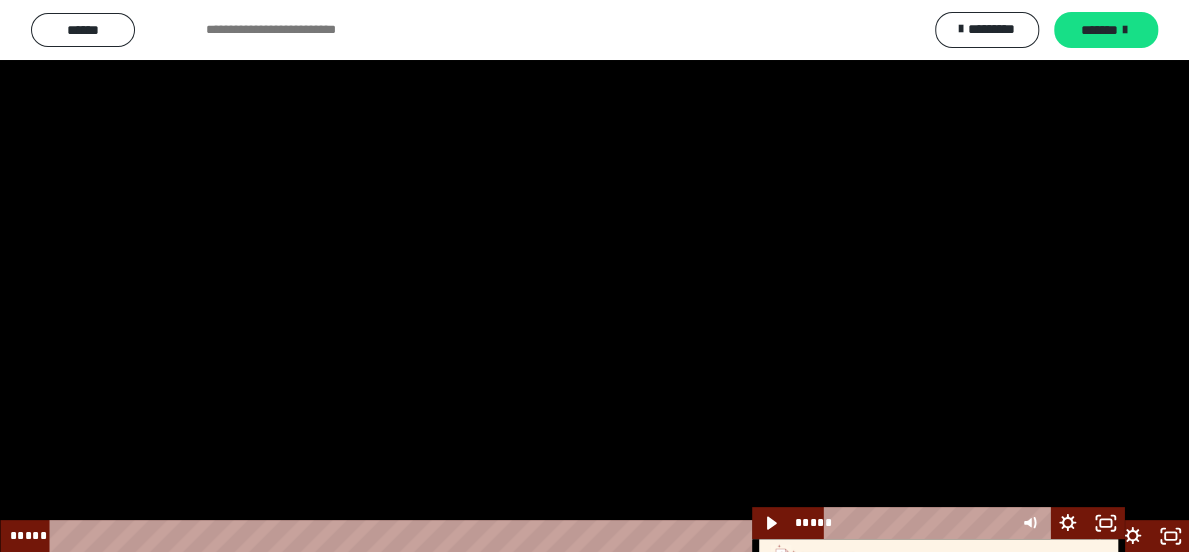 scroll, scrollTop: 2660, scrollLeft: 0, axis: vertical 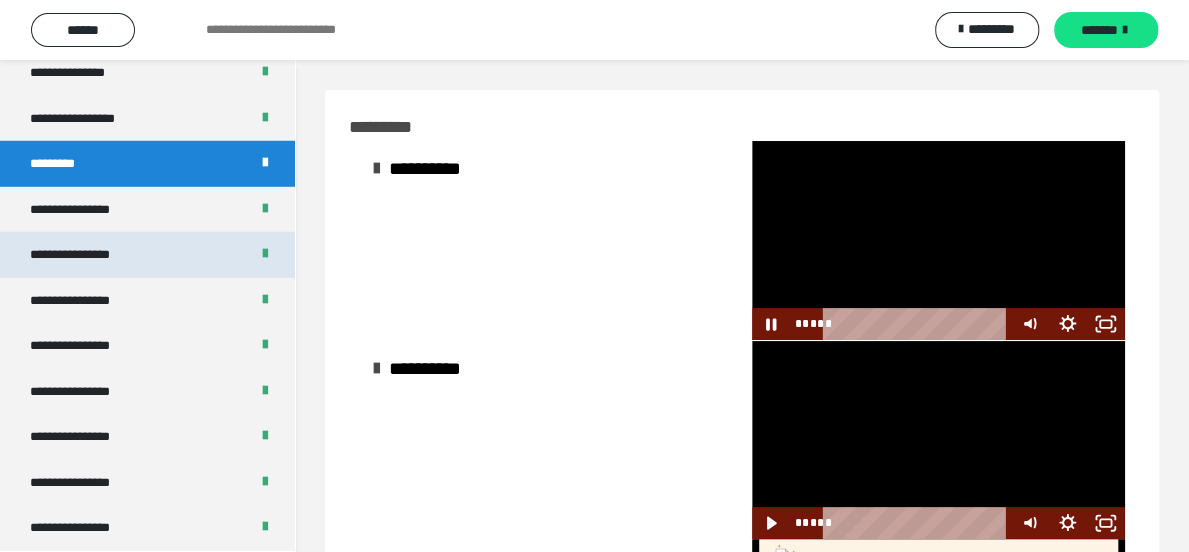 click on "**********" at bounding box center (87, 255) 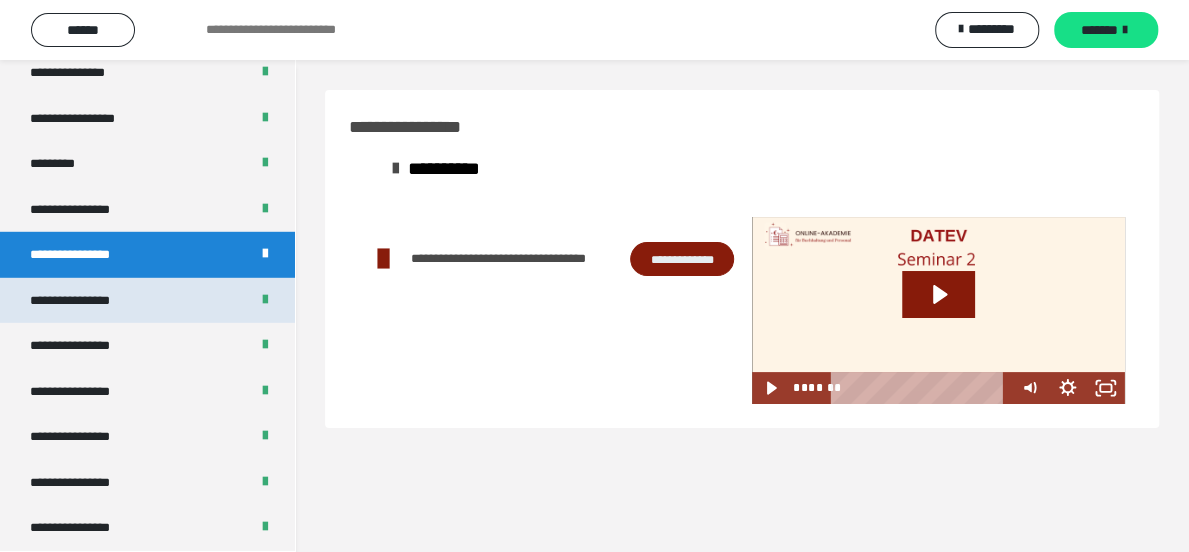 click on "**********" at bounding box center [87, 301] 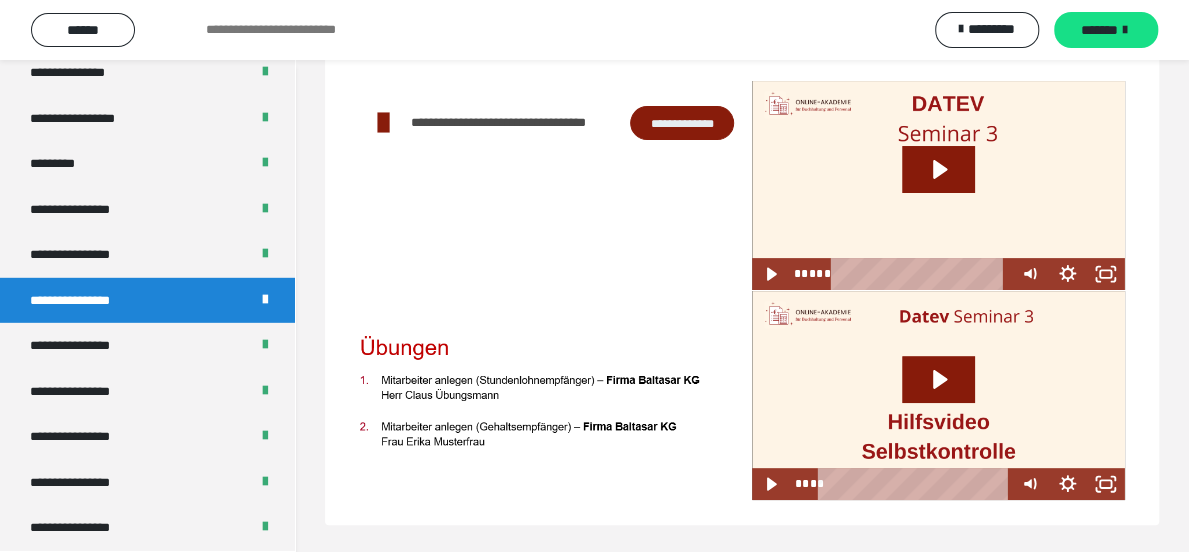 scroll, scrollTop: 138, scrollLeft: 0, axis: vertical 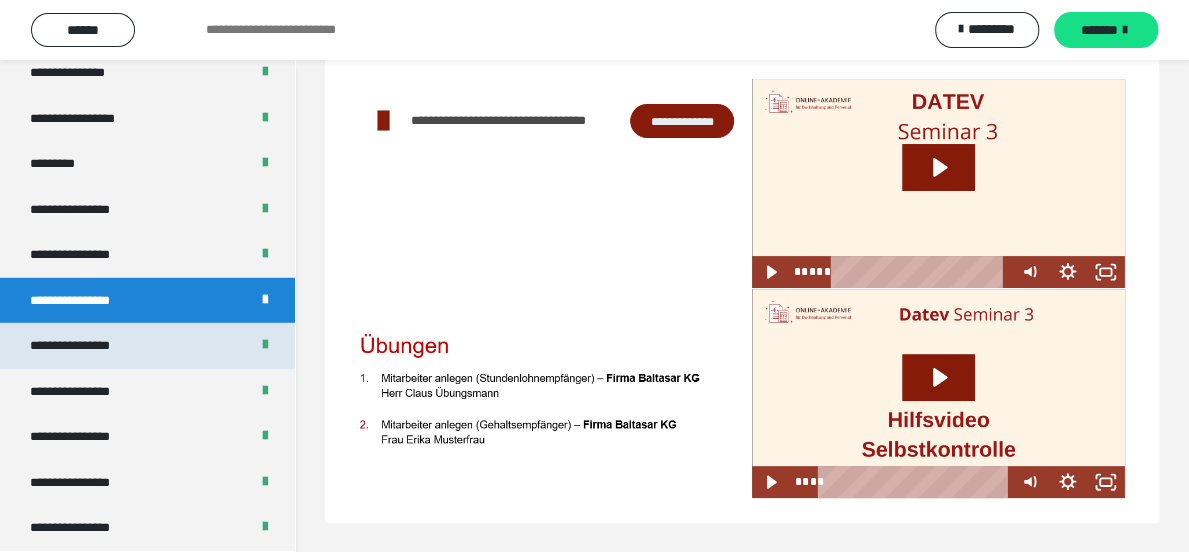 click on "**********" at bounding box center [147, 346] 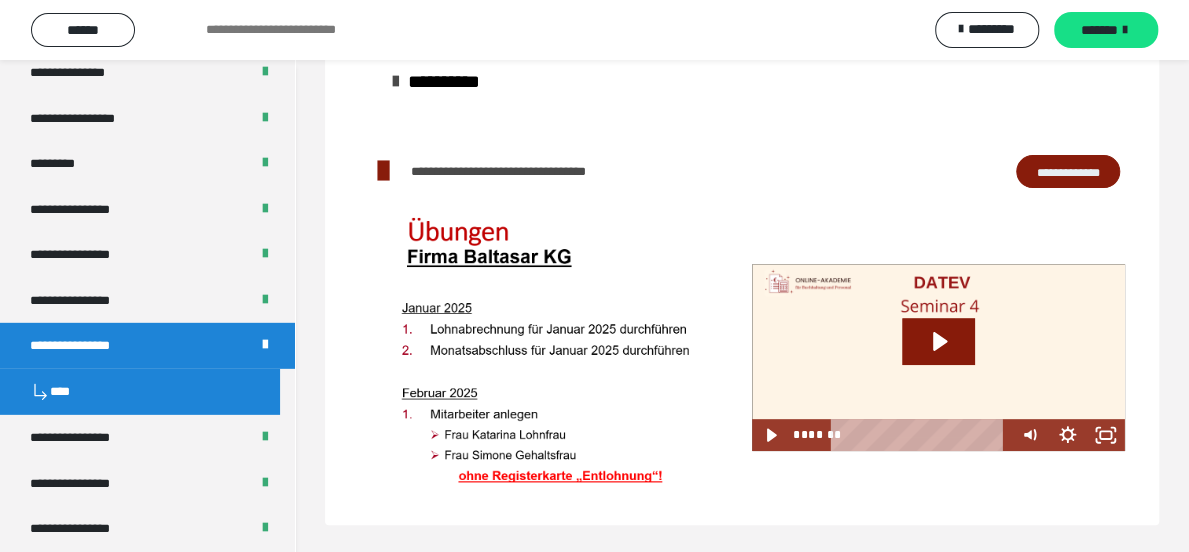 scroll, scrollTop: 203, scrollLeft: 0, axis: vertical 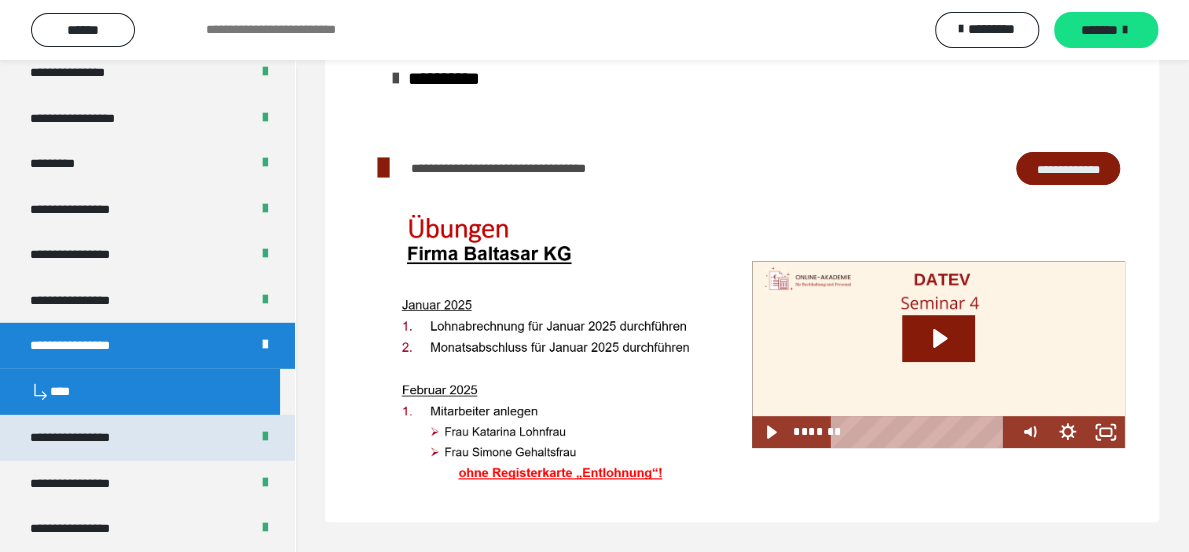 click on "**********" at bounding box center [87, 438] 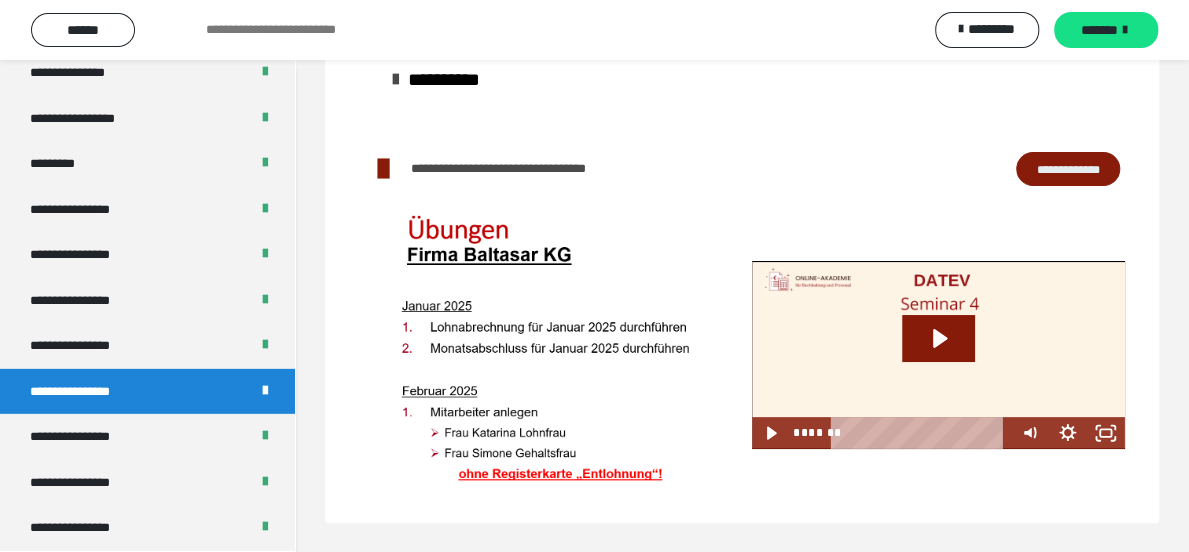 scroll, scrollTop: 60, scrollLeft: 0, axis: vertical 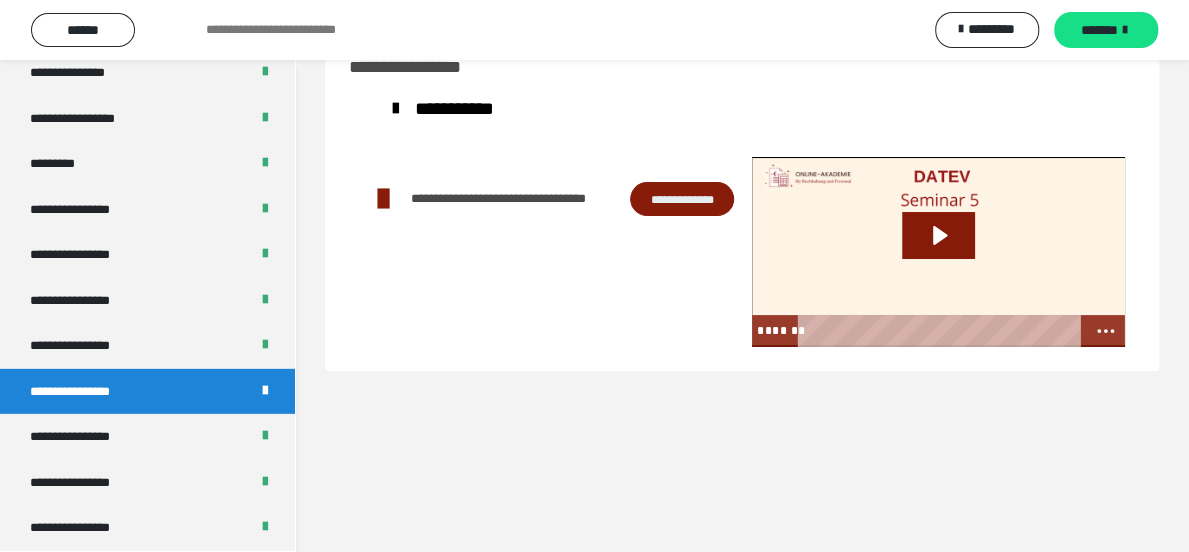click on "**********" at bounding box center (87, 392) 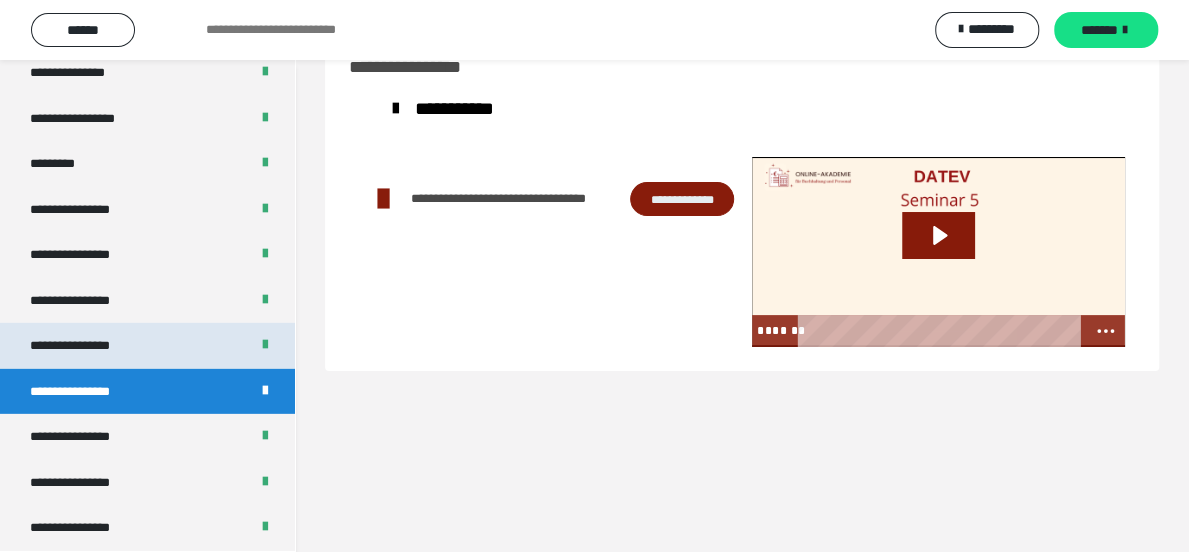 click on "**********" at bounding box center (87, 346) 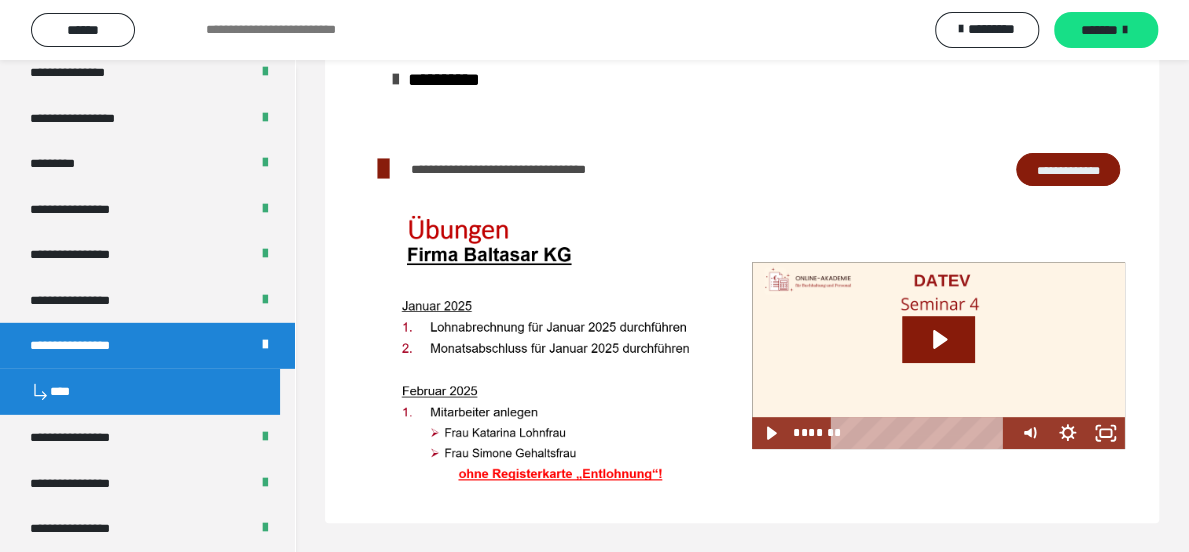scroll, scrollTop: 203, scrollLeft: 0, axis: vertical 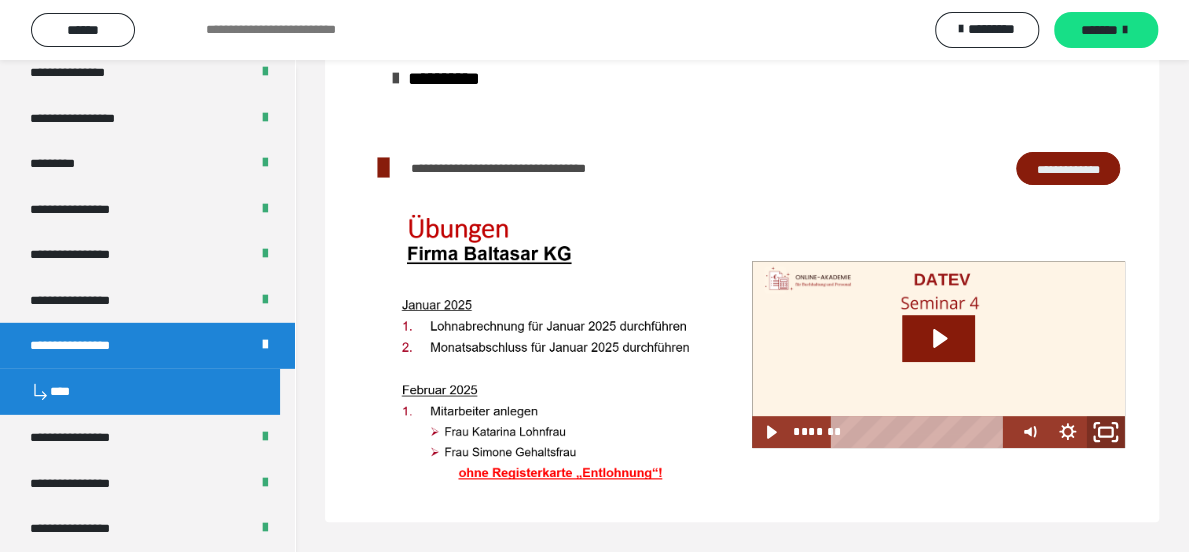 click 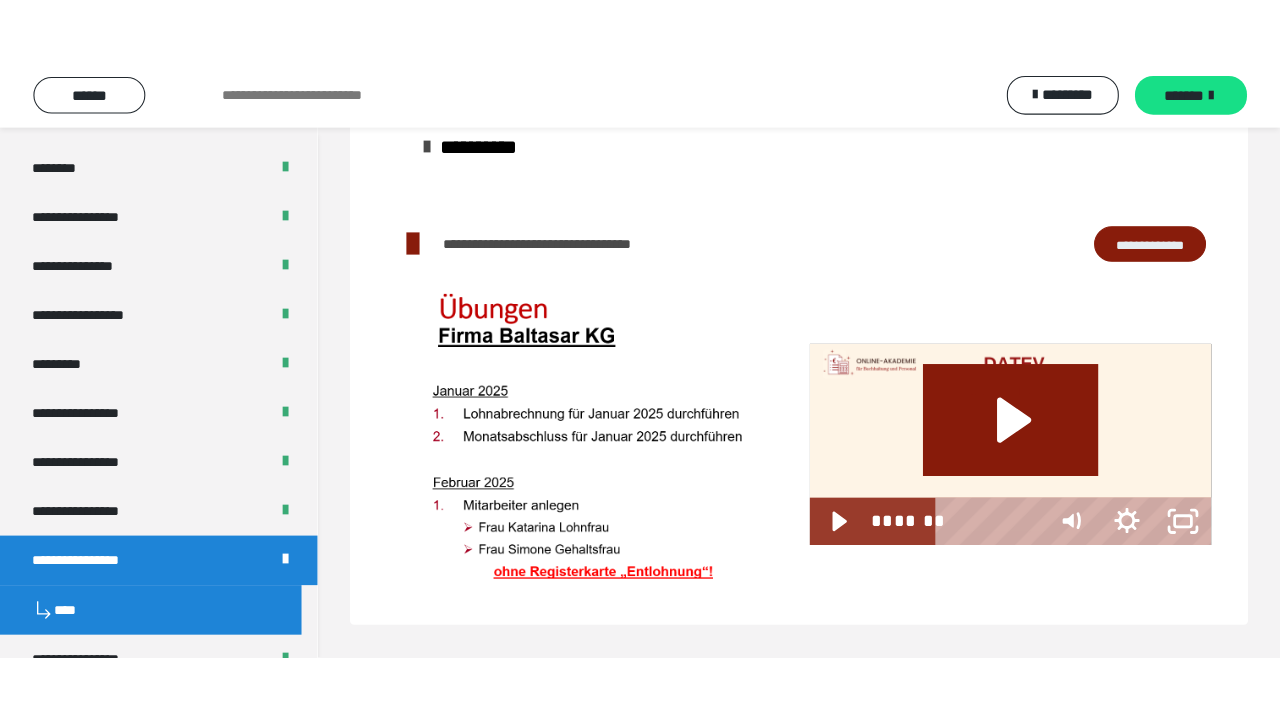 scroll, scrollTop: 71, scrollLeft: 0, axis: vertical 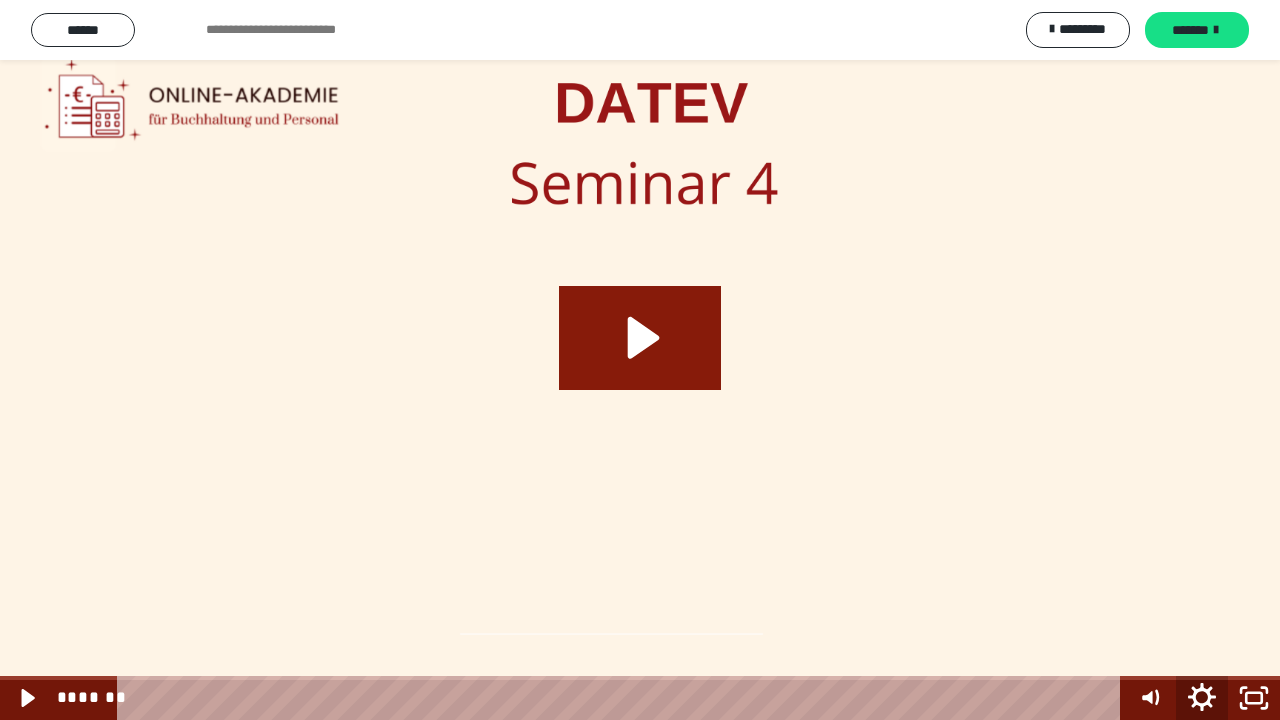 click 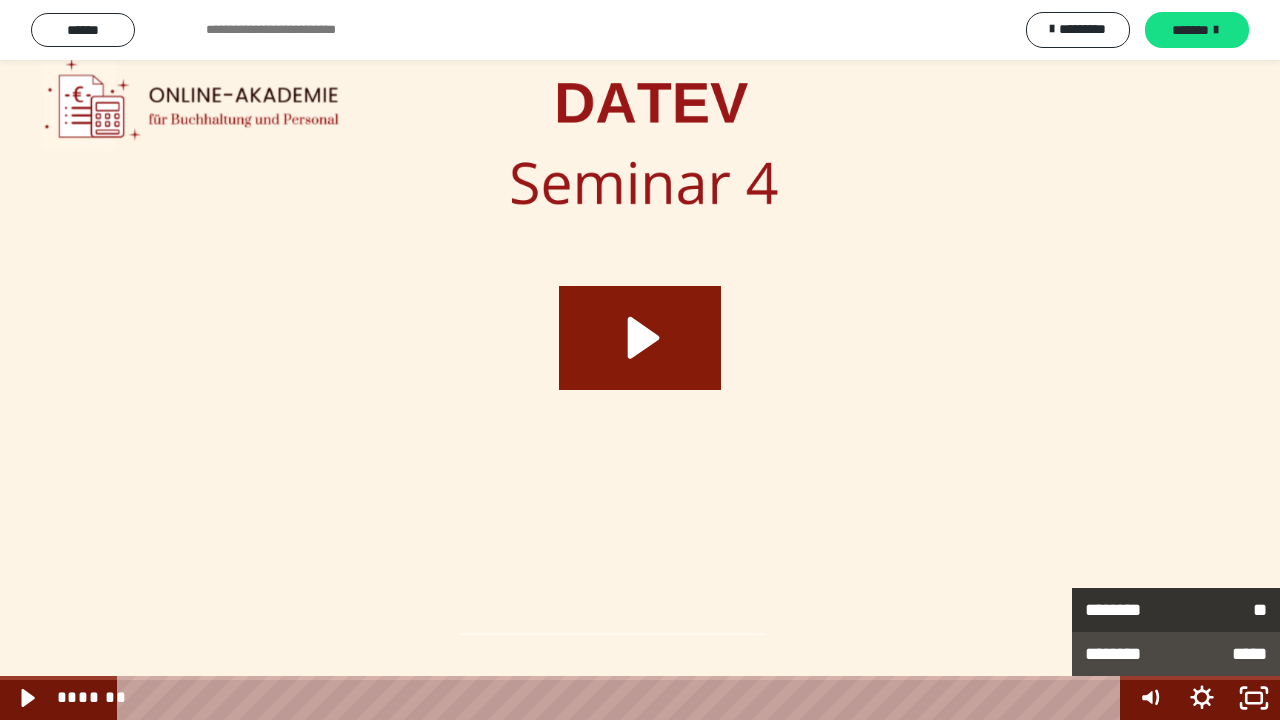click on "********" at bounding box center [1130, 610] 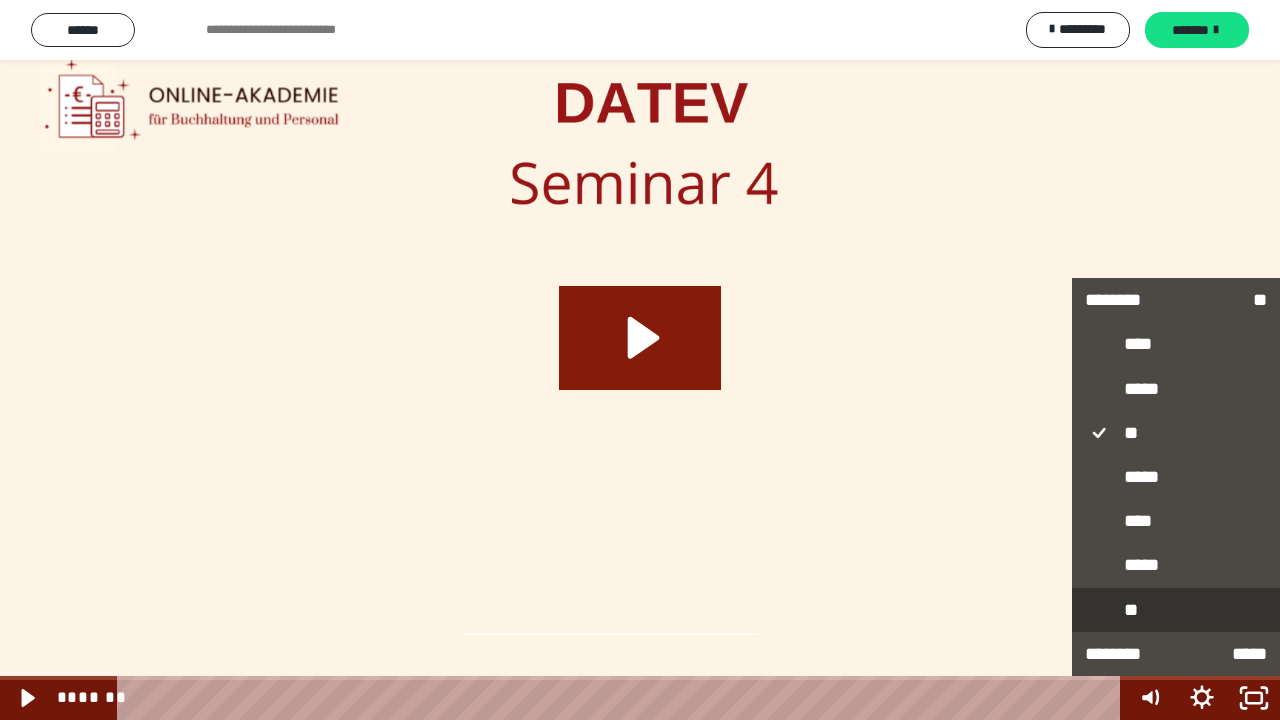 click on "**" at bounding box center (1176, 610) 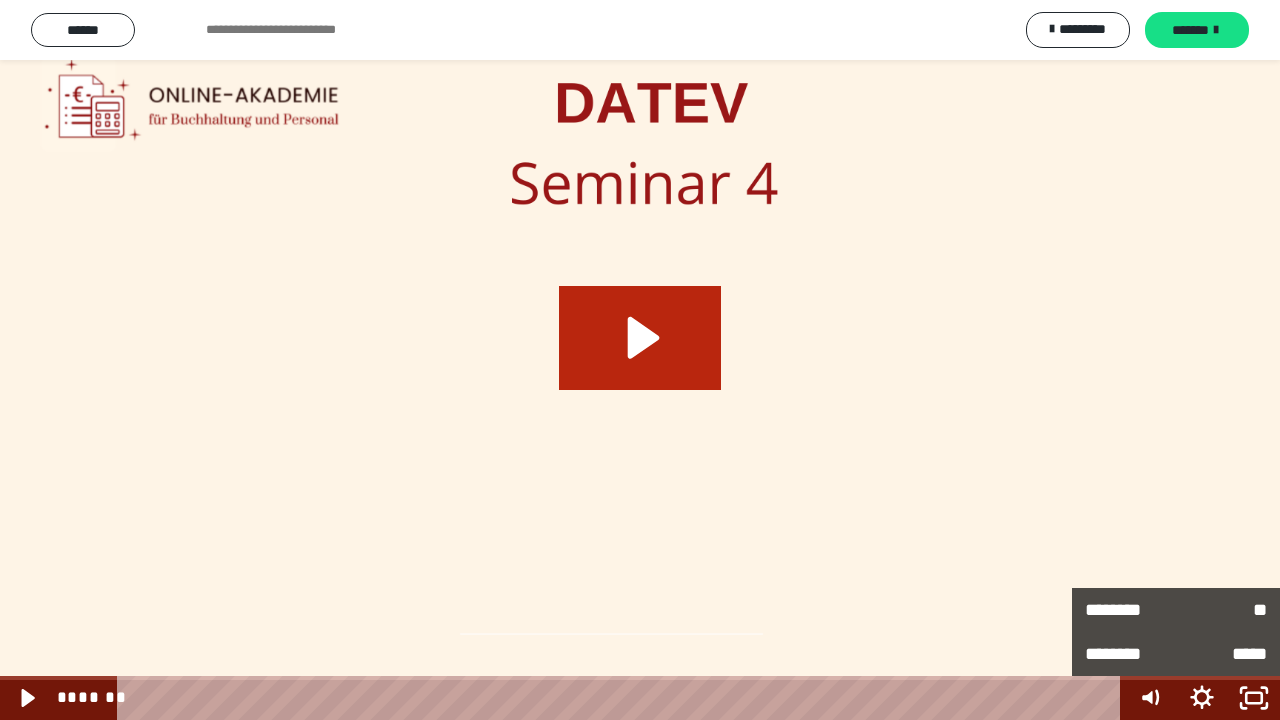 click 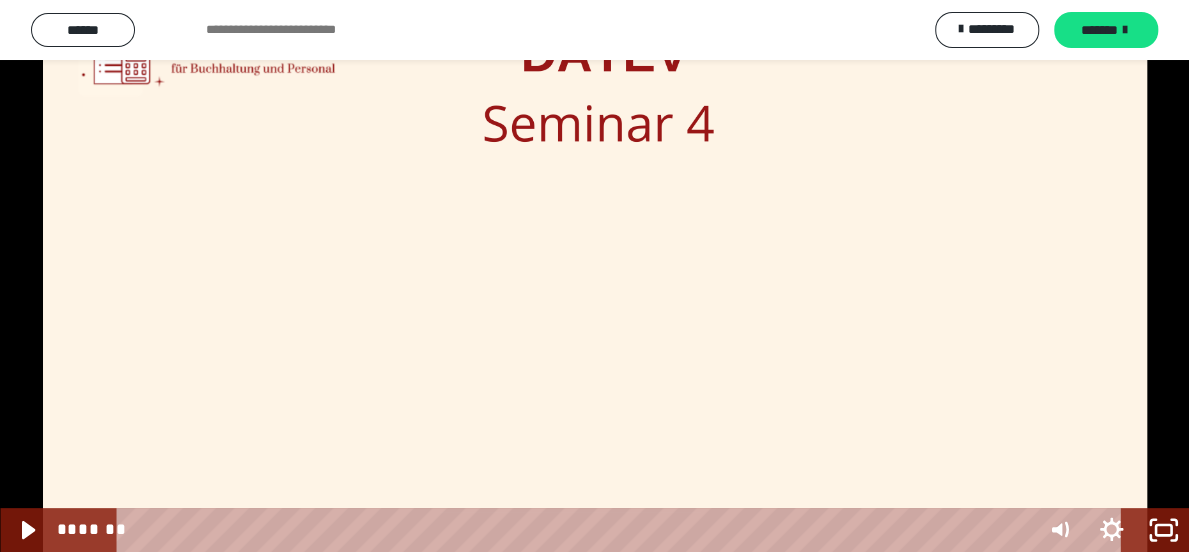 scroll, scrollTop: 2660, scrollLeft: 0, axis: vertical 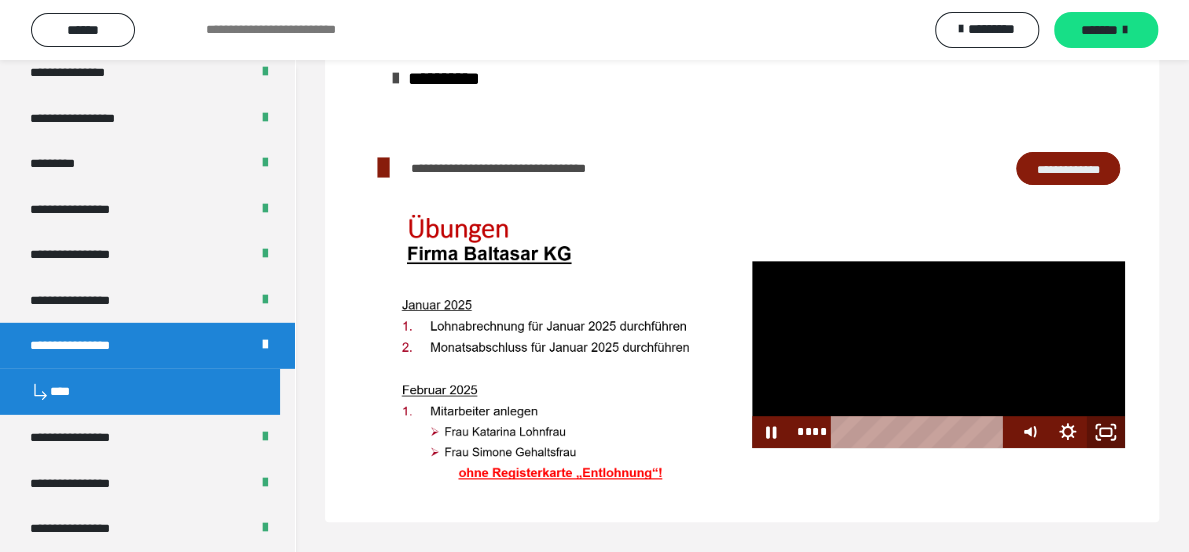 click 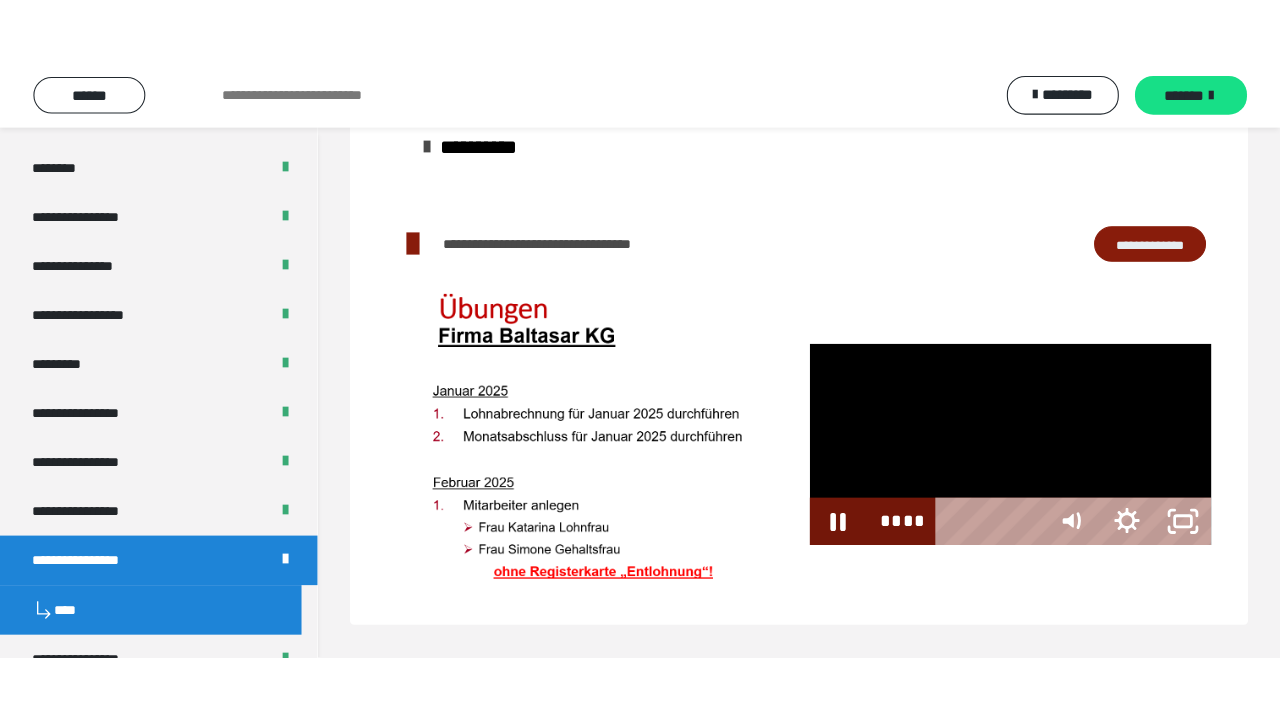 scroll, scrollTop: 71, scrollLeft: 0, axis: vertical 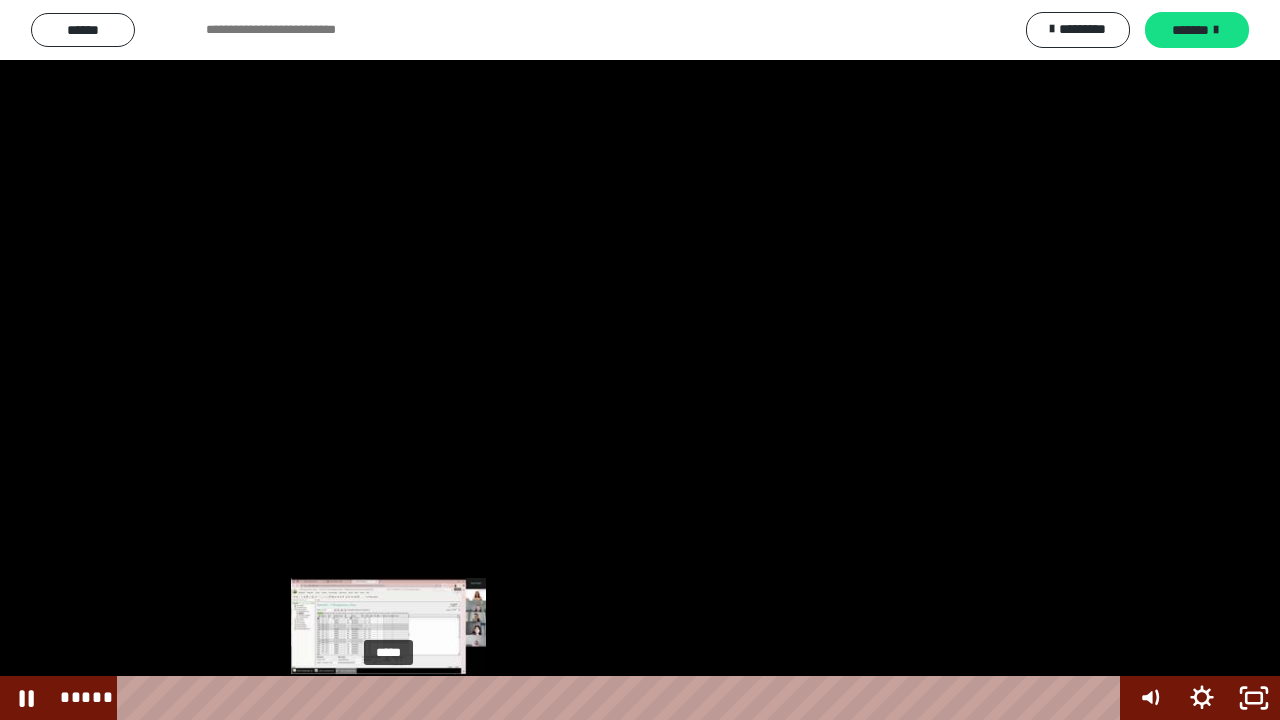 click on "*****" at bounding box center (622, 698) 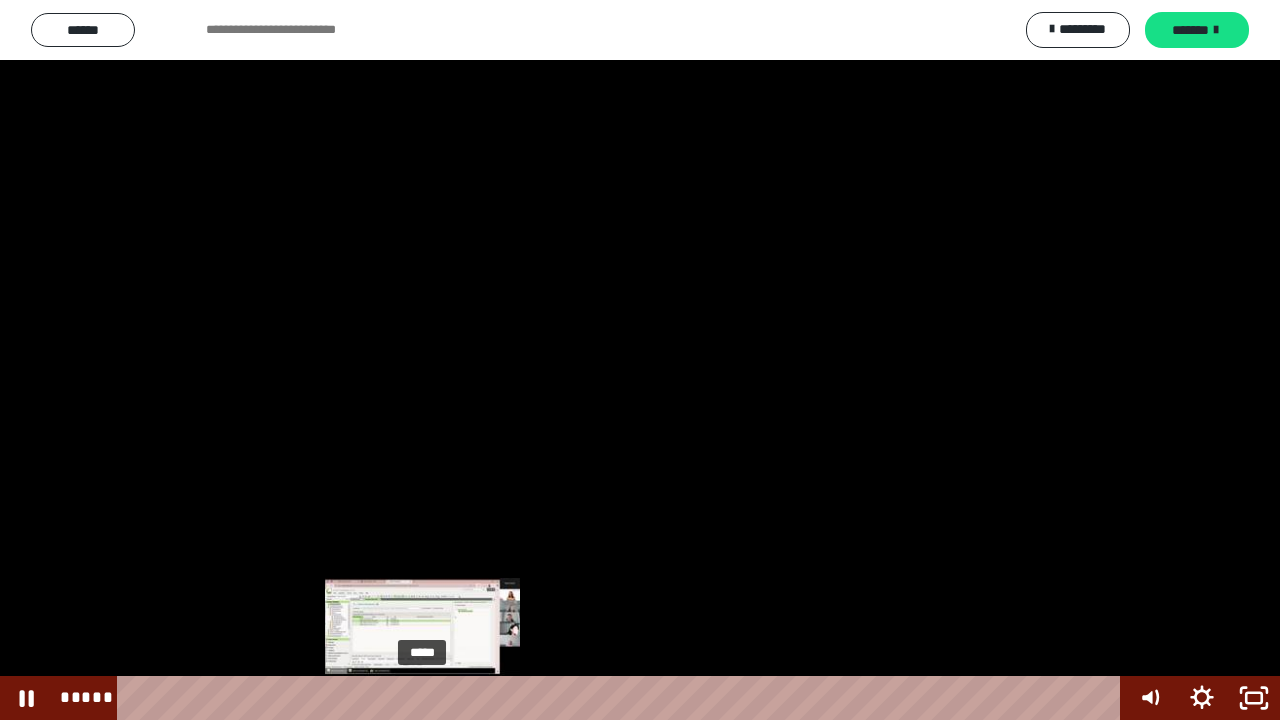 click on "*****" at bounding box center (622, 698) 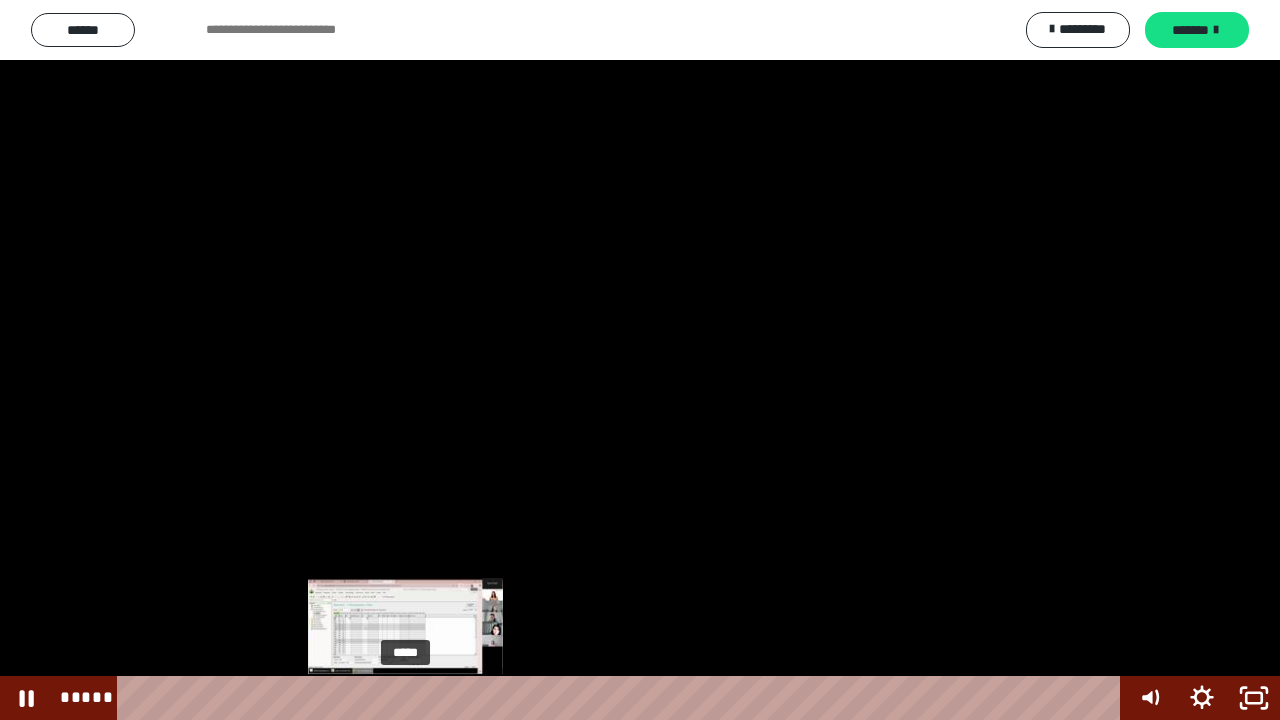 click on "*****" at bounding box center [622, 698] 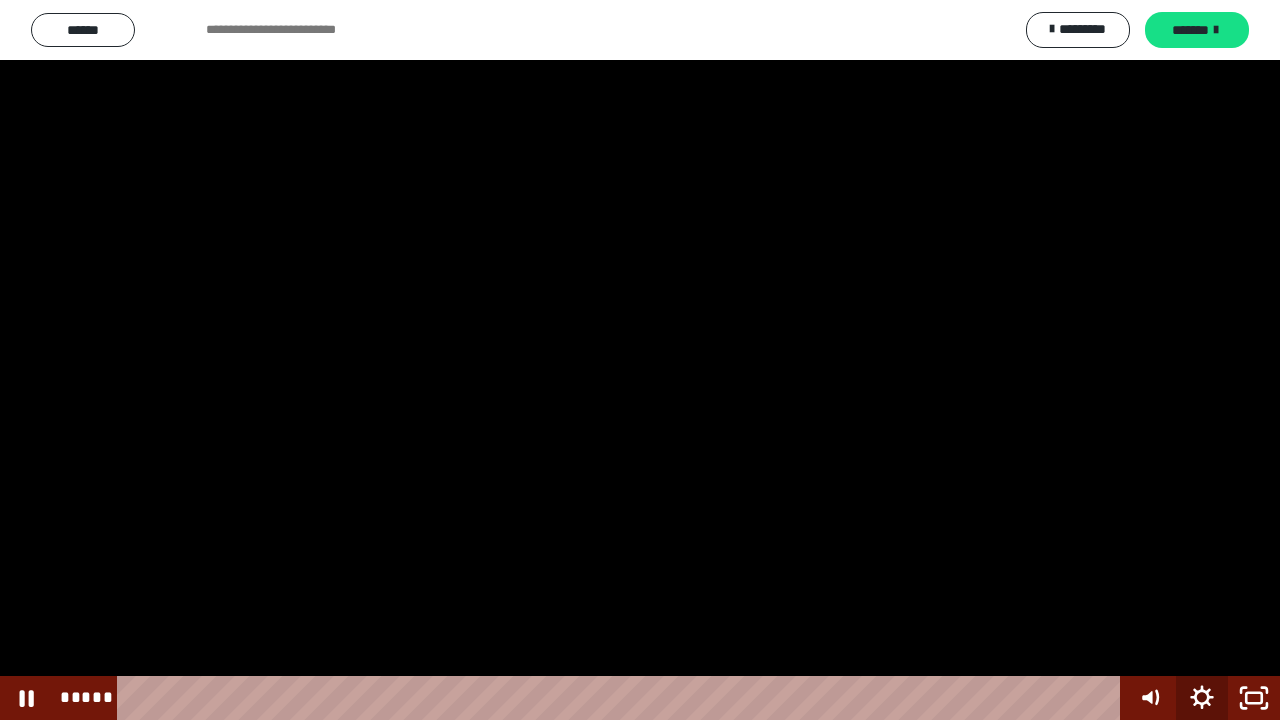 click 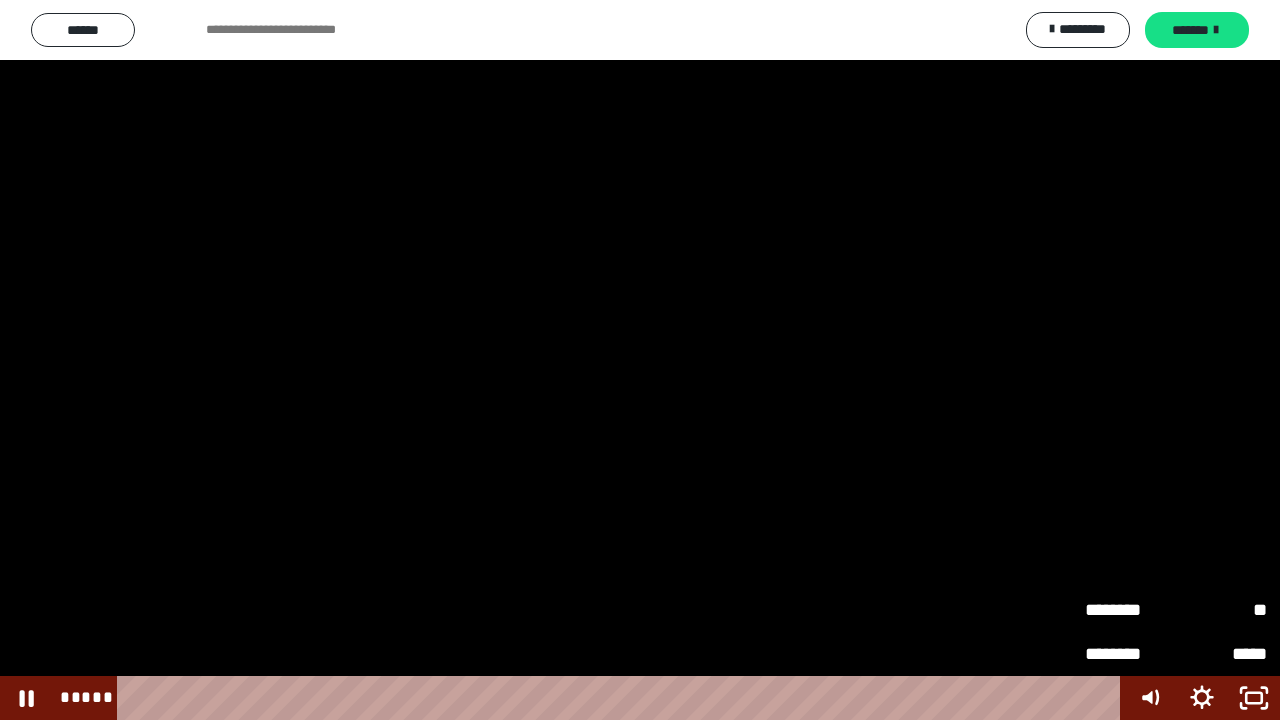 click on "********" at bounding box center [1130, 601] 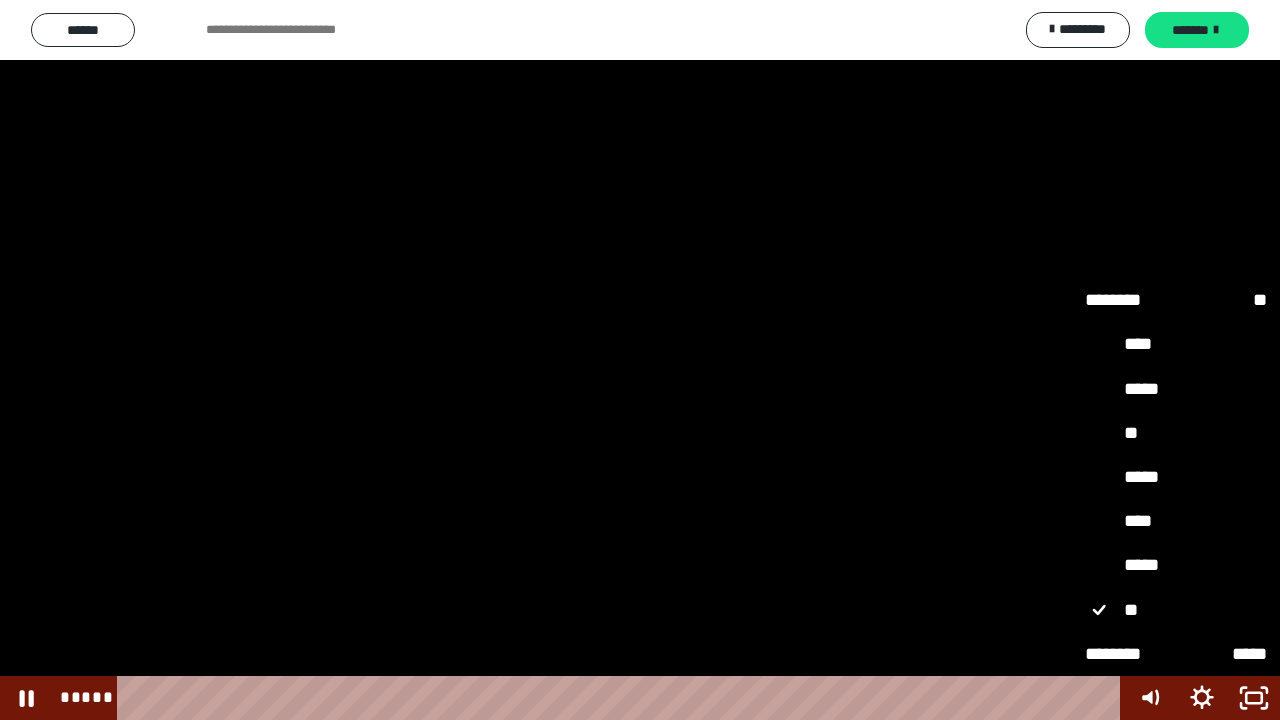 click on "**" at bounding box center [1176, 433] 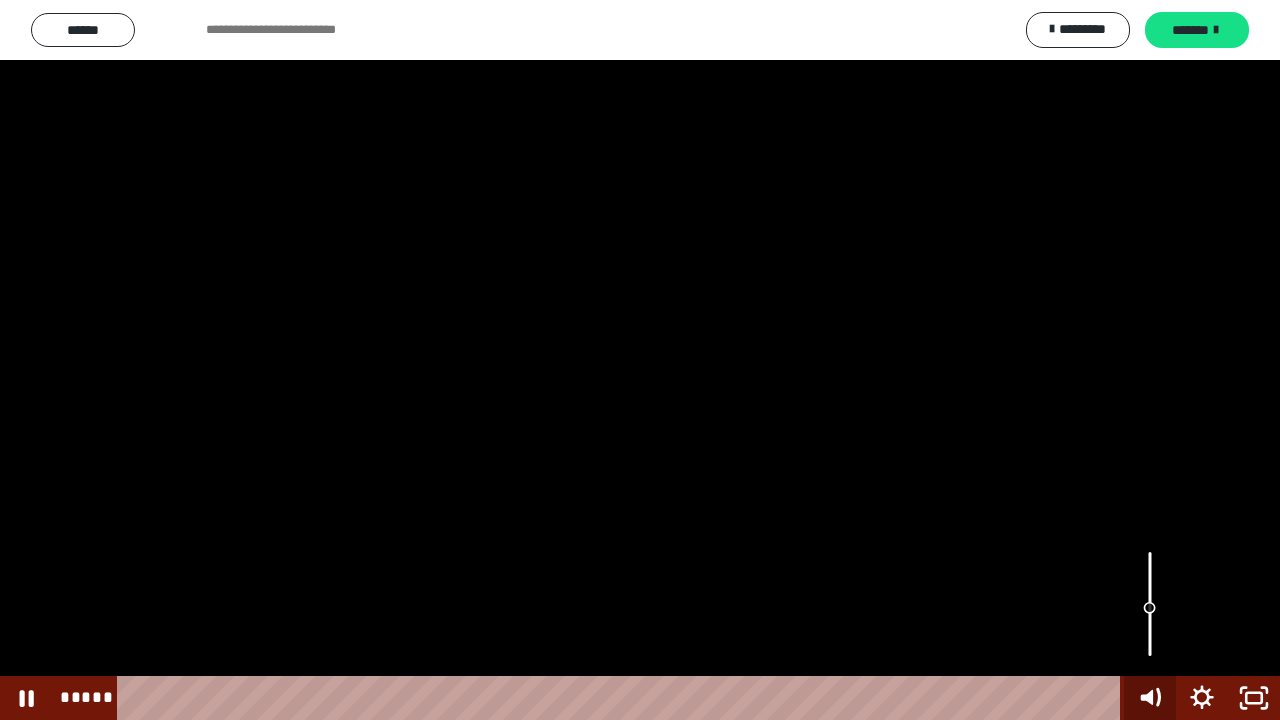 click 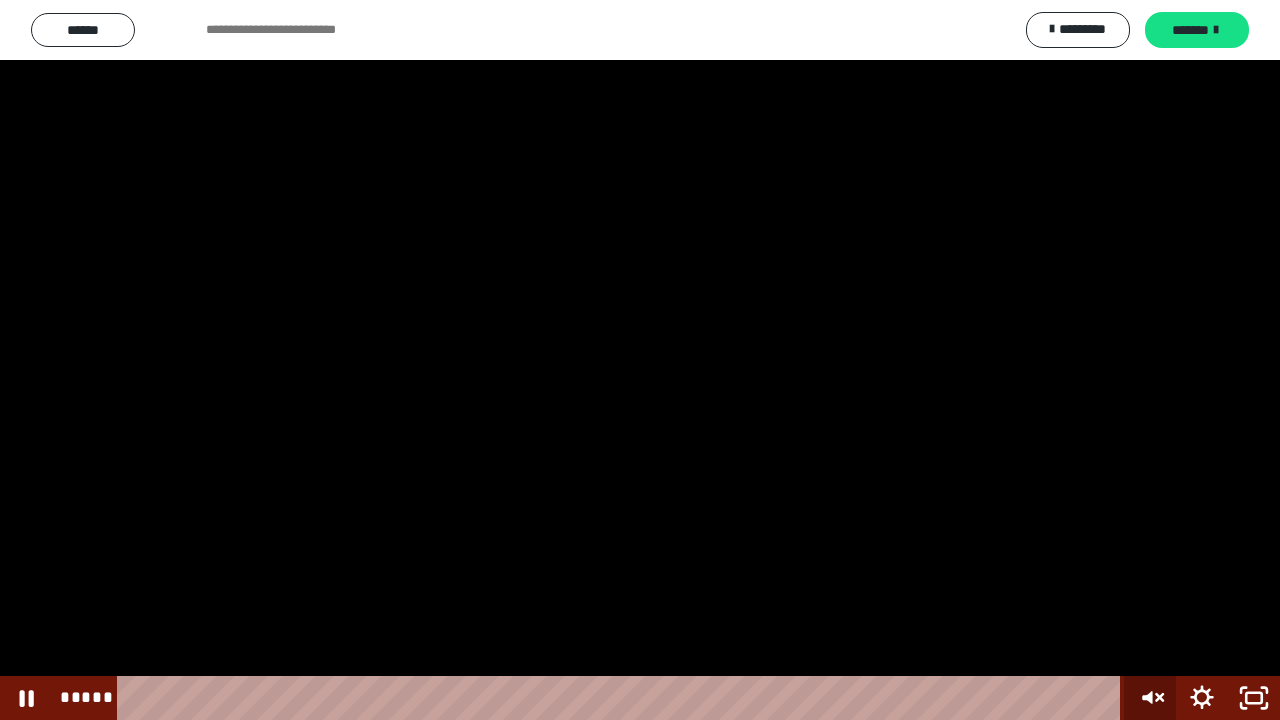 click 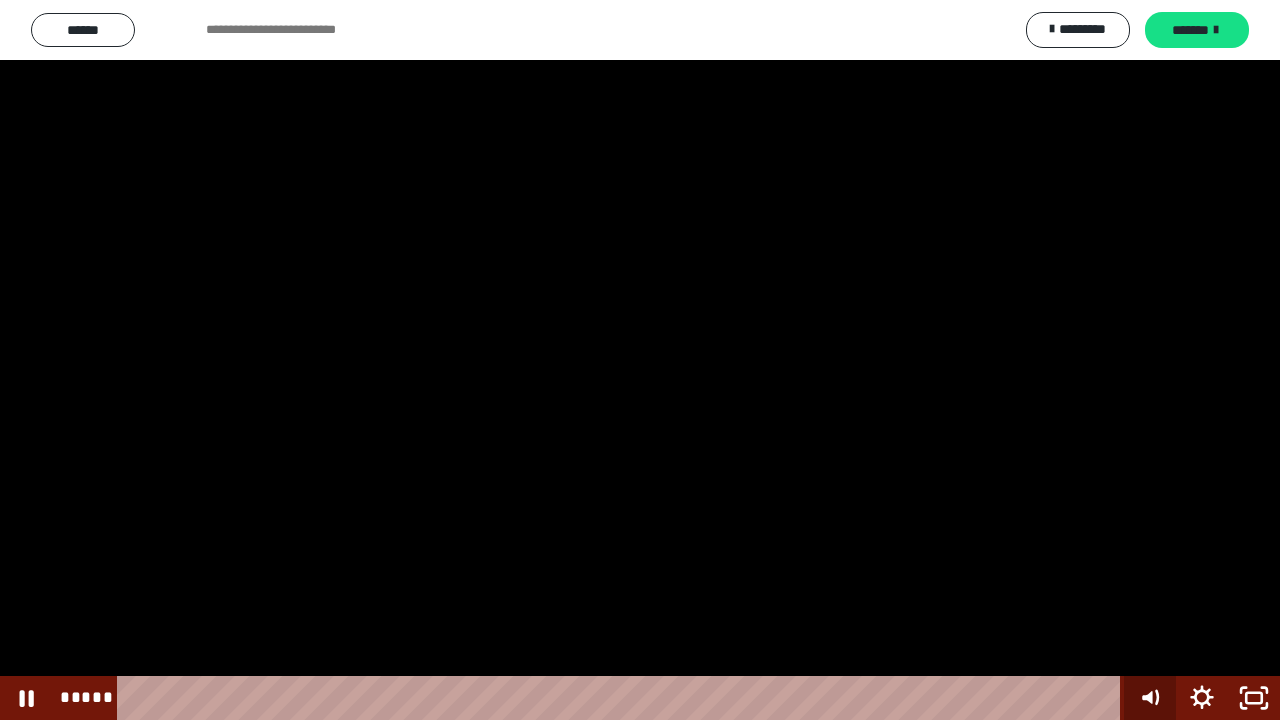 click 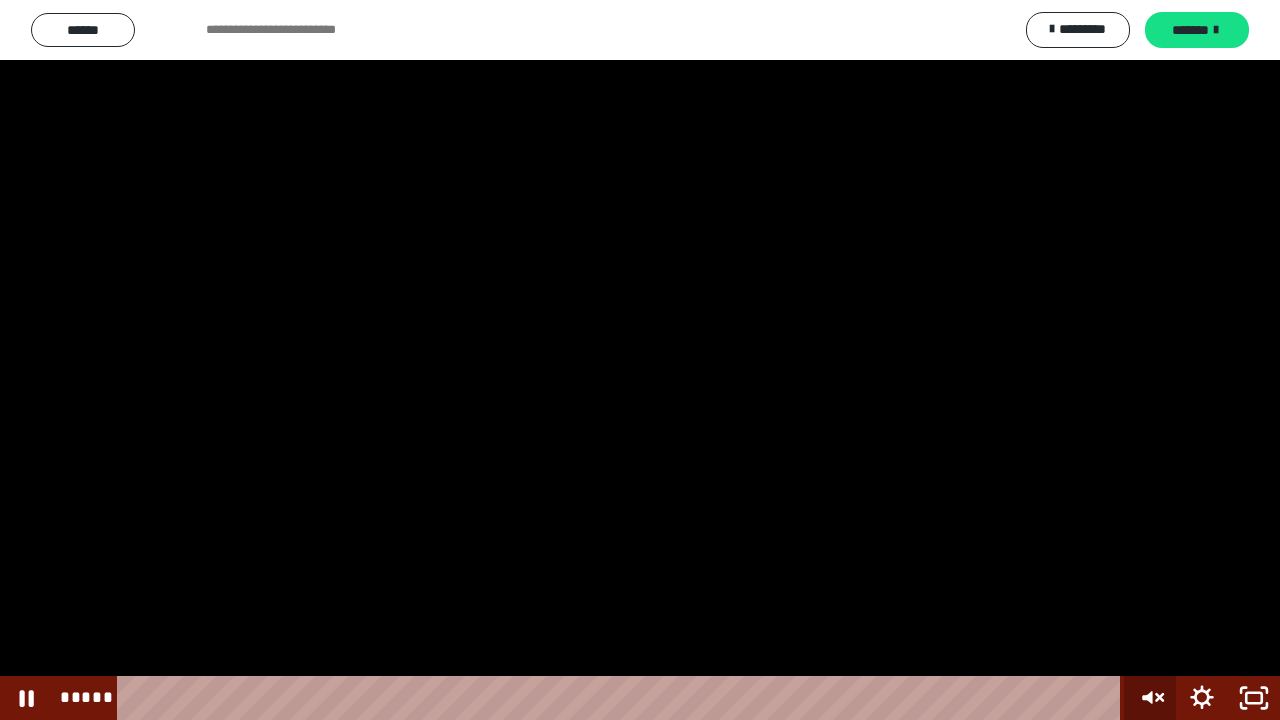 click 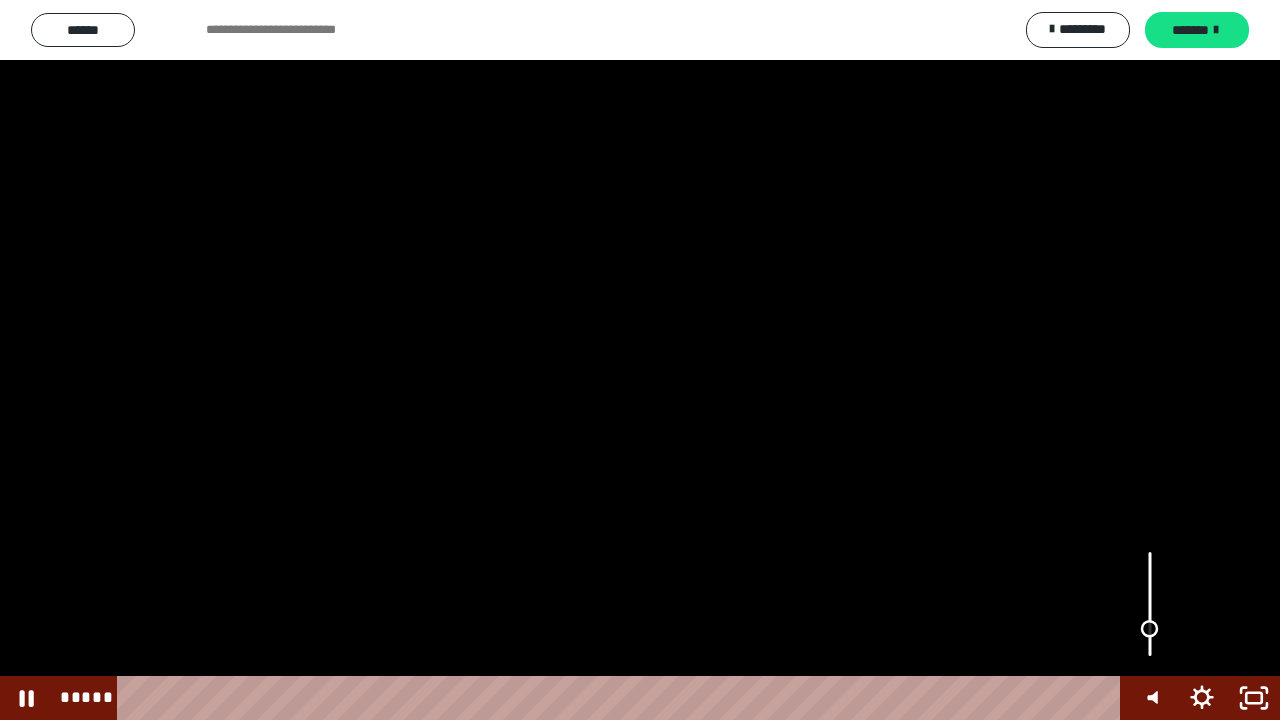 click at bounding box center (1150, 604) 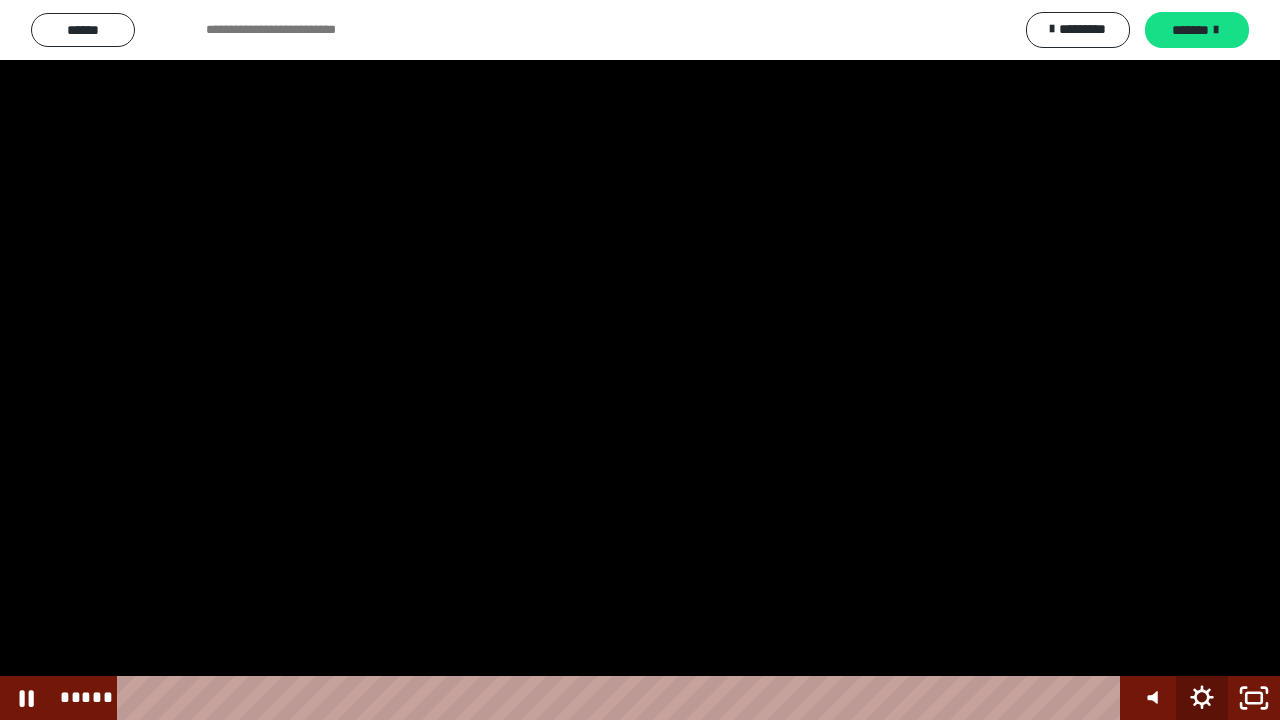 click 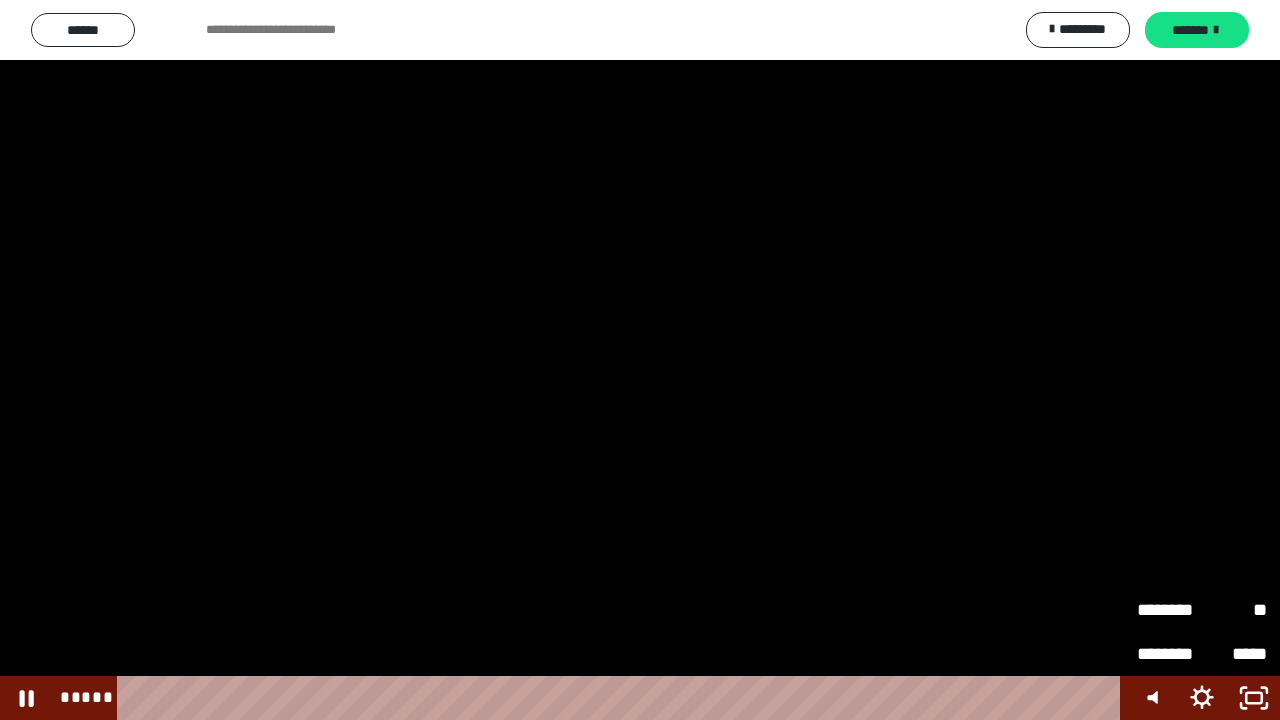 click on "********" at bounding box center (1169, 610) 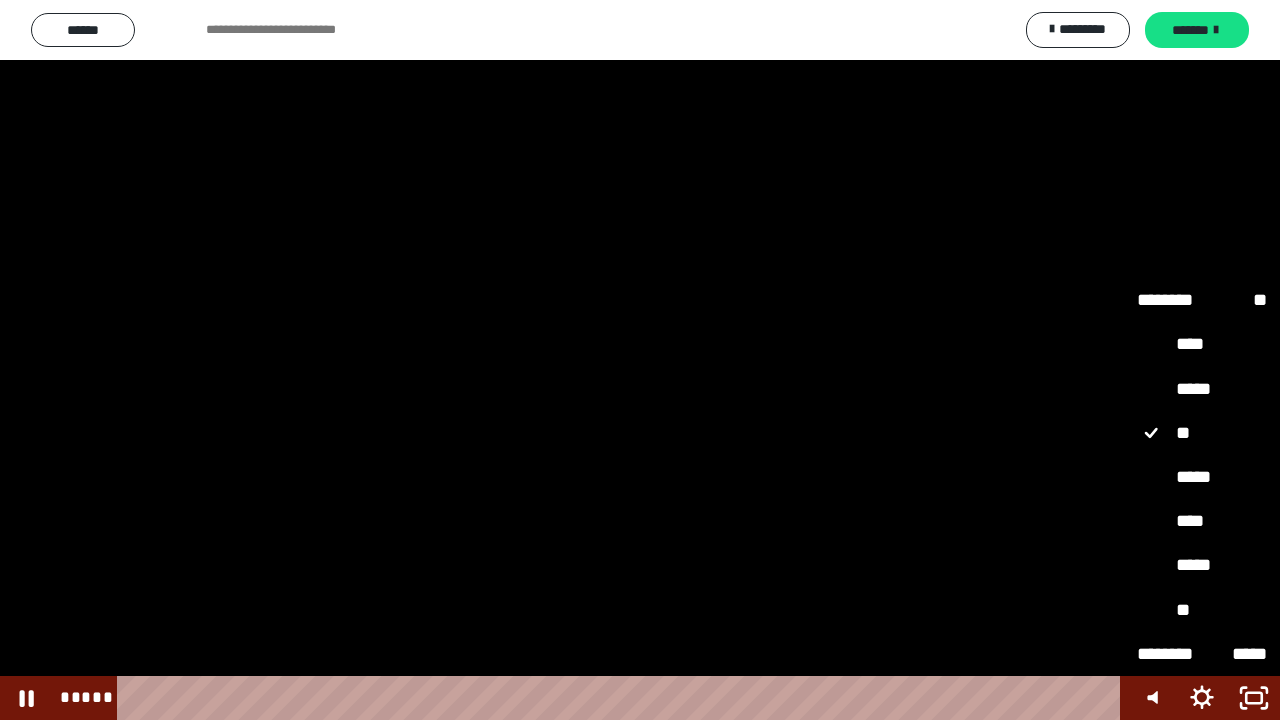 click on "*****" at bounding box center (1202, 389) 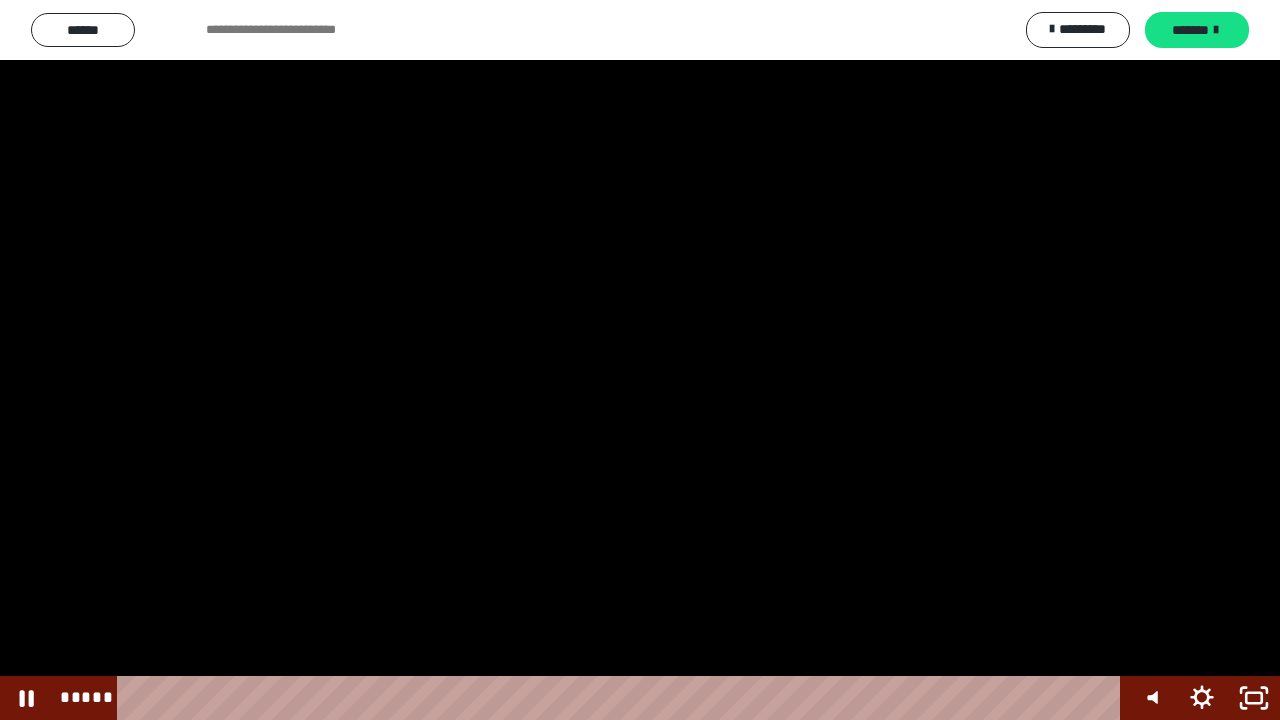 click at bounding box center (640, 360) 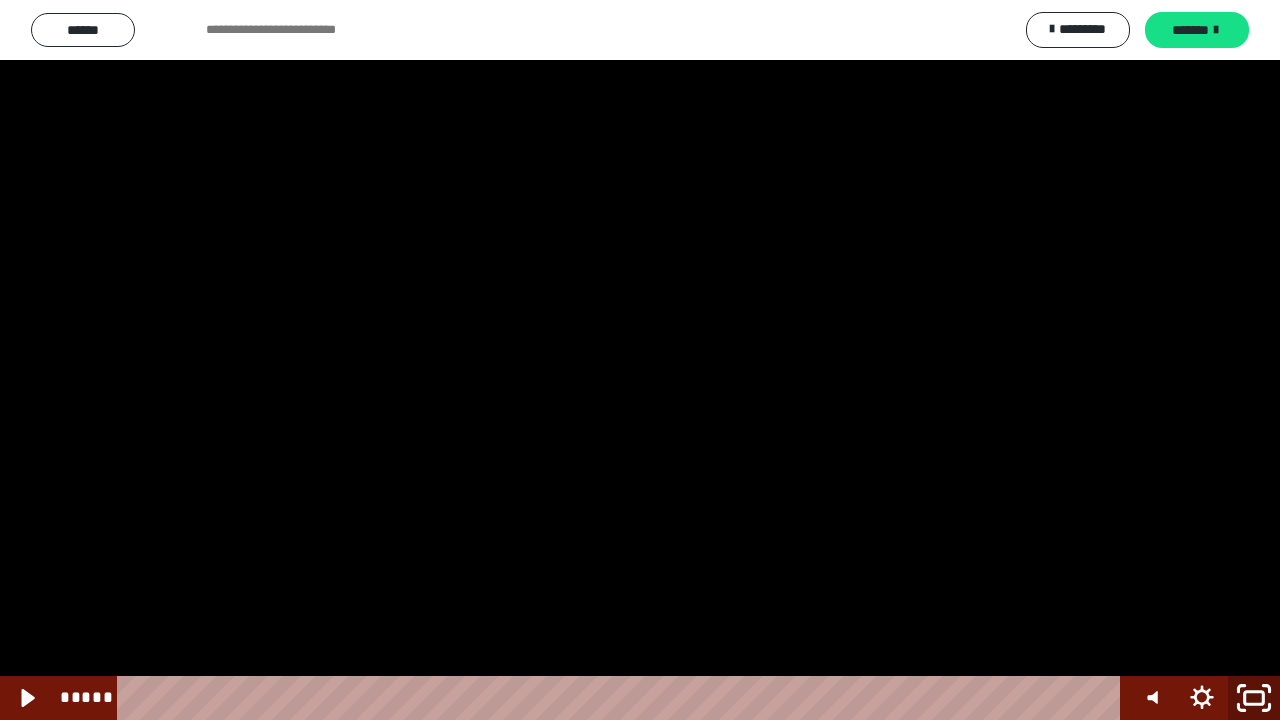click 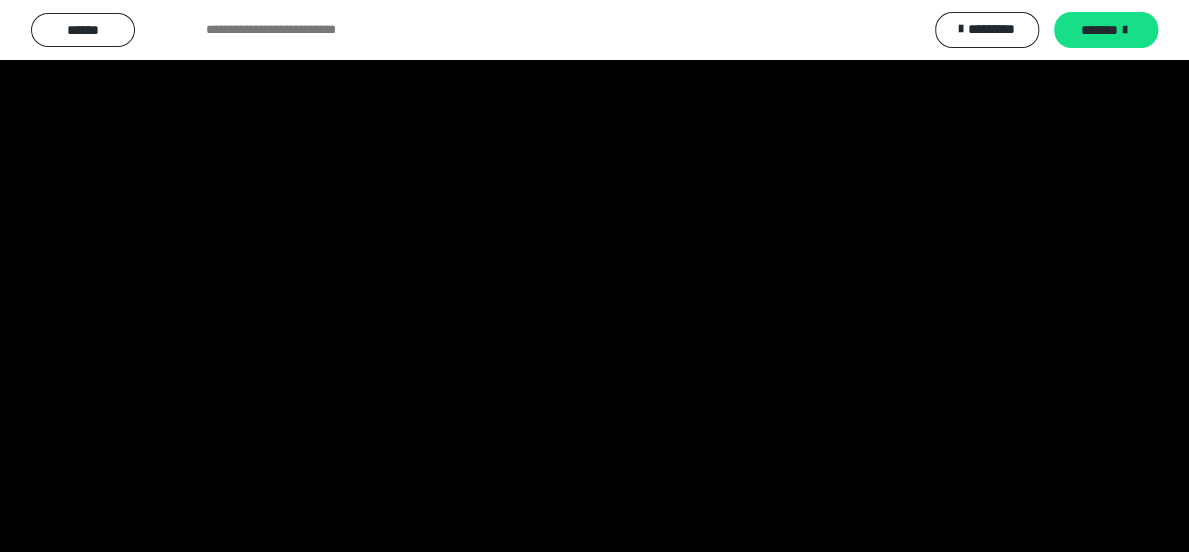 scroll, scrollTop: 2660, scrollLeft: 0, axis: vertical 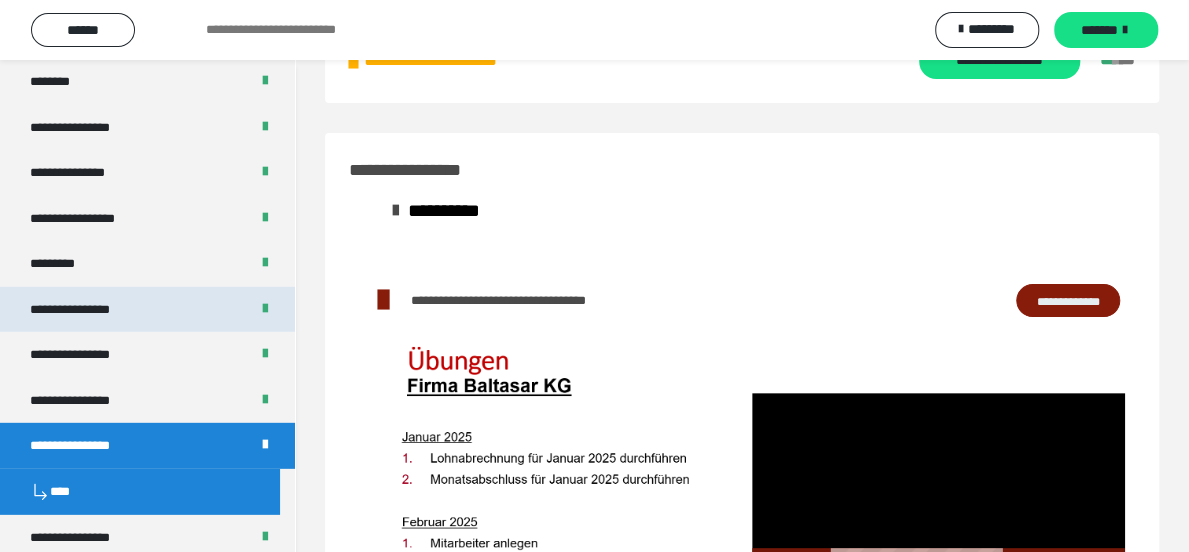 click on "**********" at bounding box center [85, 310] 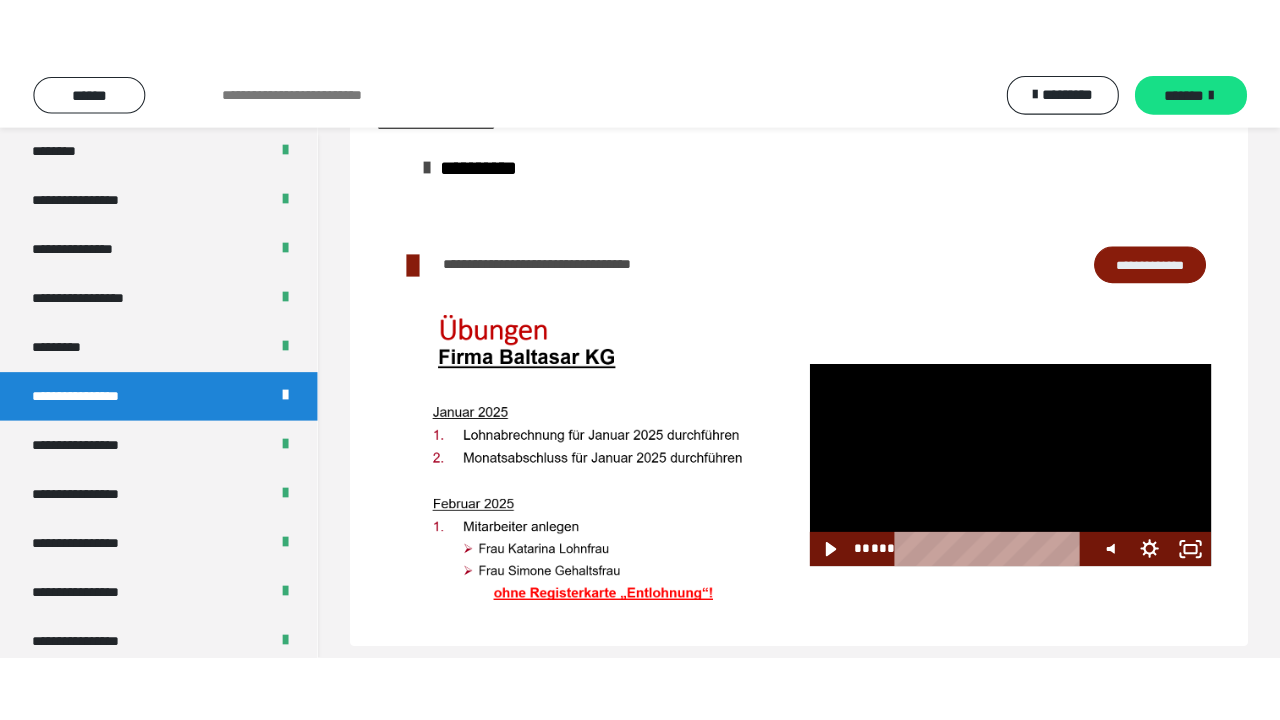 scroll, scrollTop: 0, scrollLeft: 0, axis: both 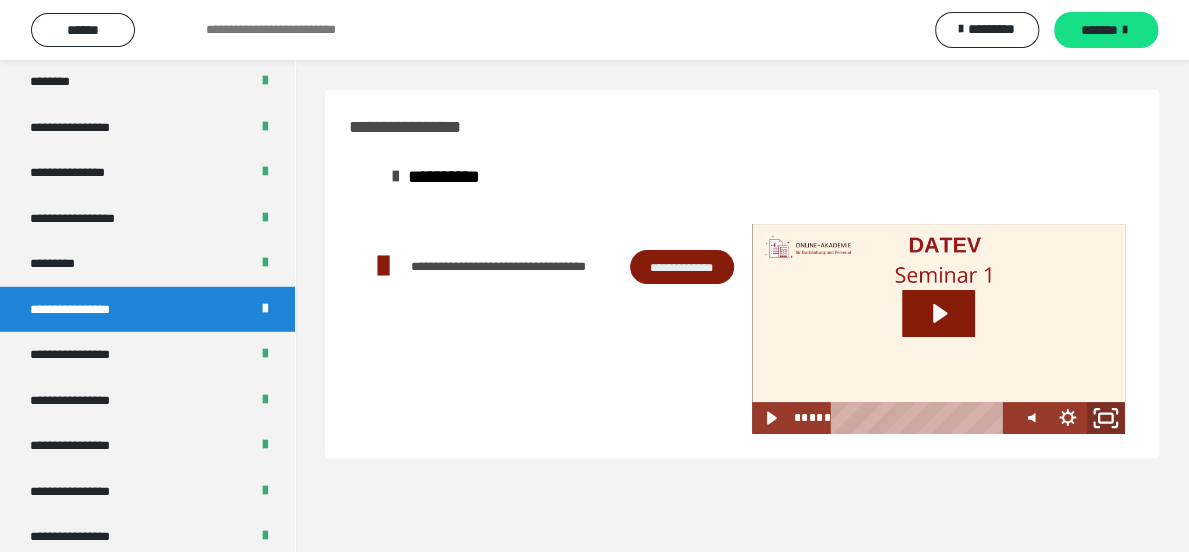 click 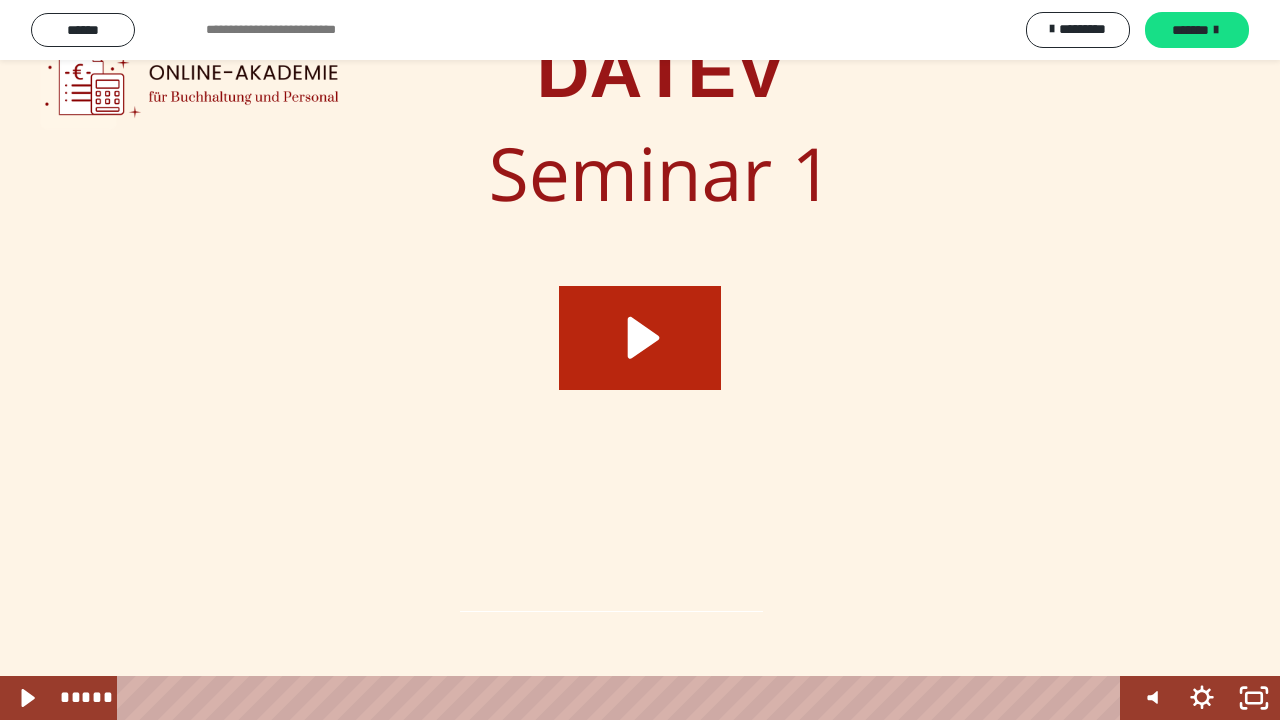 click 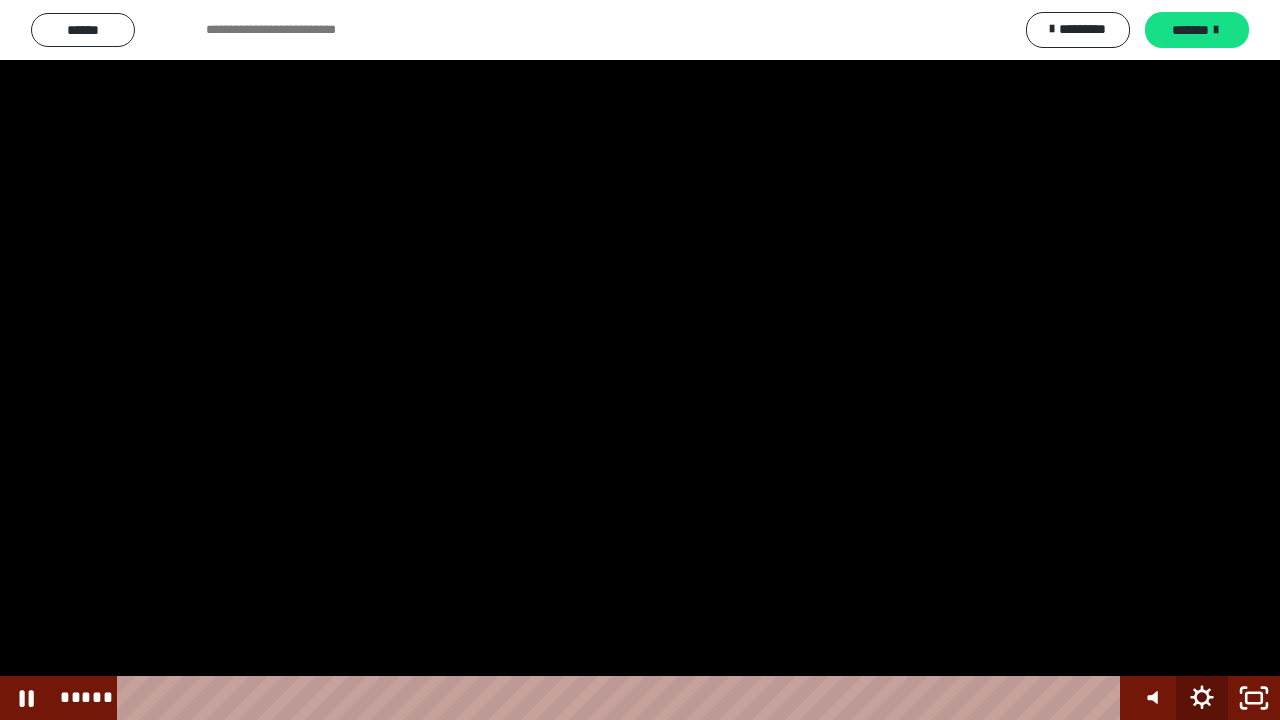 click 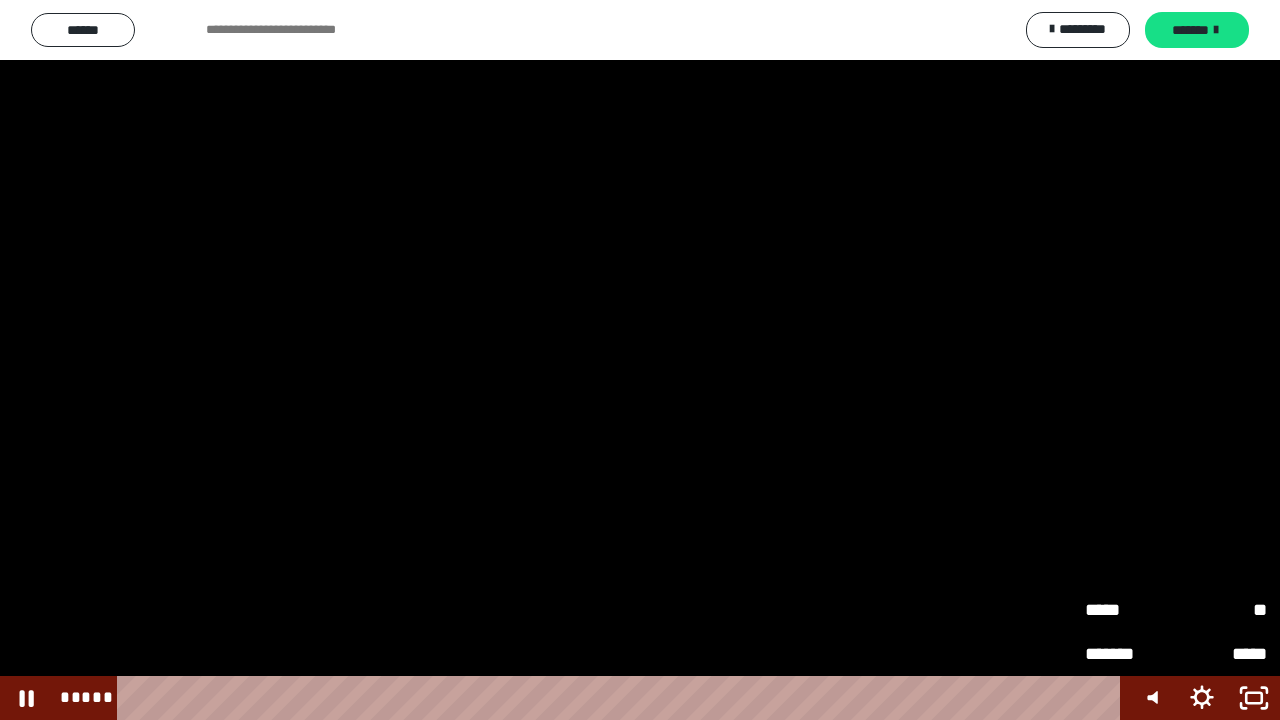 click on "**" at bounding box center [1221, 610] 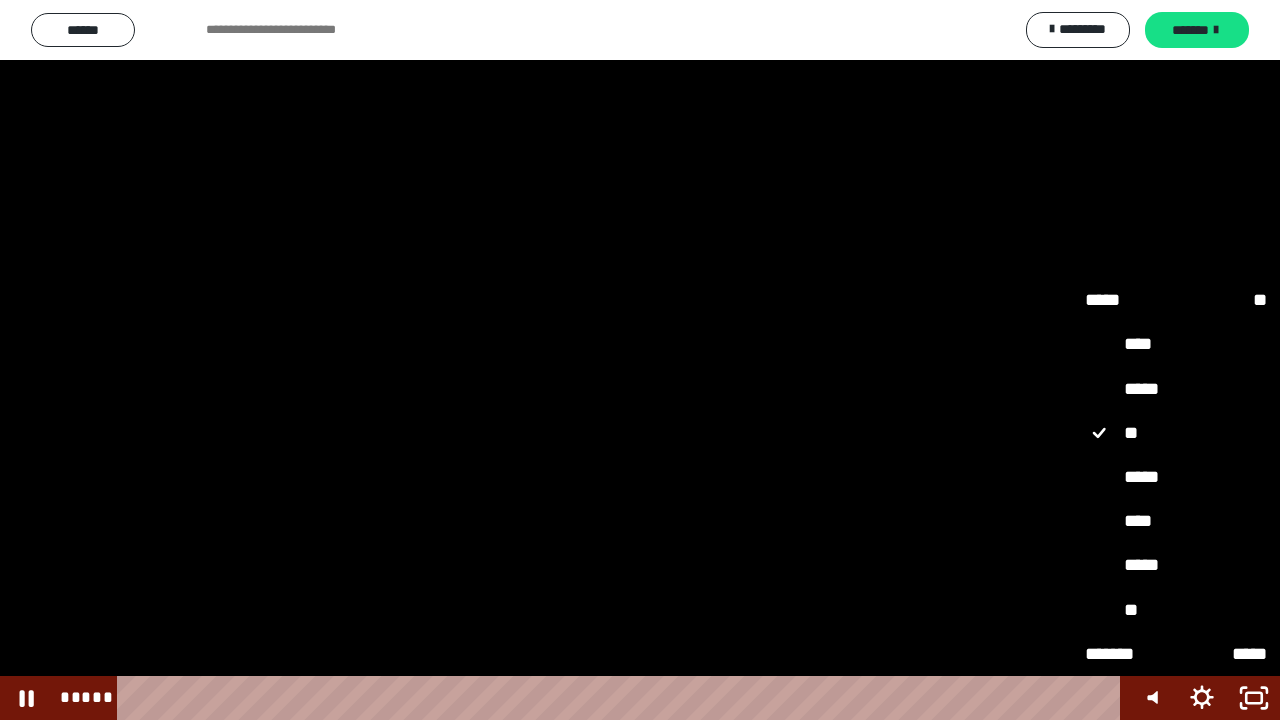 click on "*****" at bounding box center (1176, 565) 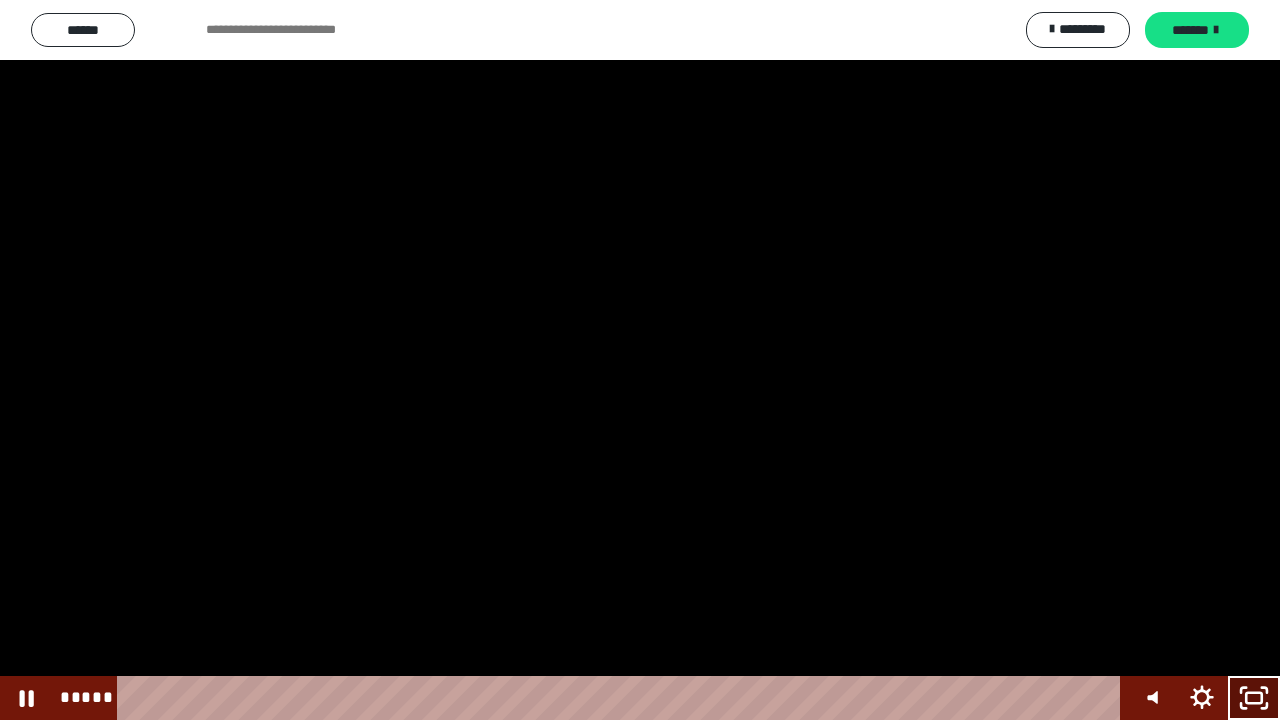 click 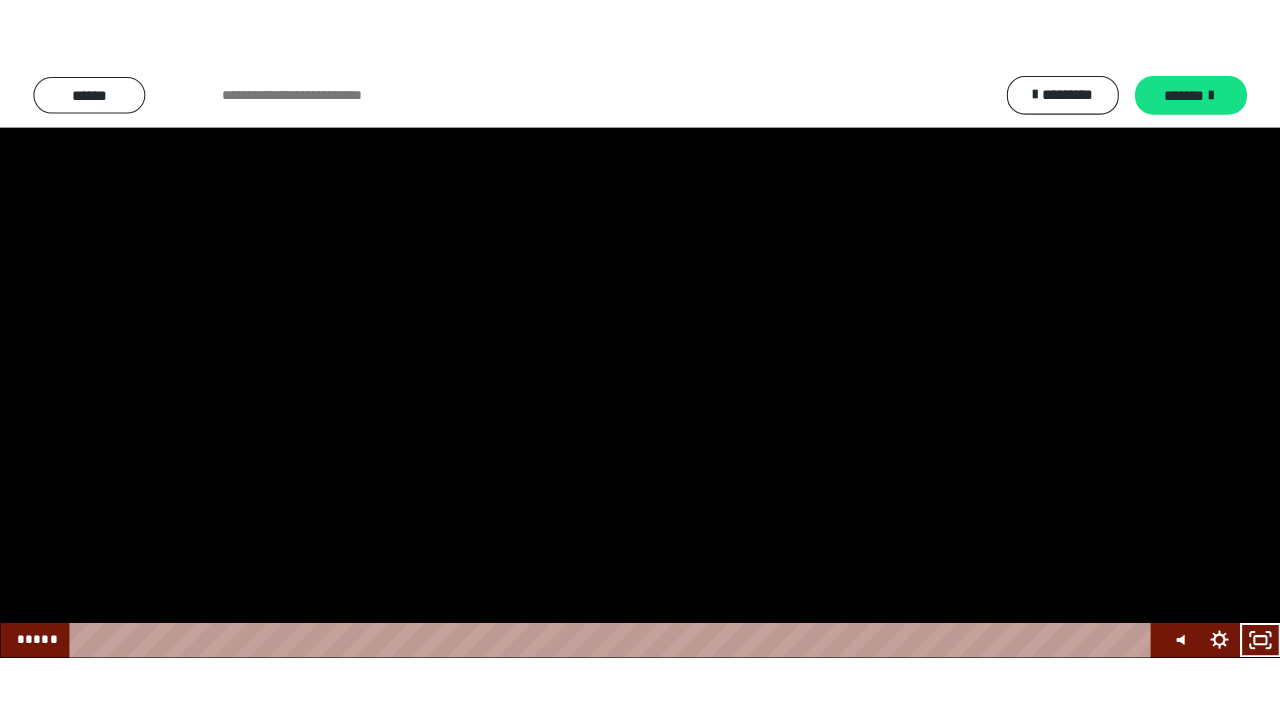 scroll, scrollTop: 2560, scrollLeft: 0, axis: vertical 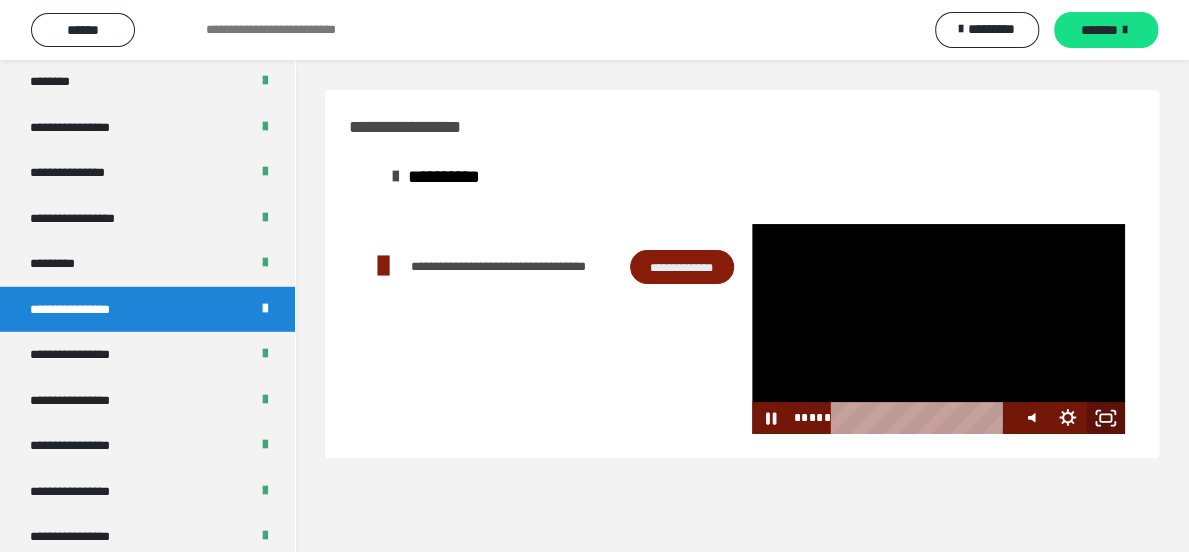 click 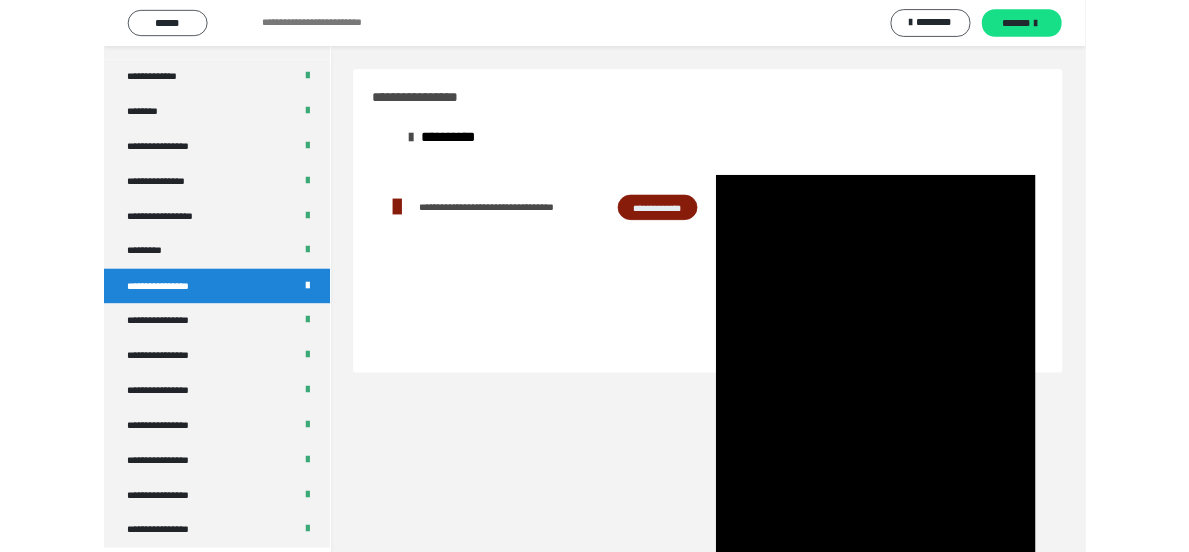 scroll, scrollTop: 2492, scrollLeft: 0, axis: vertical 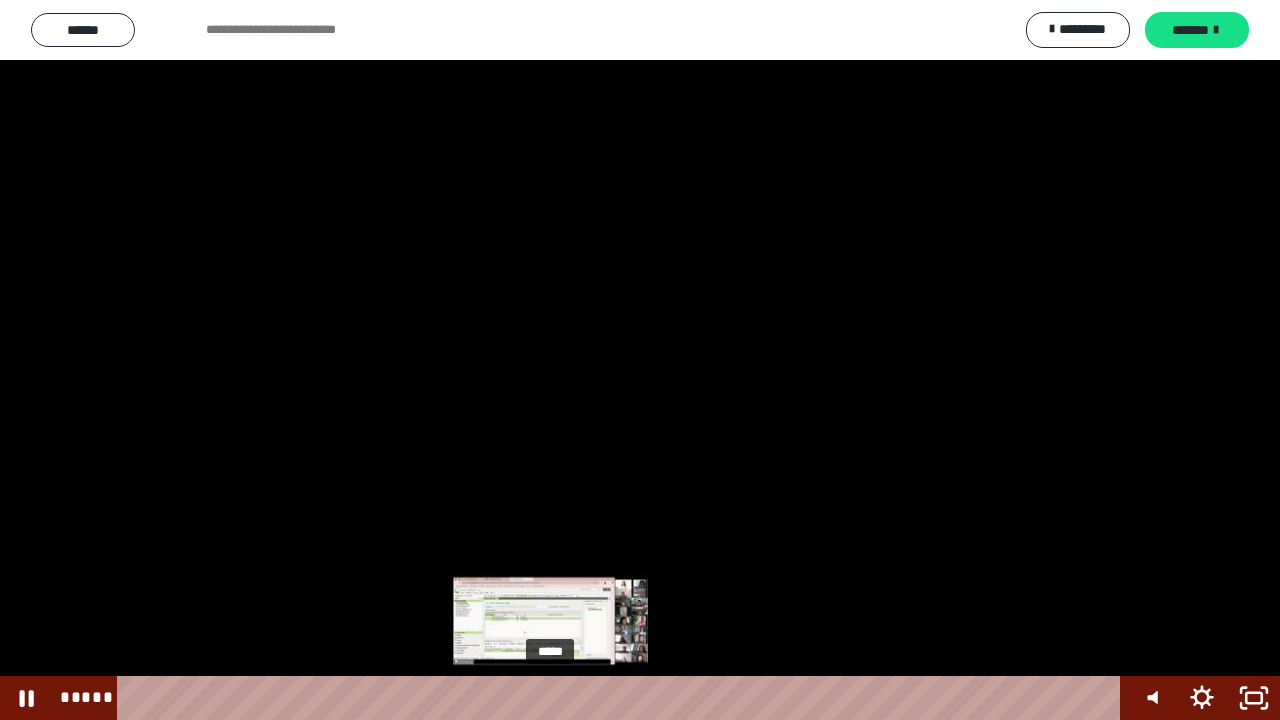 click on "*****" at bounding box center (622, 698) 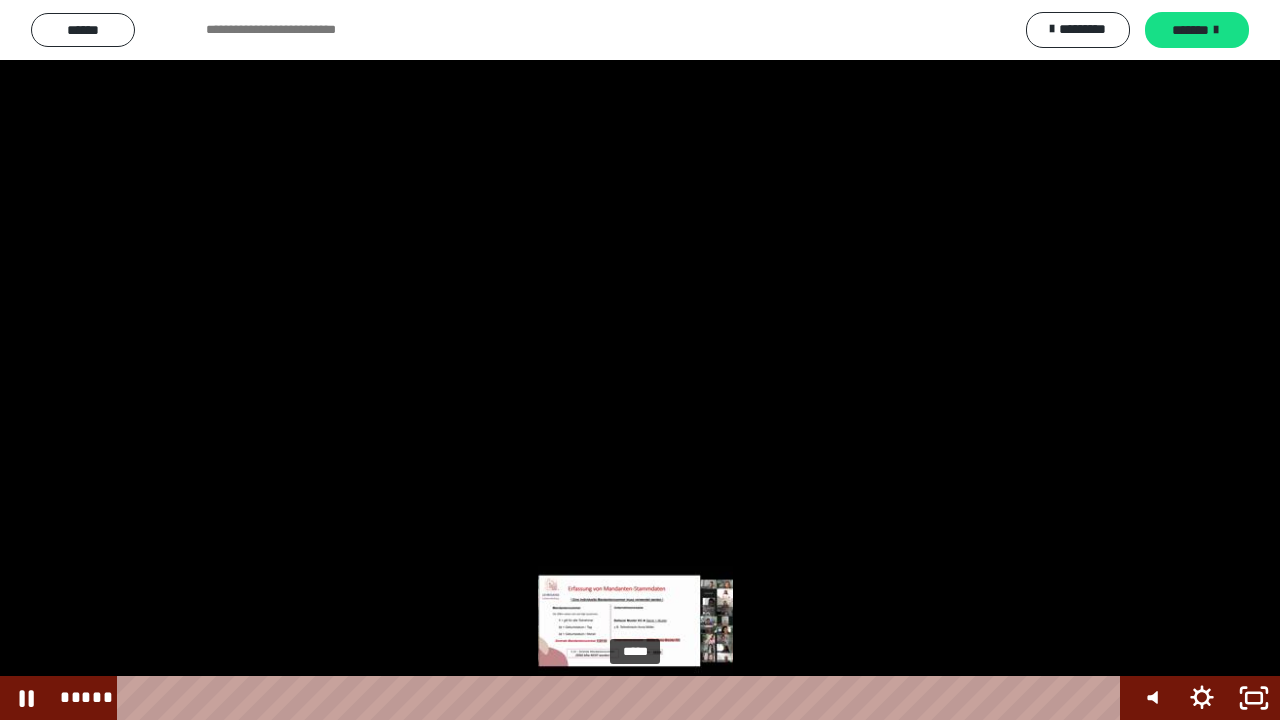 click on "*****" at bounding box center [622, 698] 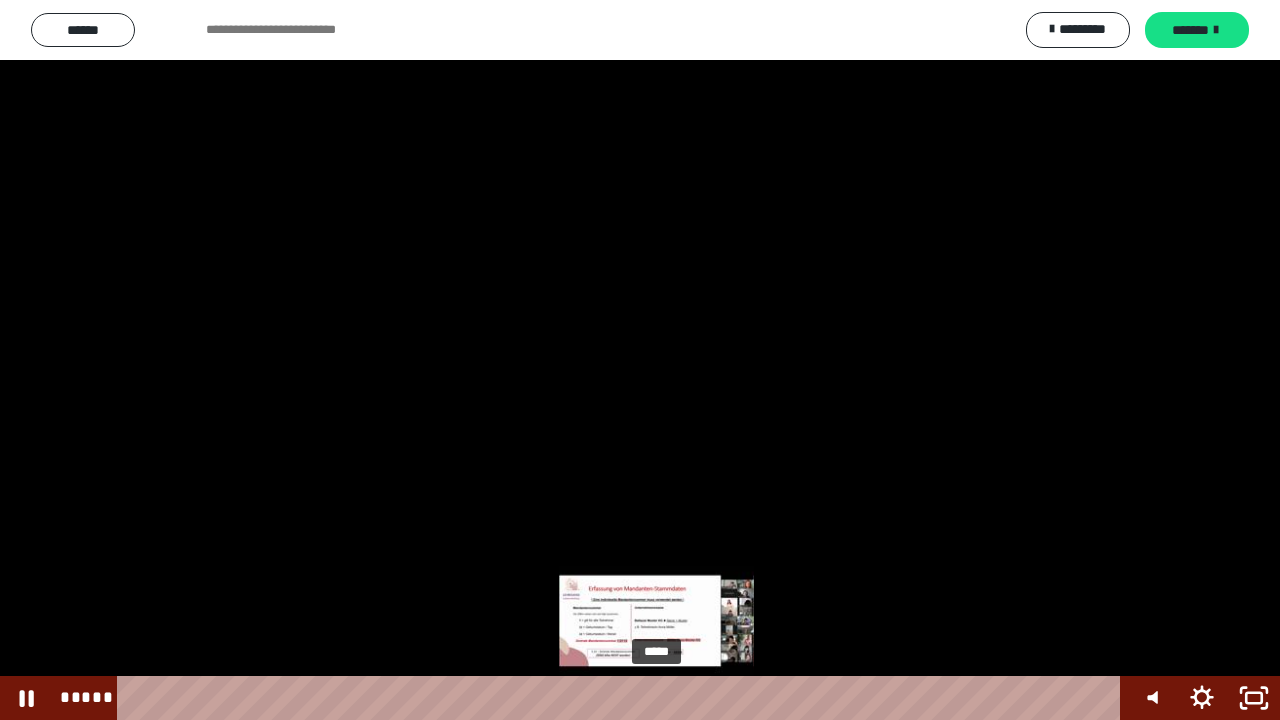 click on "*****" at bounding box center [622, 698] 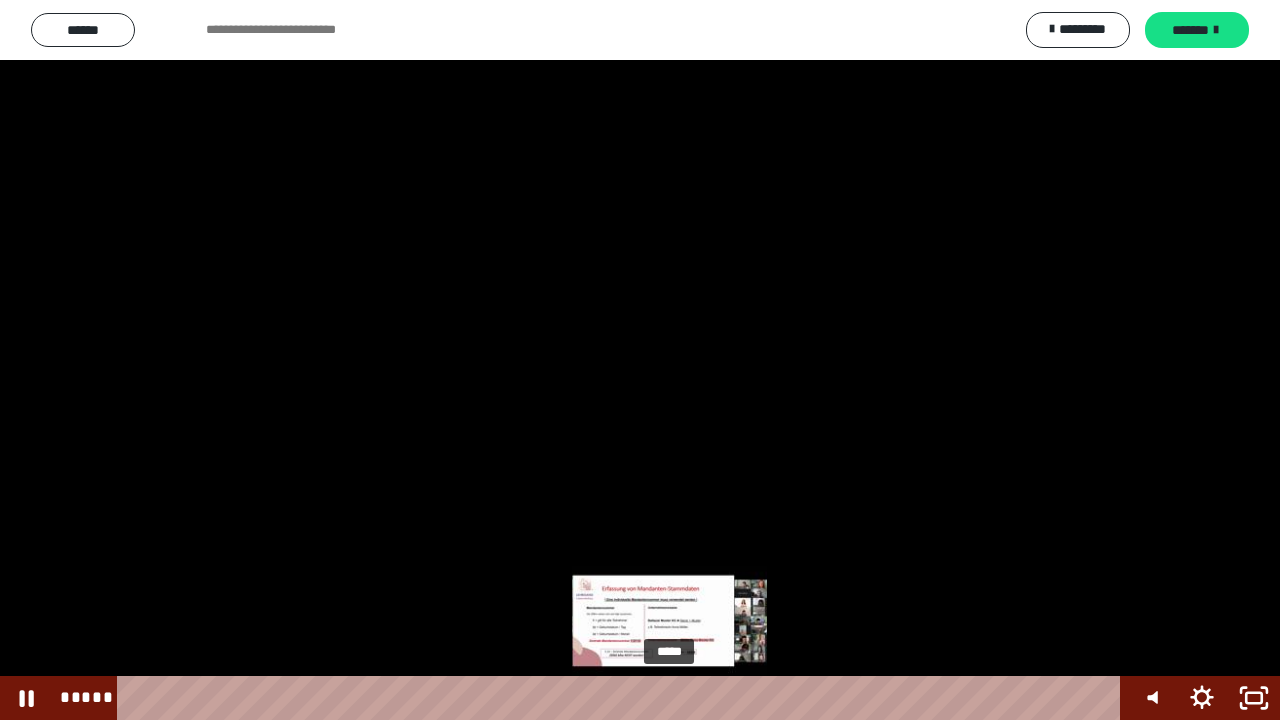 click on "*****" at bounding box center [622, 698] 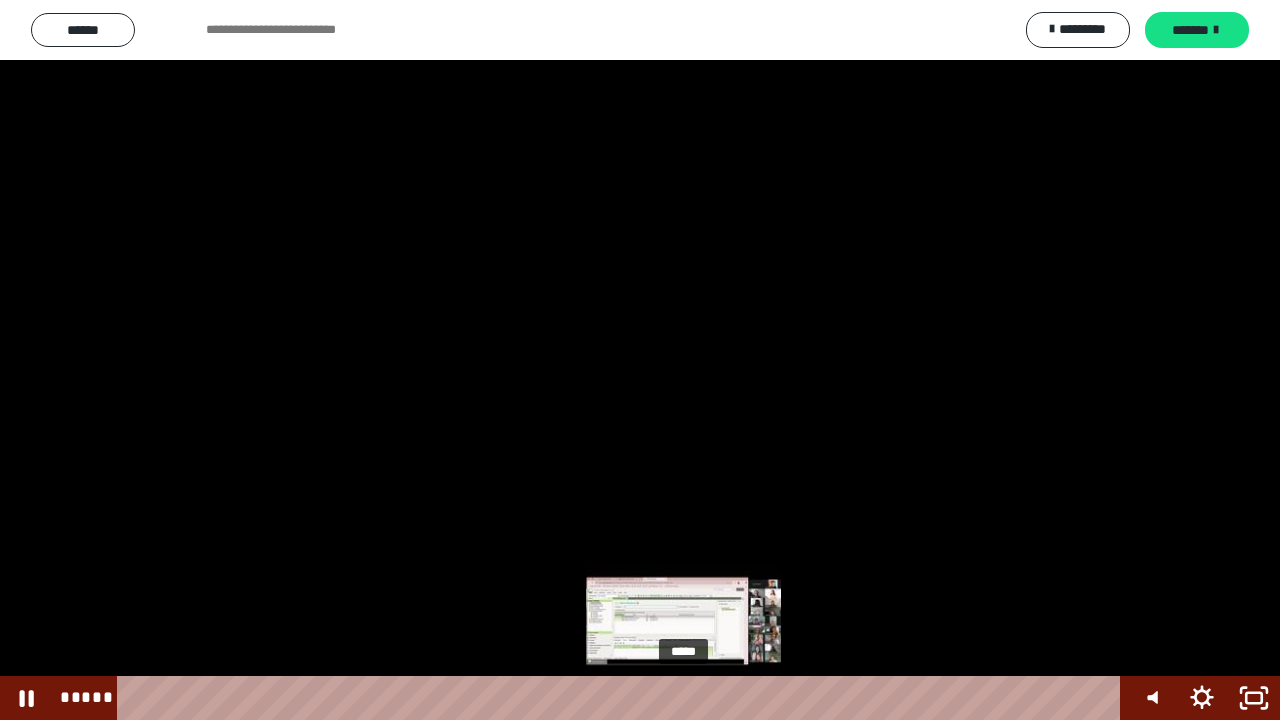 click on "*****" at bounding box center (622, 698) 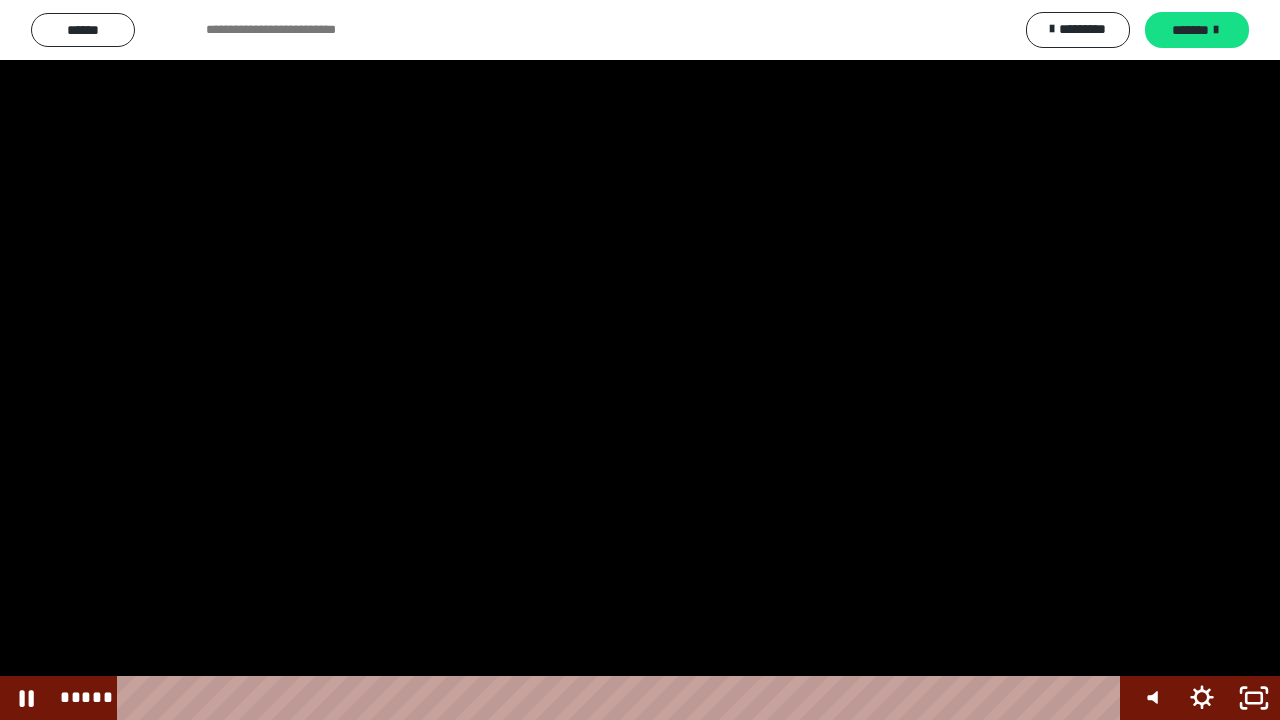click at bounding box center [640, 360] 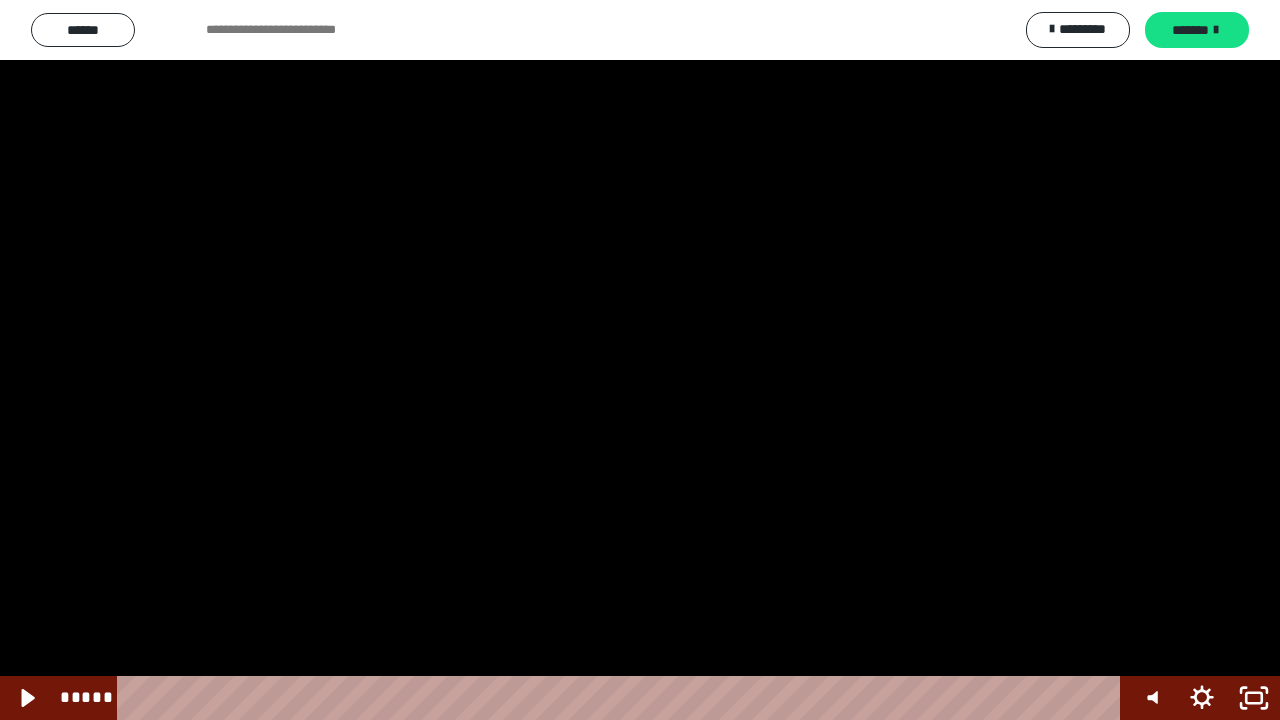 click at bounding box center [640, 360] 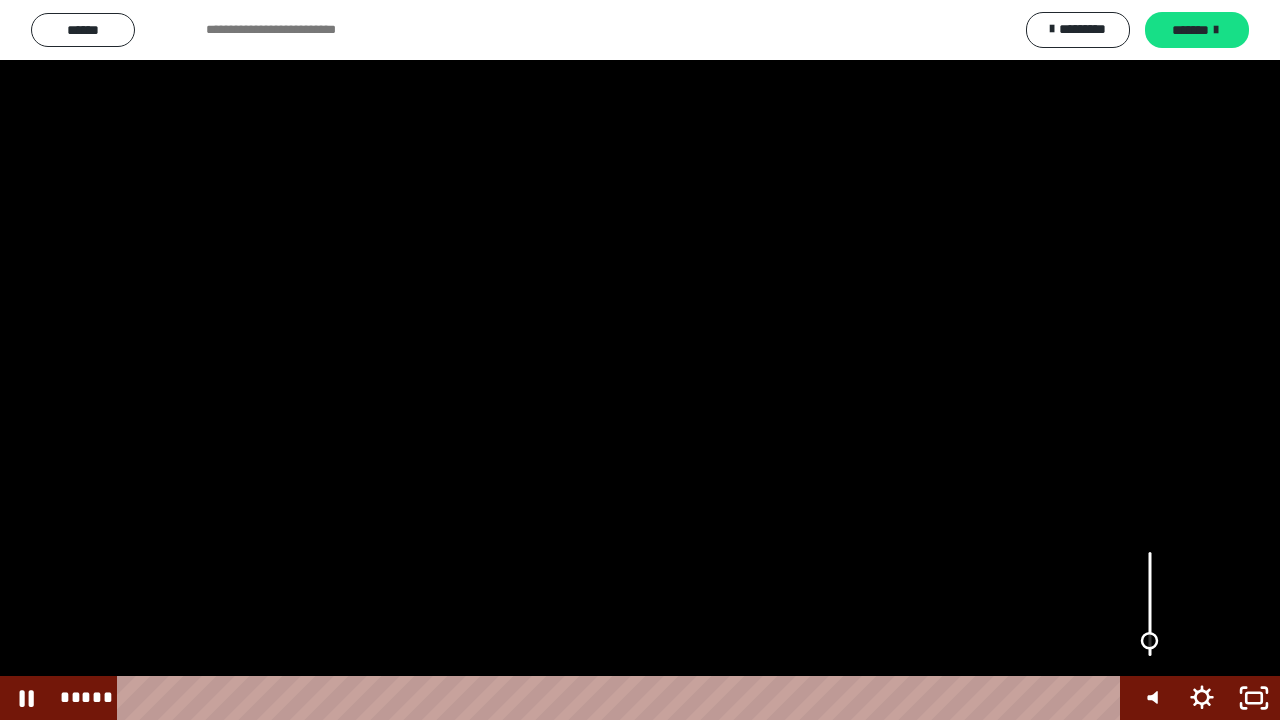 click at bounding box center [1150, 604] 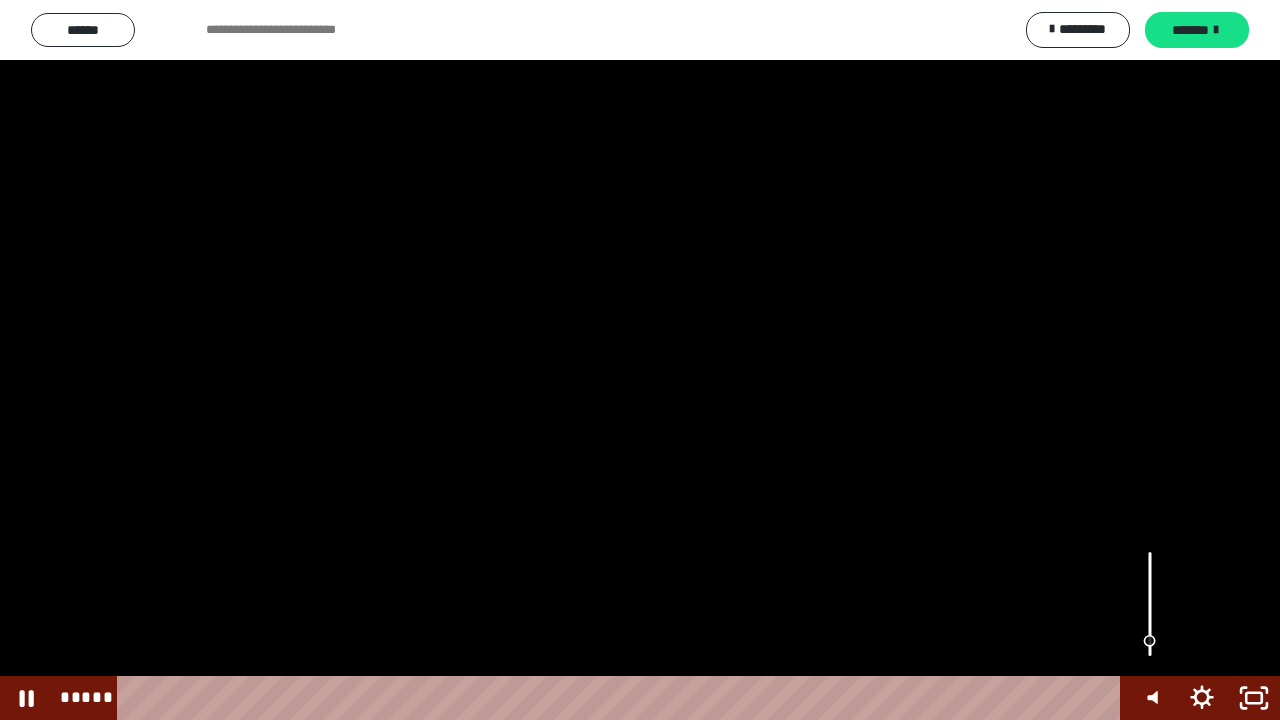 click at bounding box center [1150, 604] 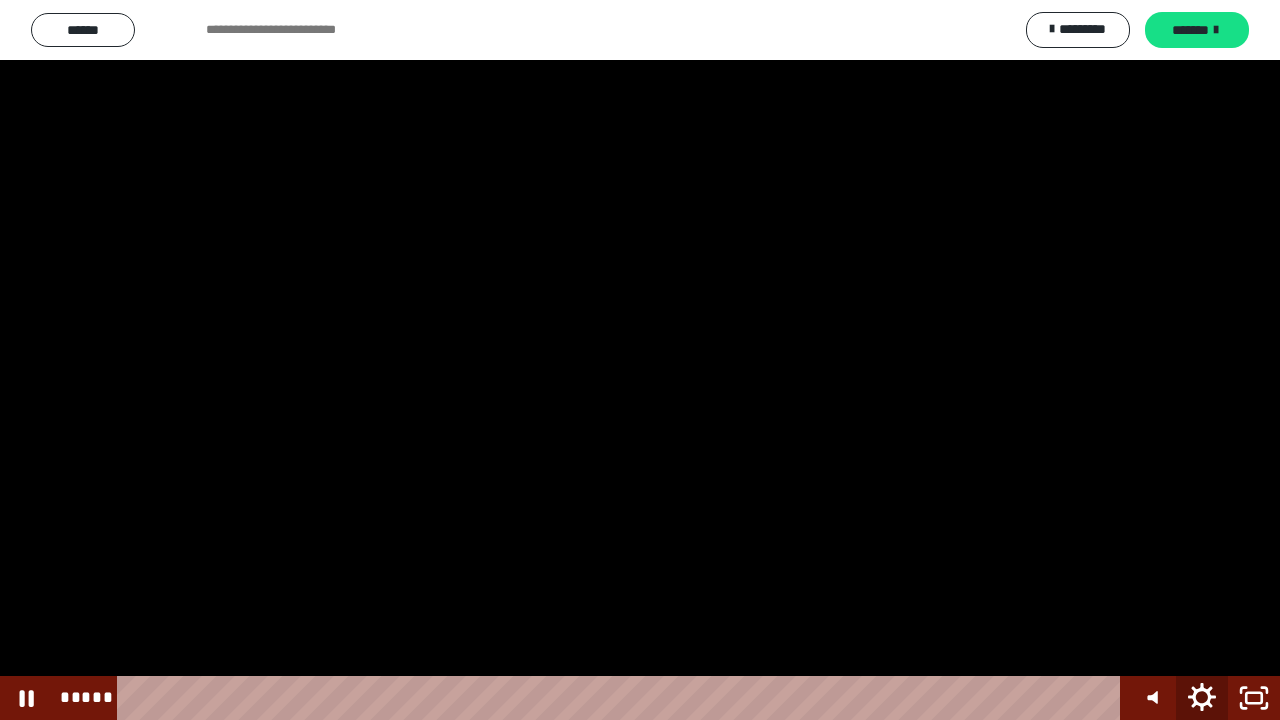 click 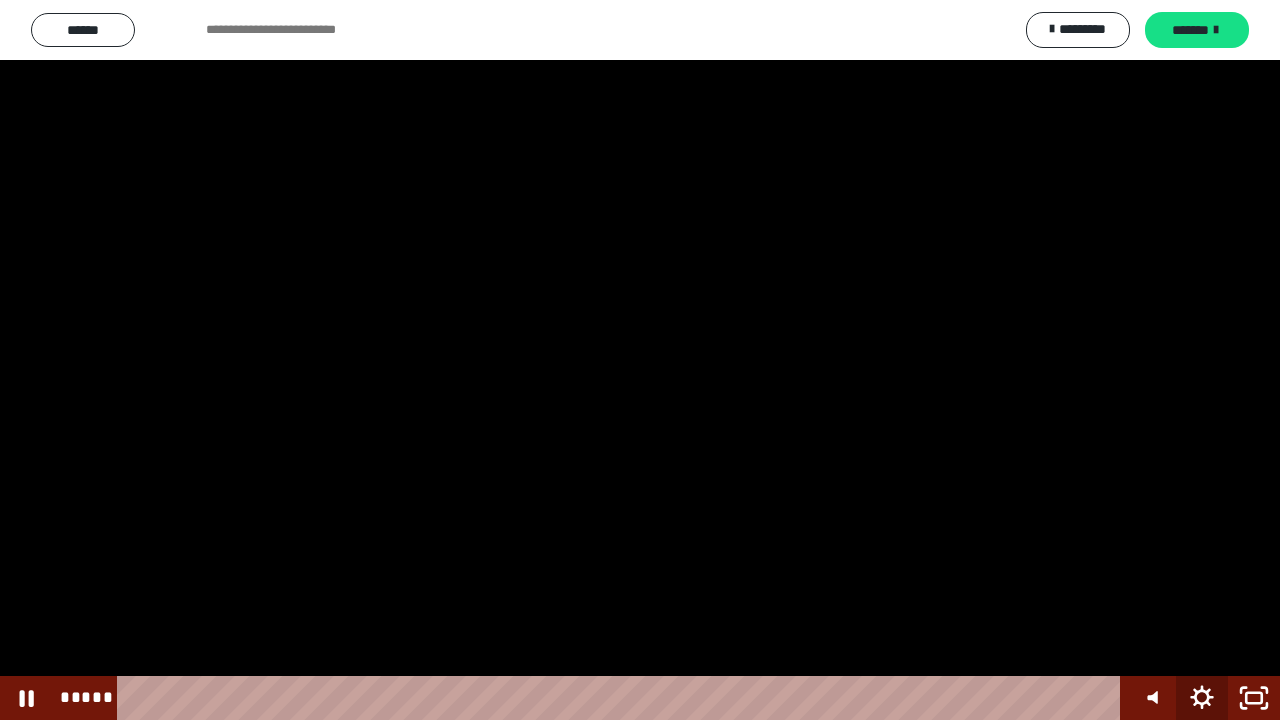 click 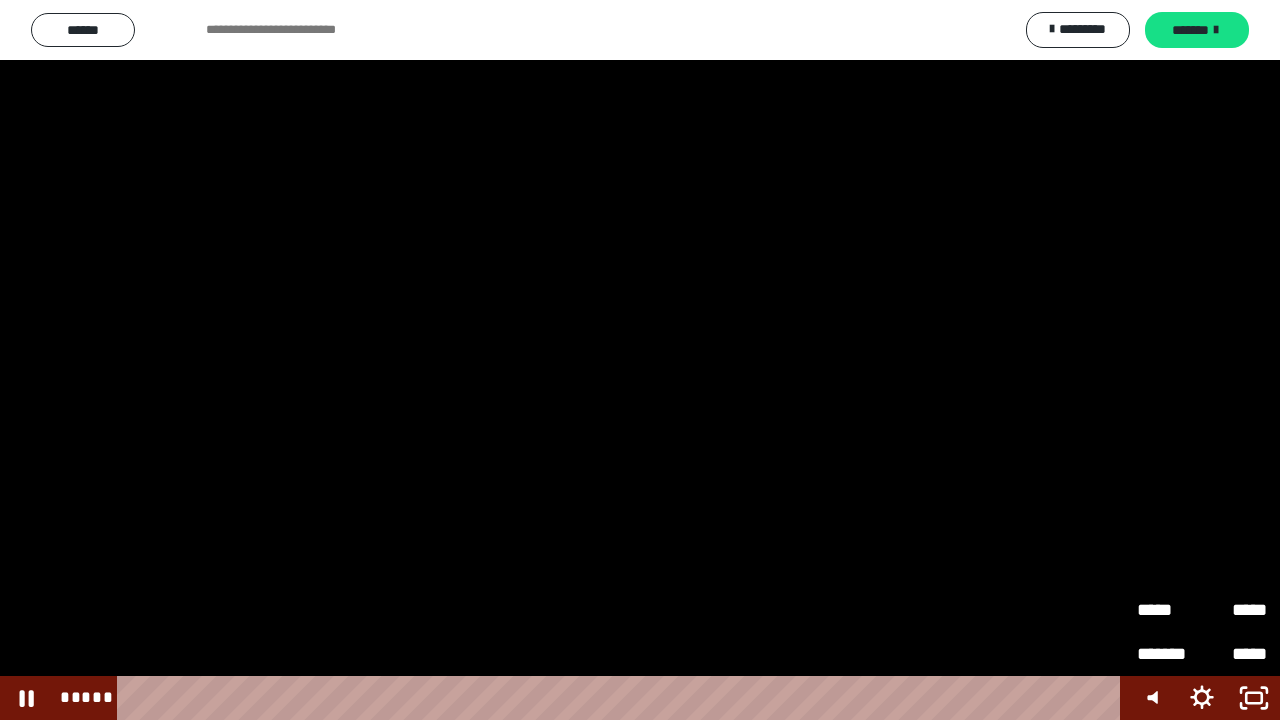 click at bounding box center [640, 360] 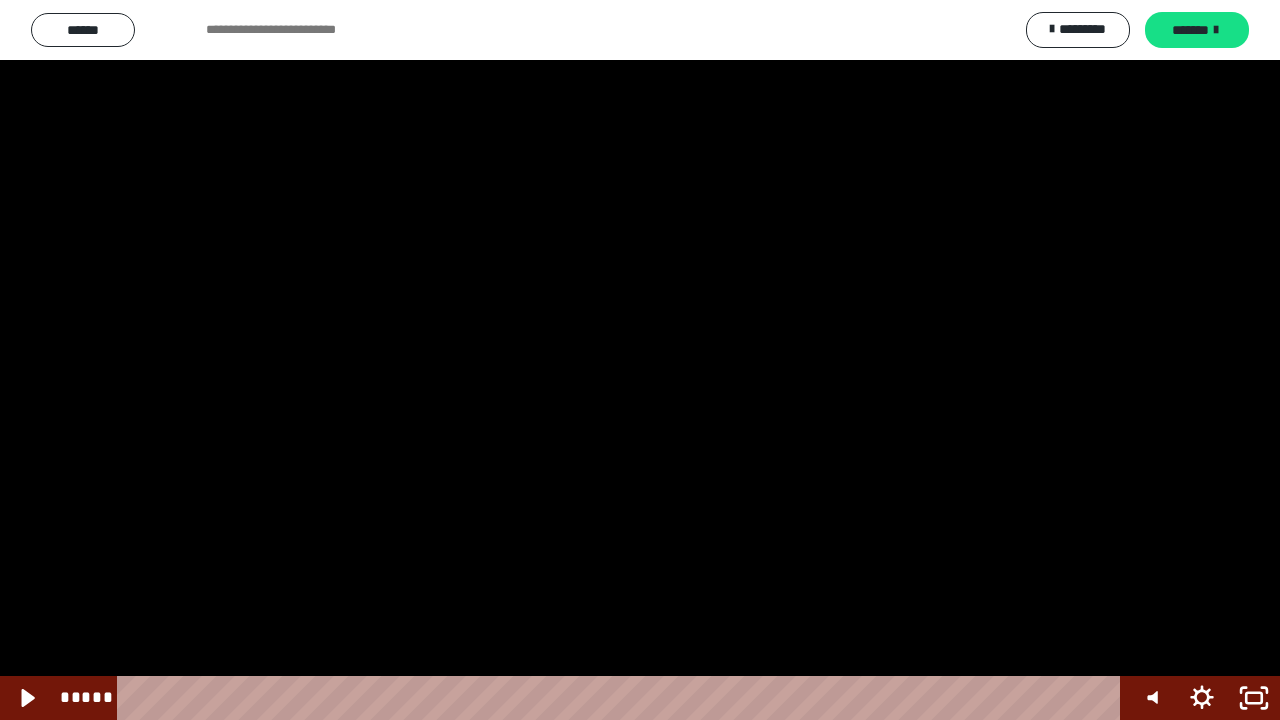 click at bounding box center (640, 360) 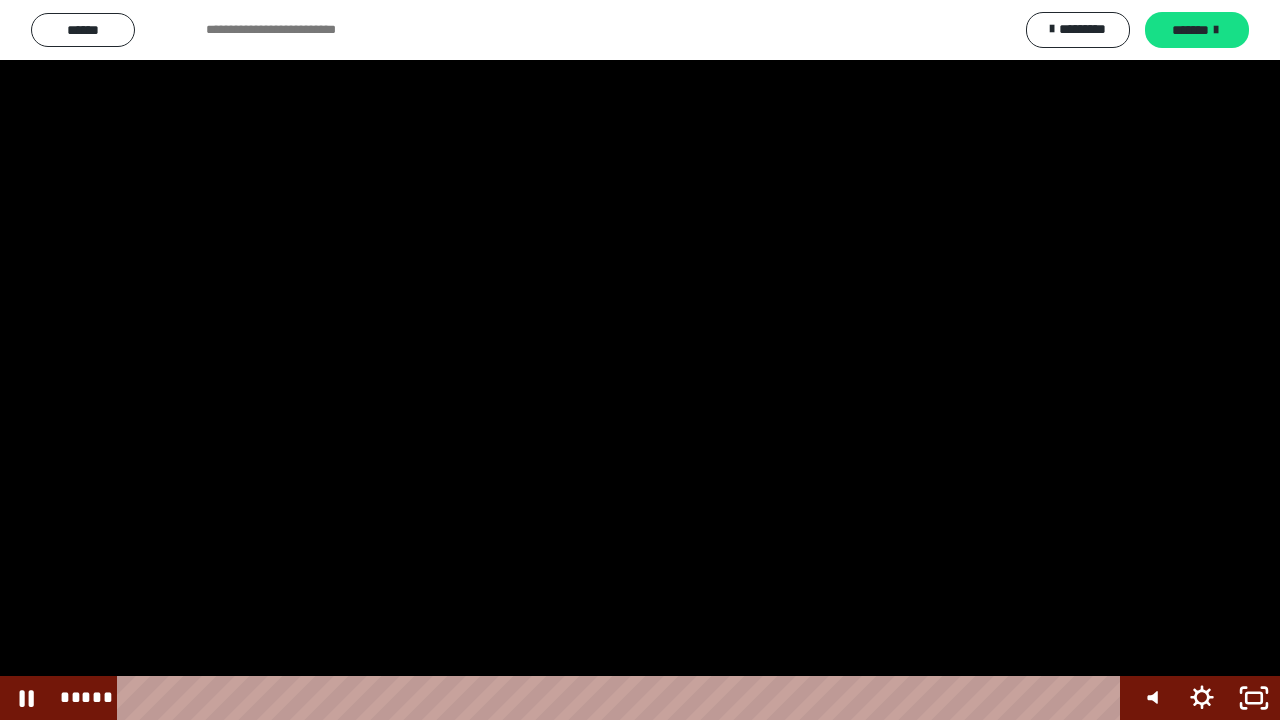 click at bounding box center (640, 360) 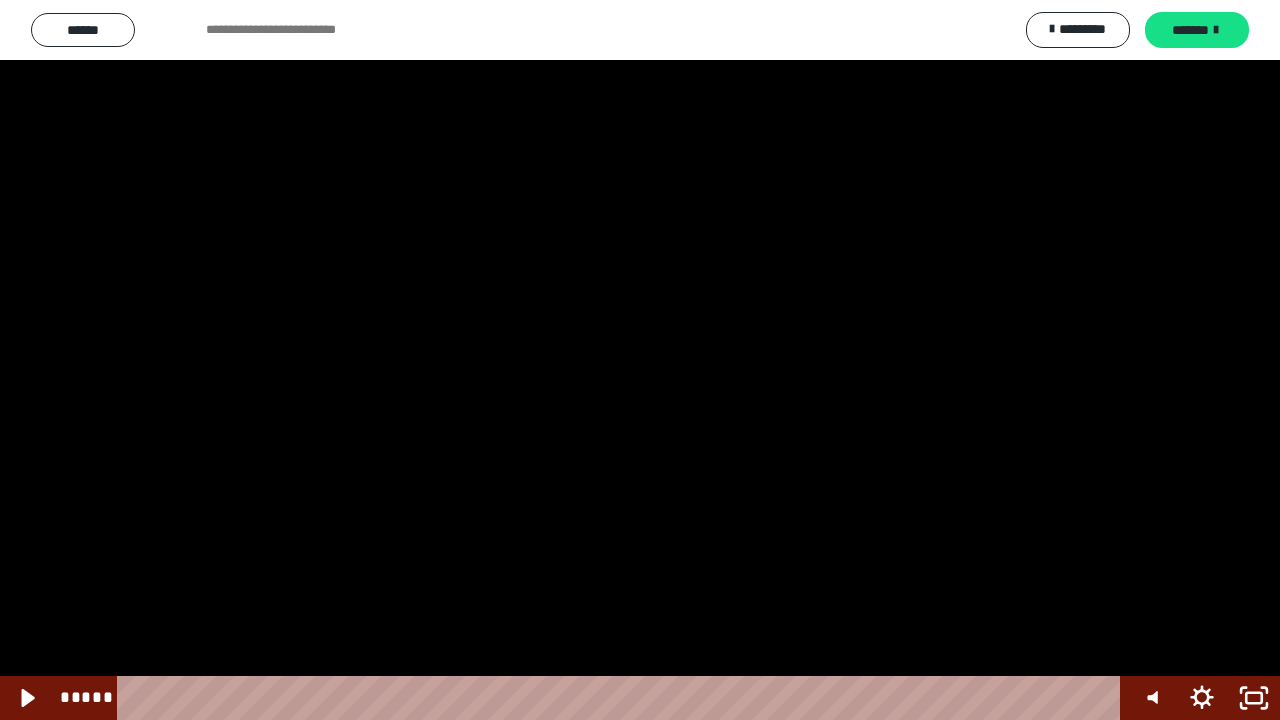 click at bounding box center (640, 360) 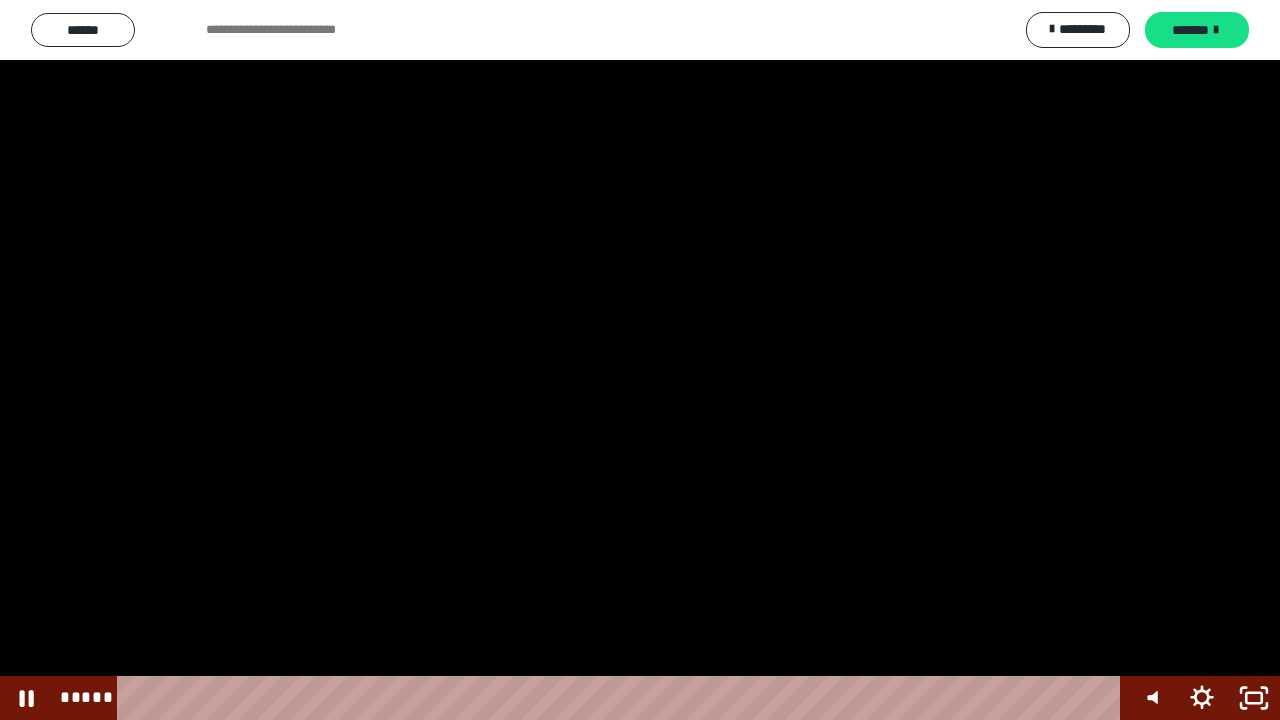 click at bounding box center (640, 360) 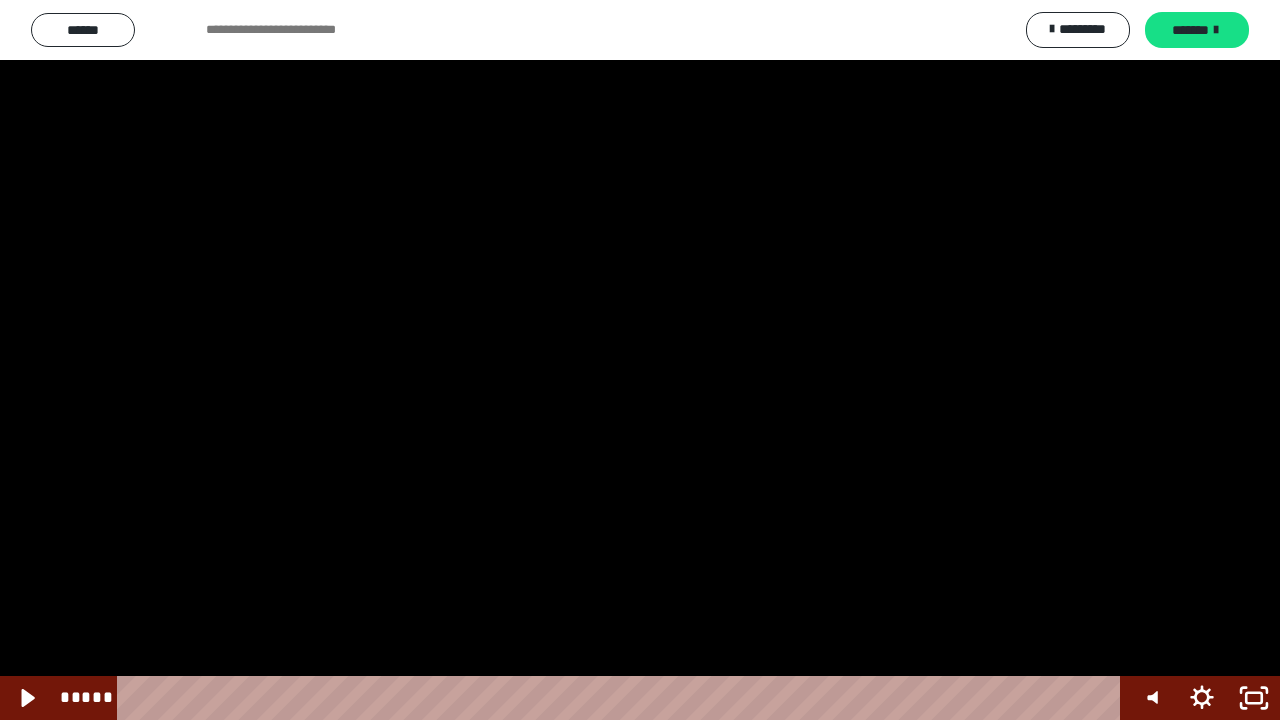 click at bounding box center [640, 360] 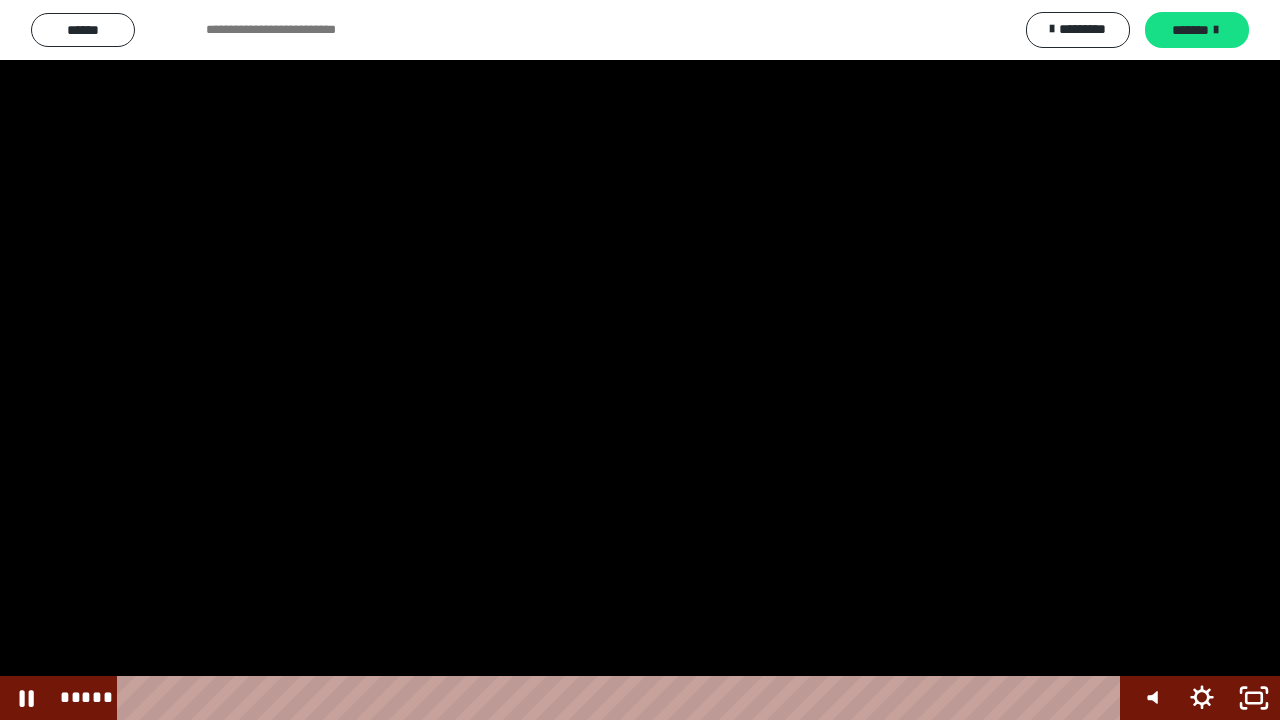 click at bounding box center (640, 360) 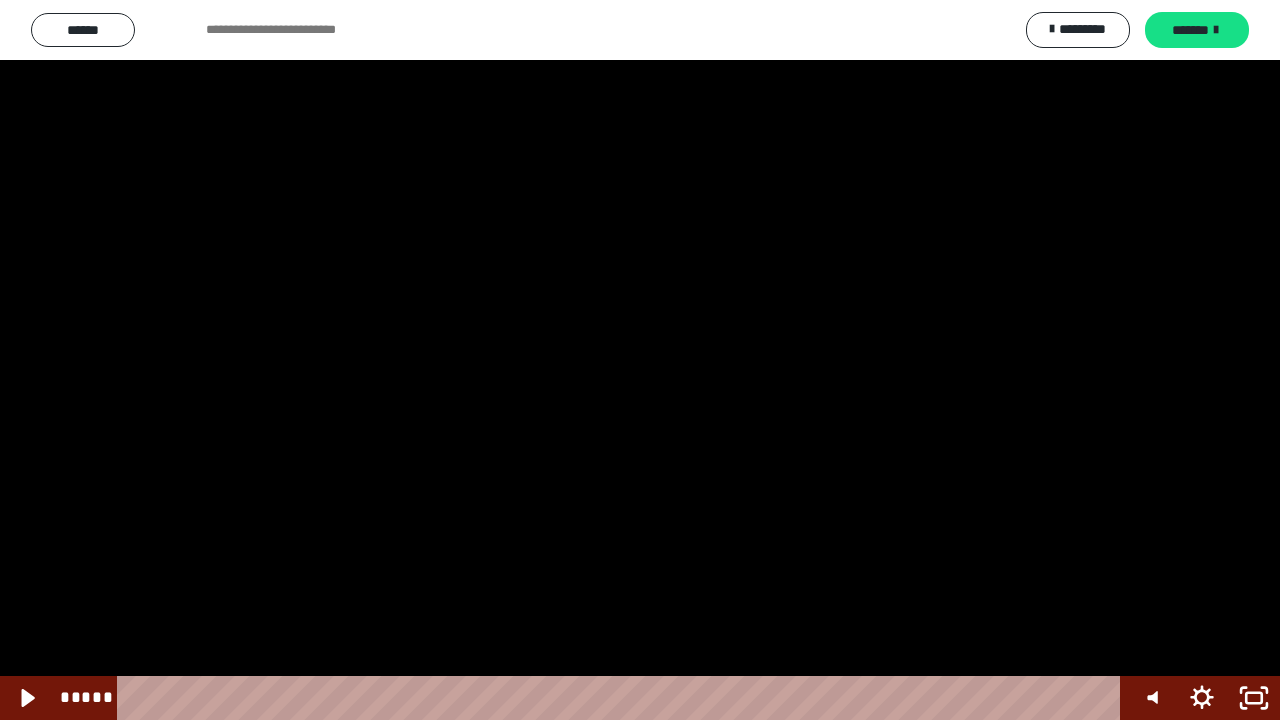 click at bounding box center [640, 360] 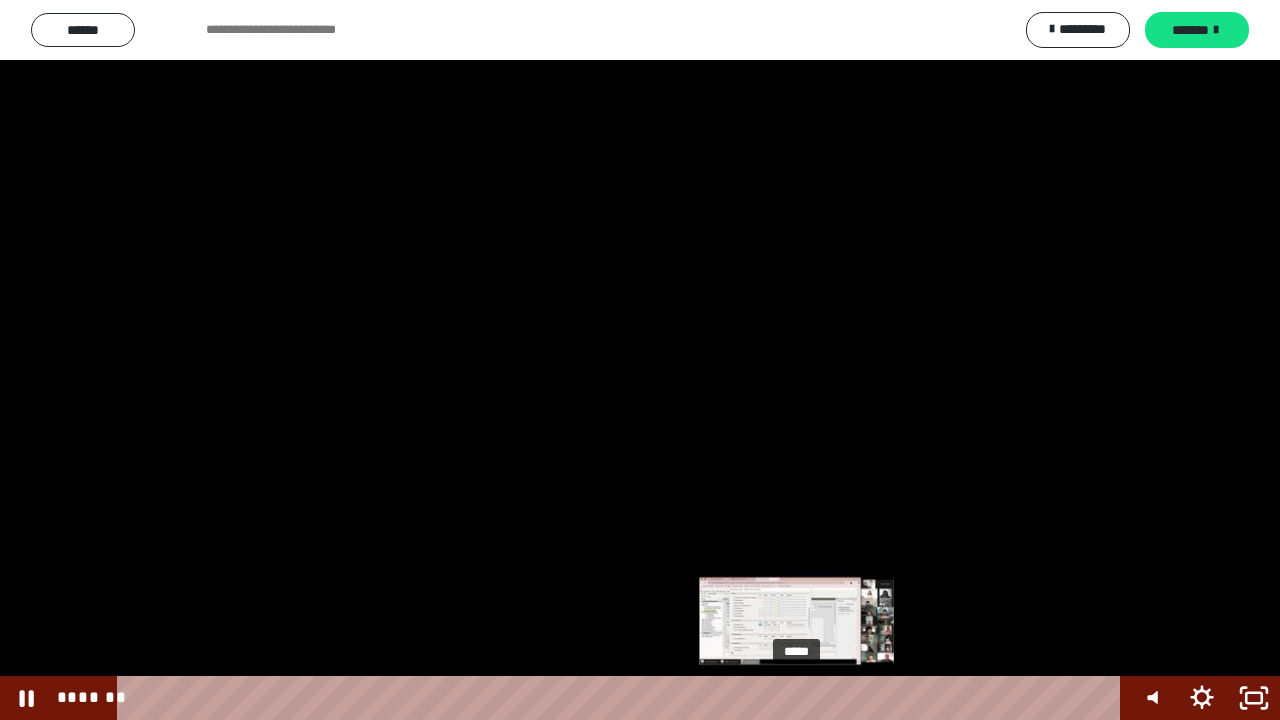click at bounding box center (802, 698) 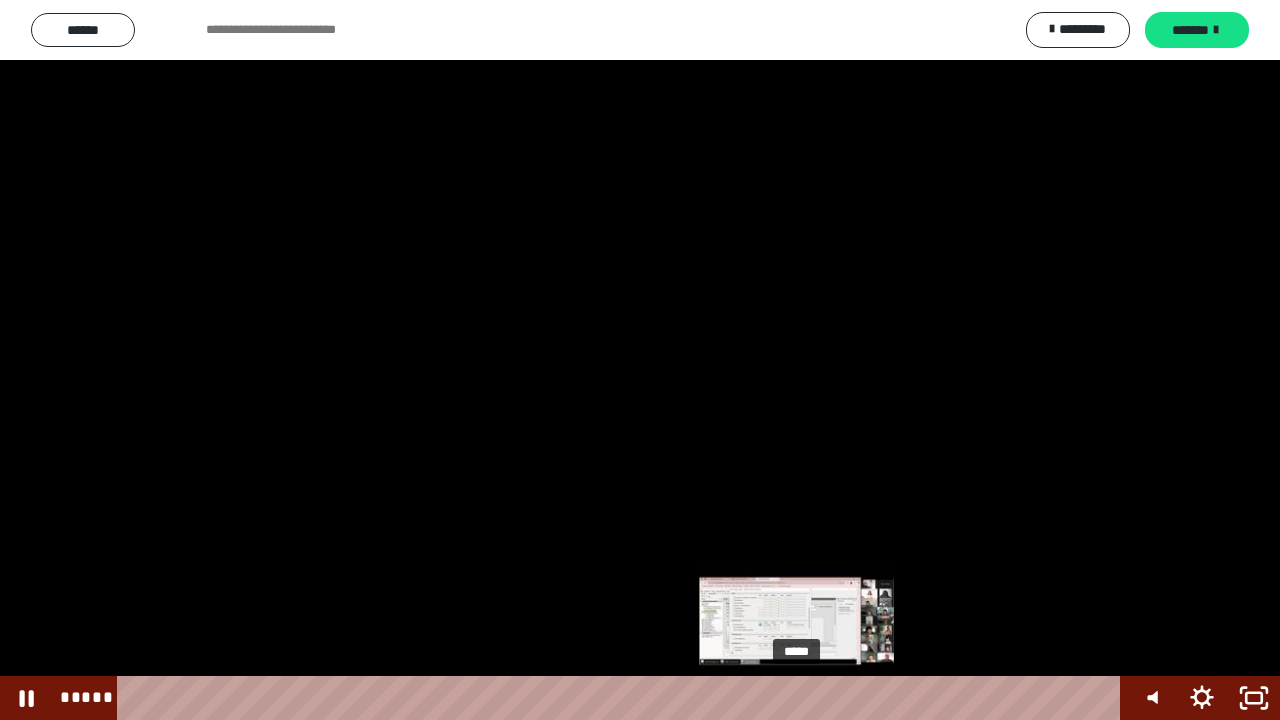 click at bounding box center (796, 698) 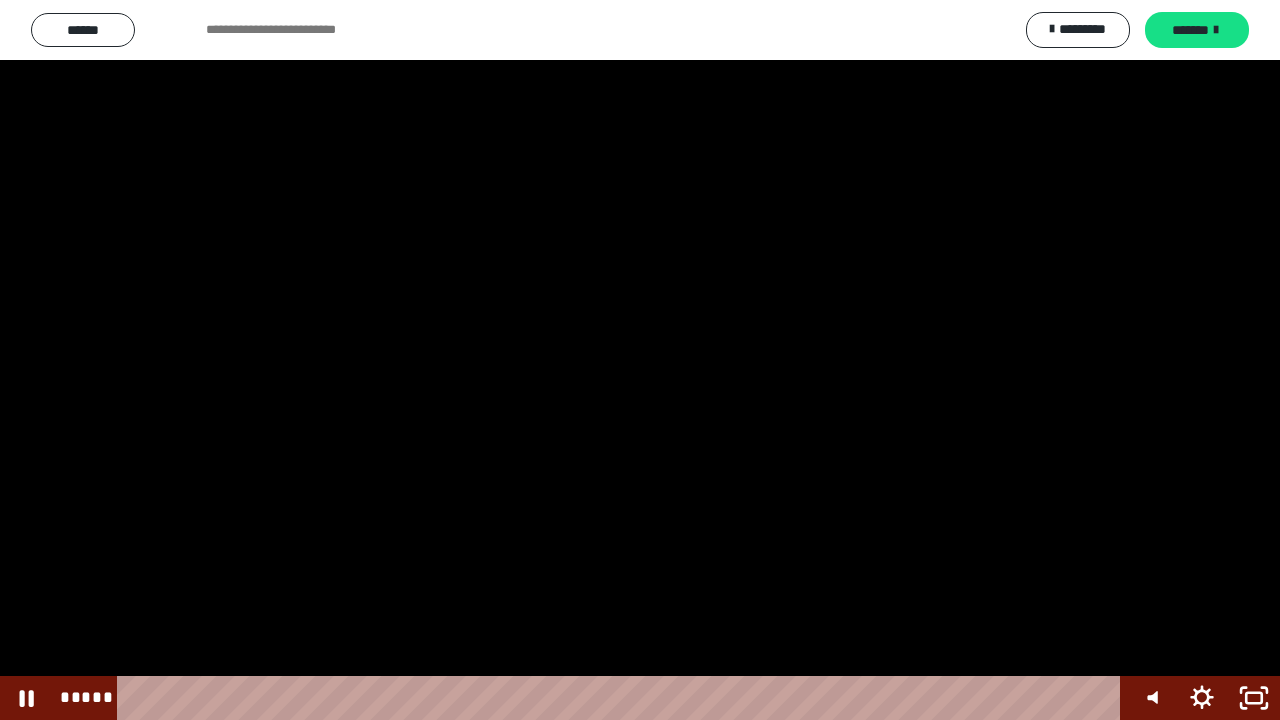 click at bounding box center (640, 360) 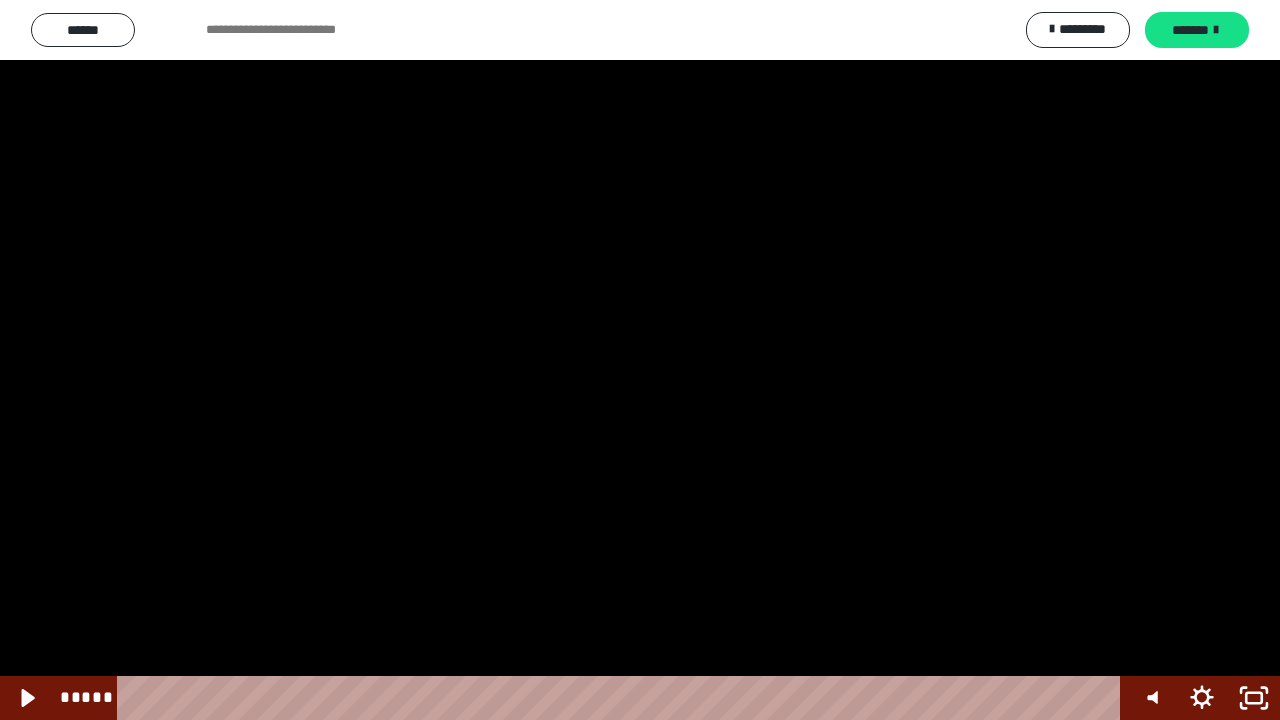 click at bounding box center [640, 360] 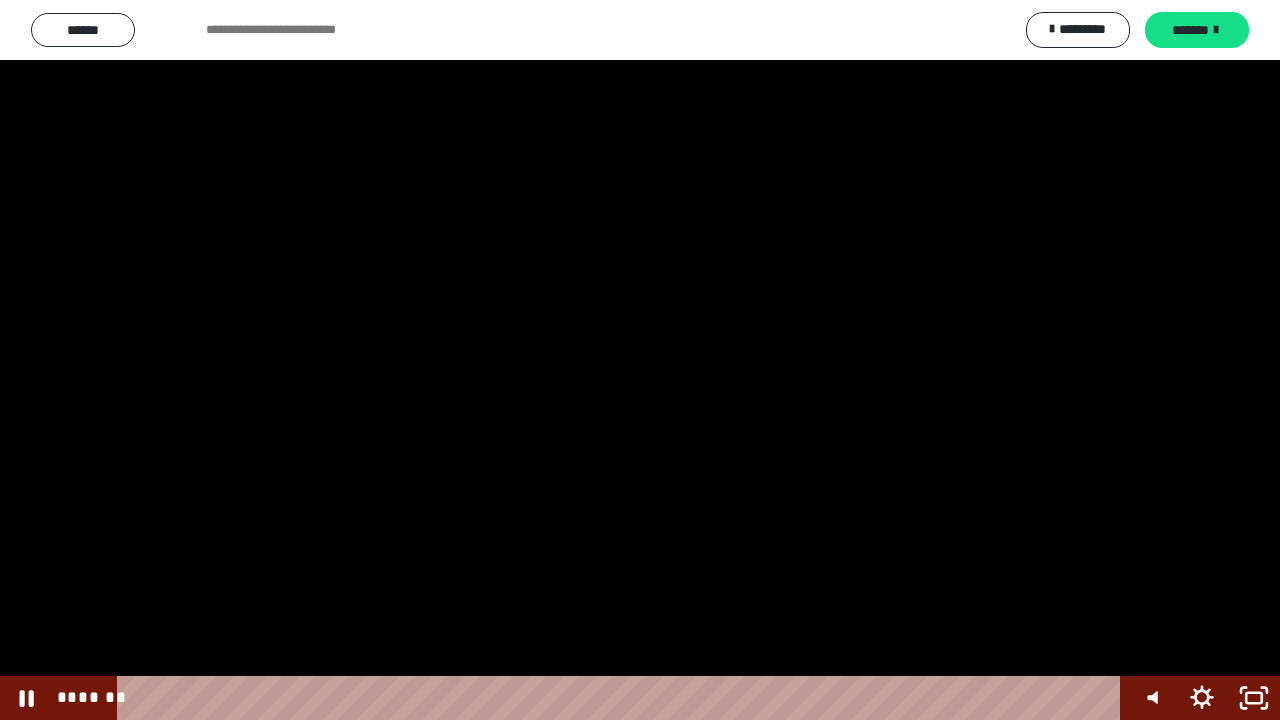 click at bounding box center [640, 360] 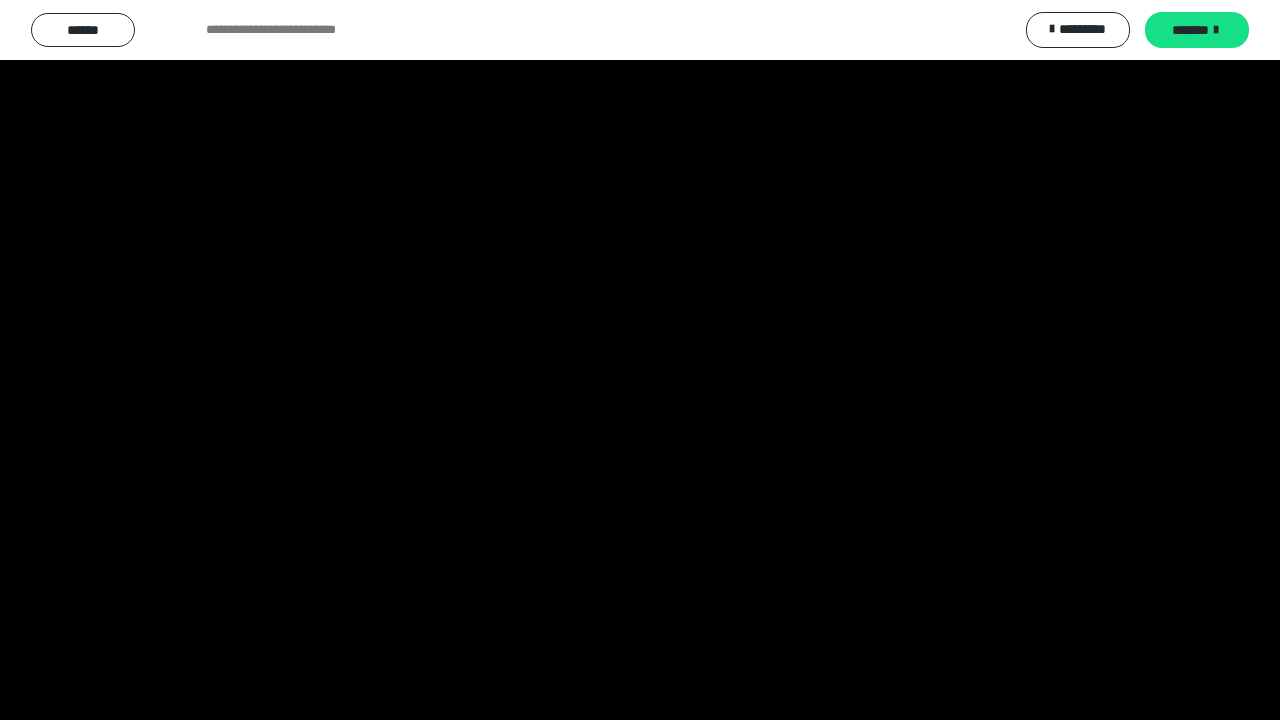 click at bounding box center (640, 360) 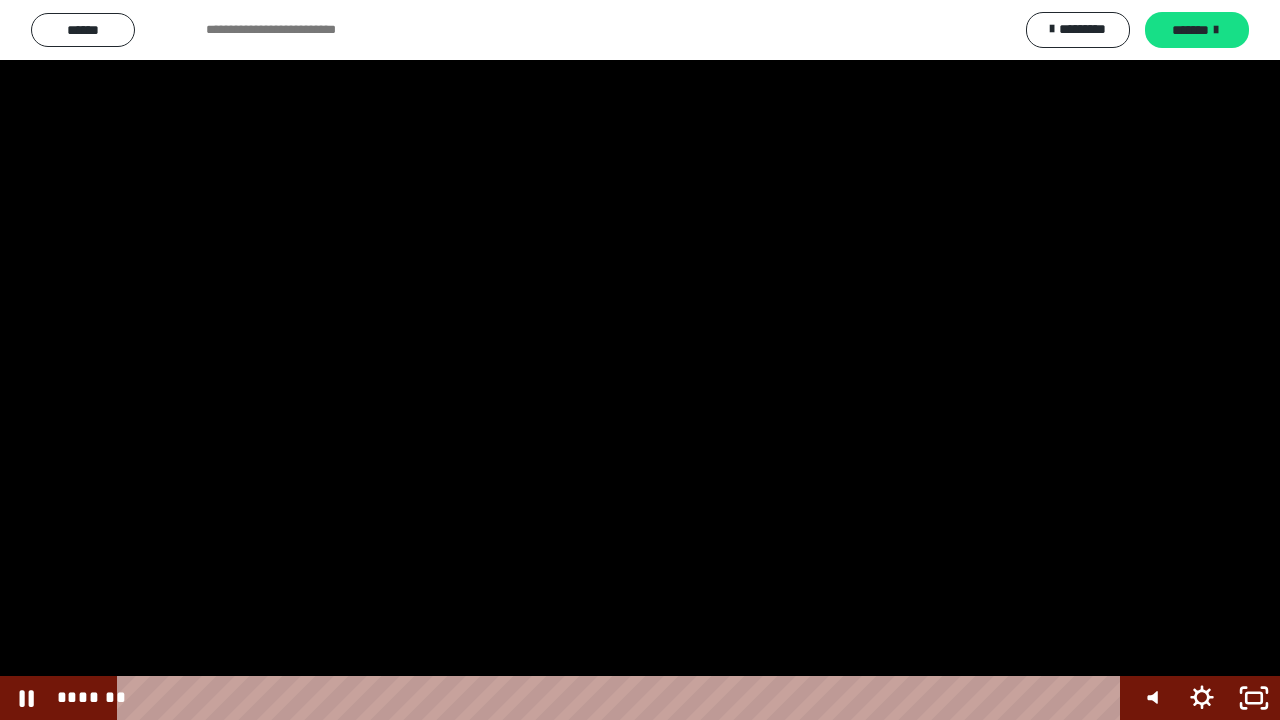 click at bounding box center (640, 360) 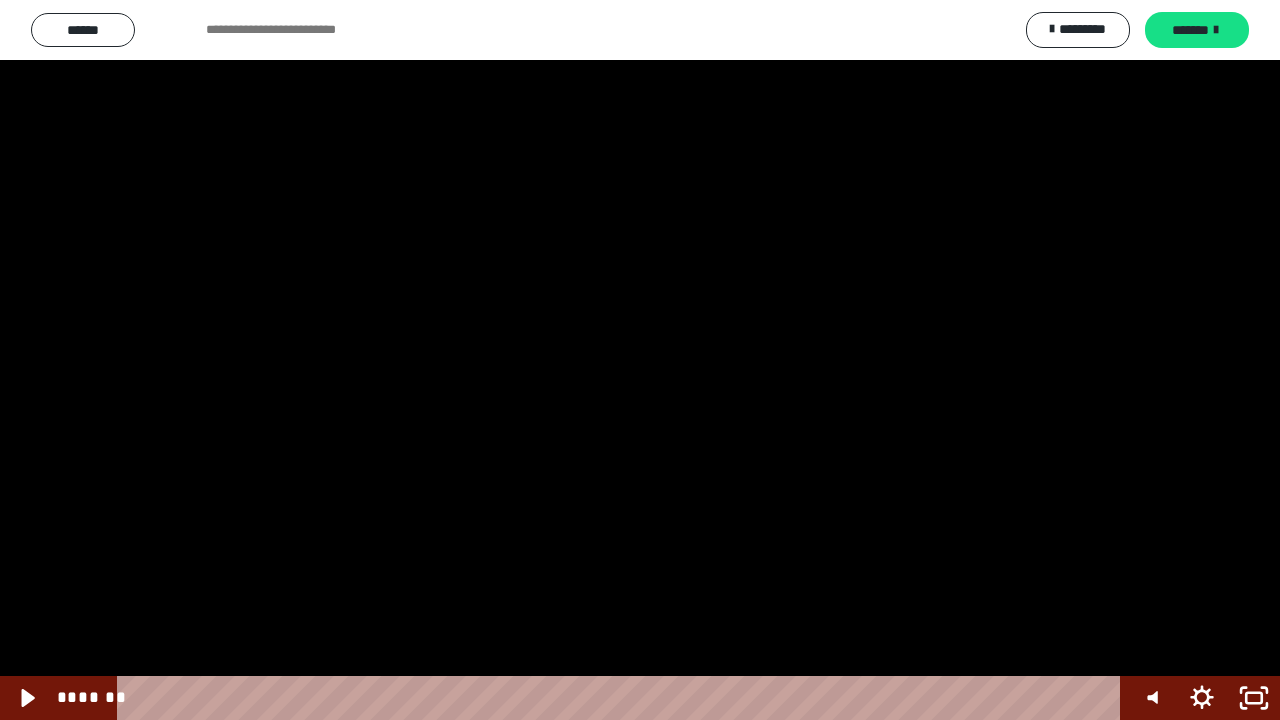 click at bounding box center [640, 360] 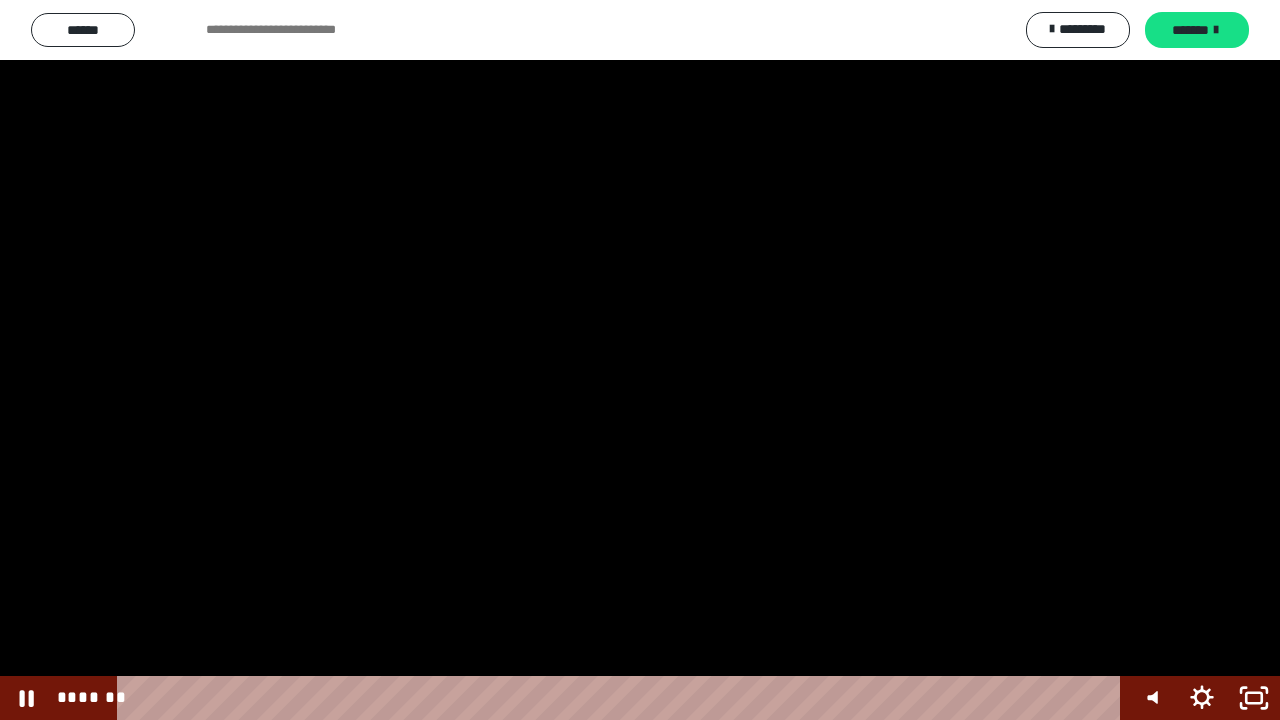 click at bounding box center (640, 360) 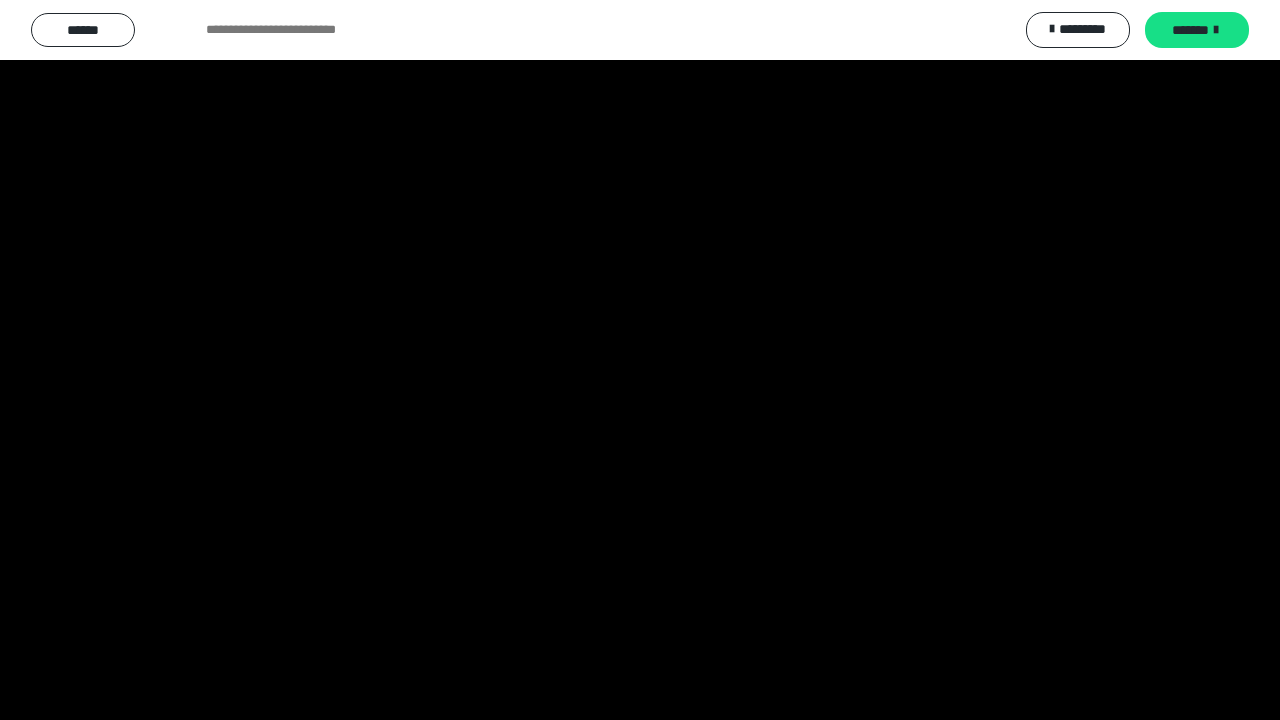 click at bounding box center (640, 360) 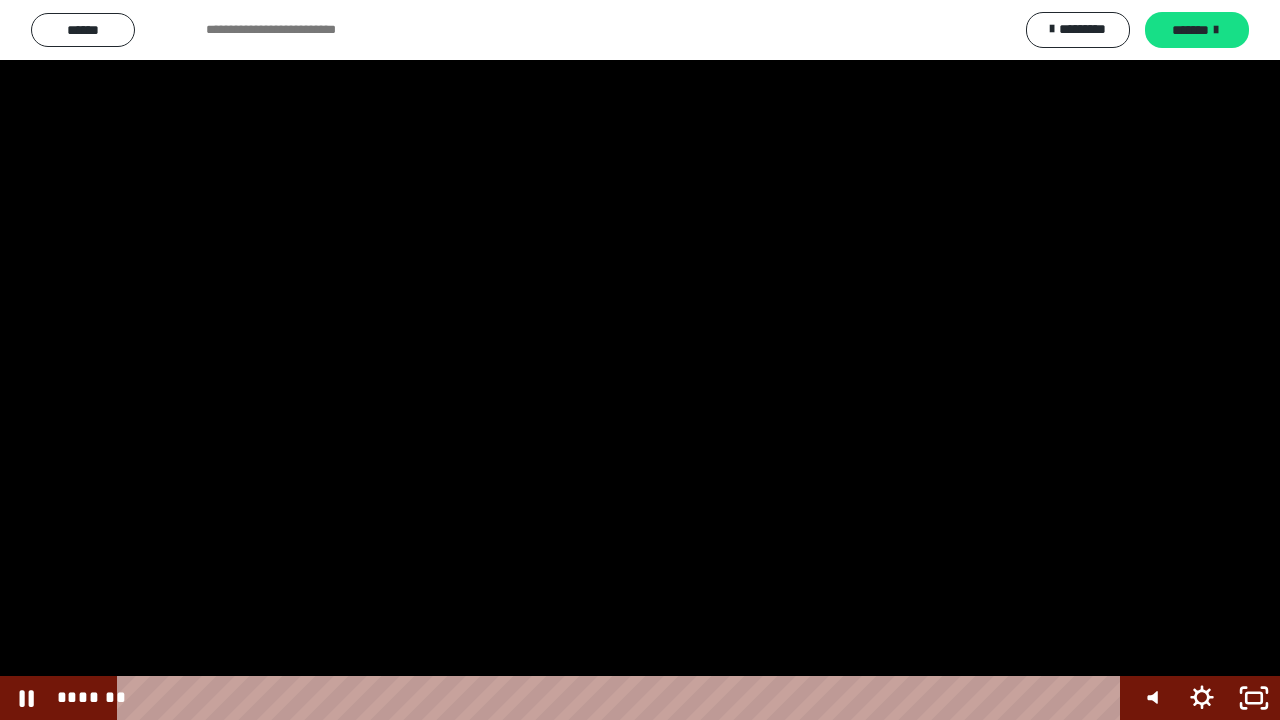 click at bounding box center [640, 360] 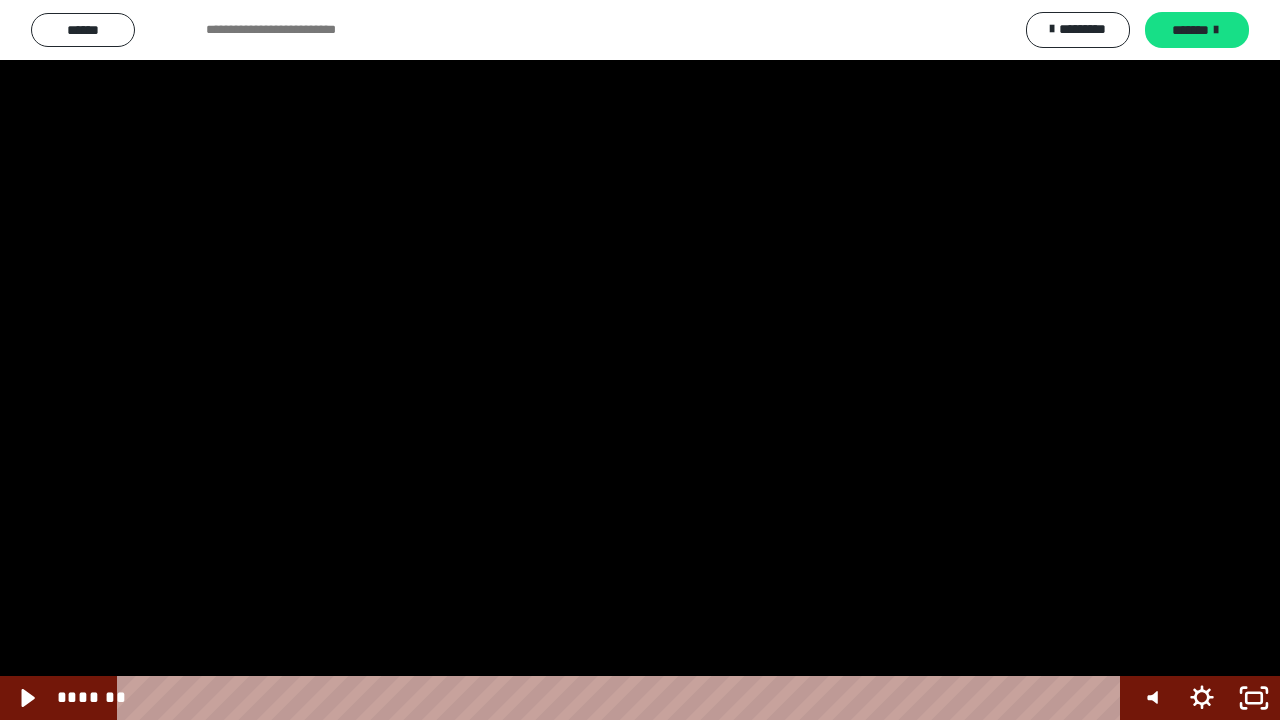 click at bounding box center [640, 360] 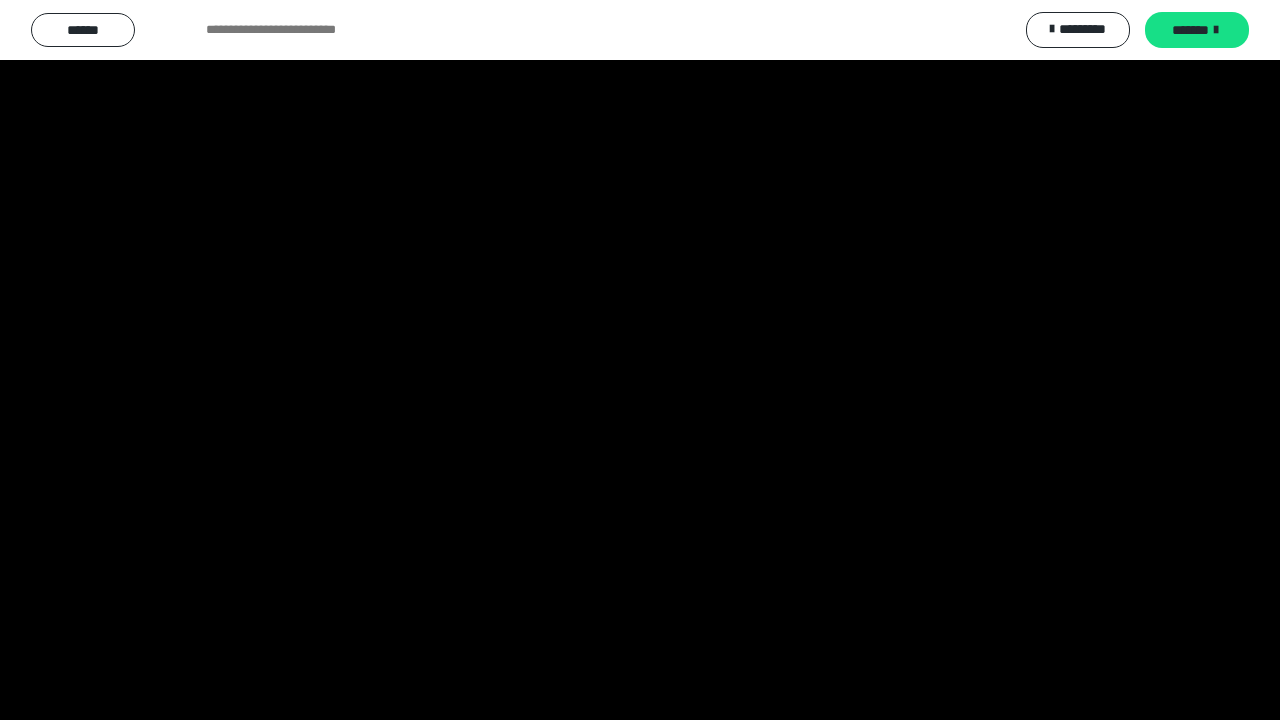scroll, scrollTop: 2560, scrollLeft: 0, axis: vertical 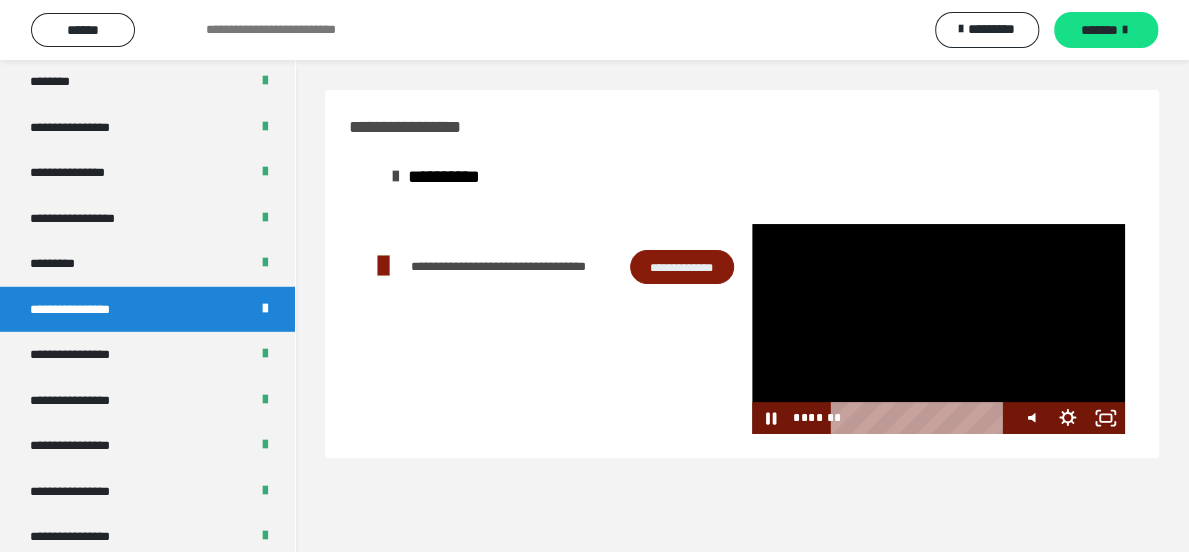 drag, startPoint x: 838, startPoint y: 305, endPoint x: 880, endPoint y: 319, distance: 44.27189 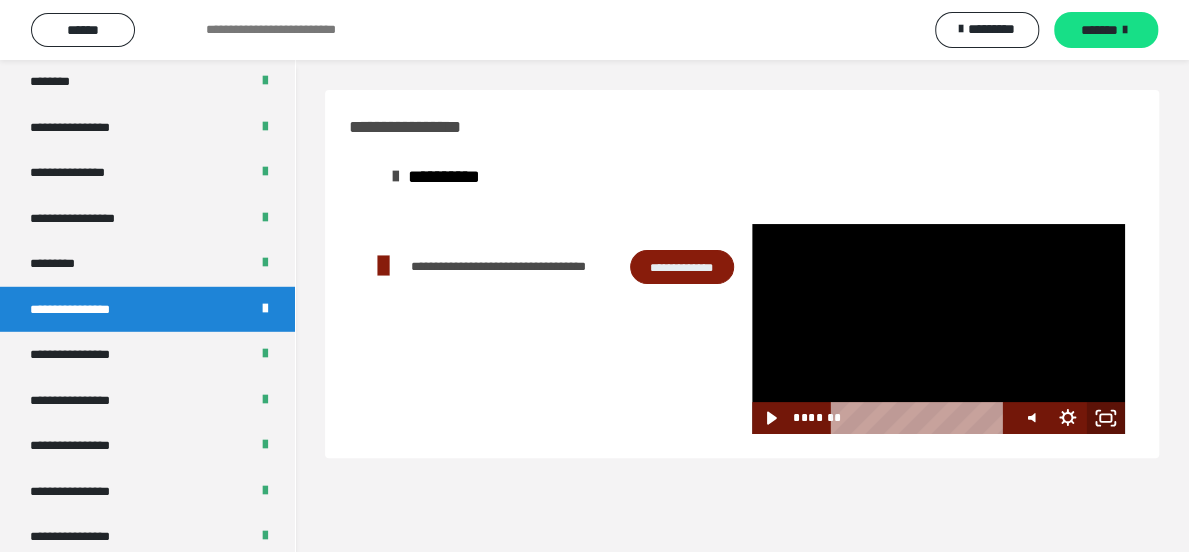 drag, startPoint x: 1100, startPoint y: 419, endPoint x: 1107, endPoint y: 540, distance: 121.20231 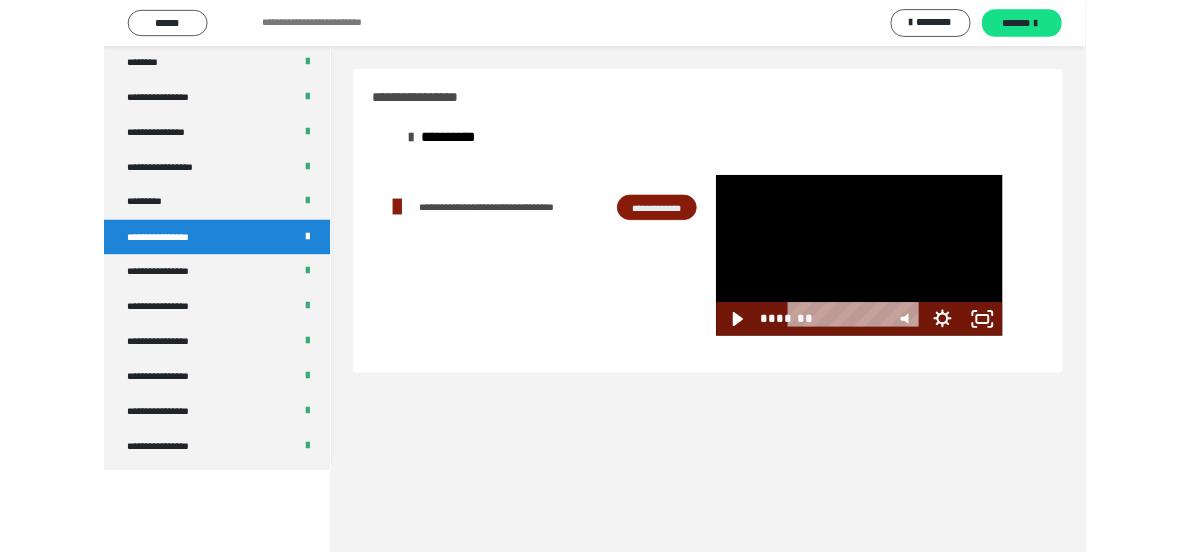 scroll, scrollTop: 2492, scrollLeft: 0, axis: vertical 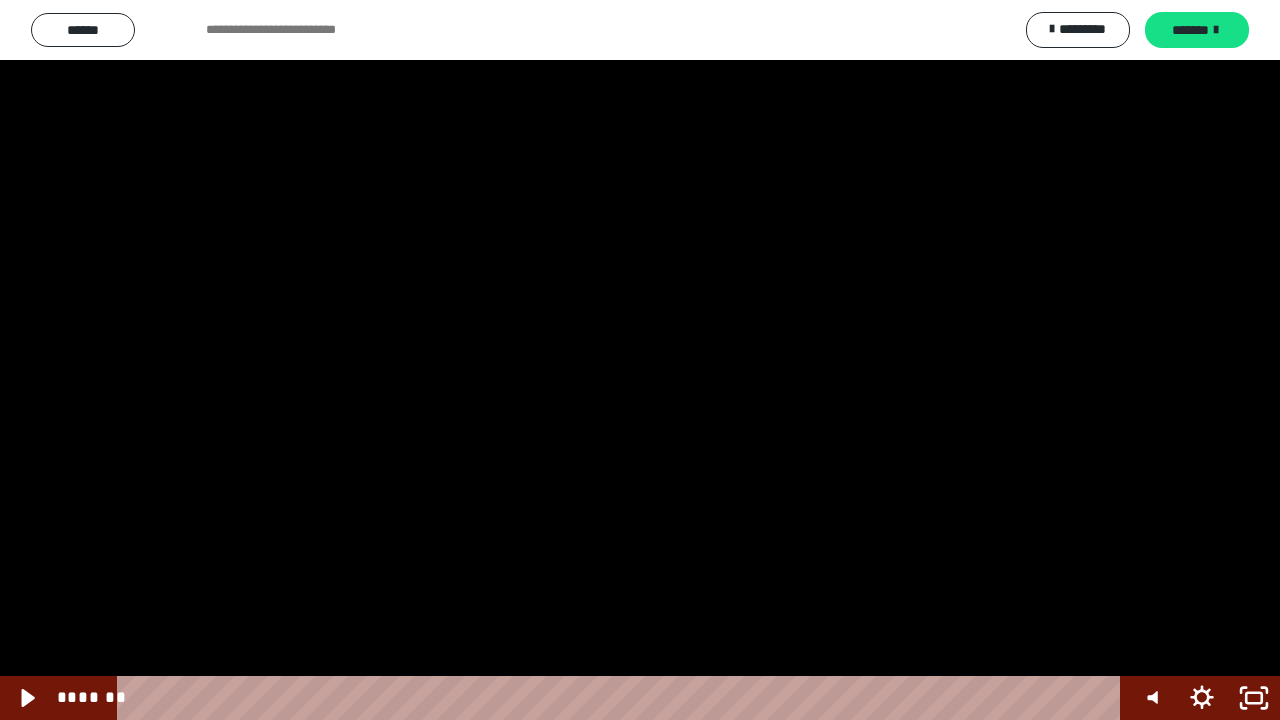 click at bounding box center (640, 360) 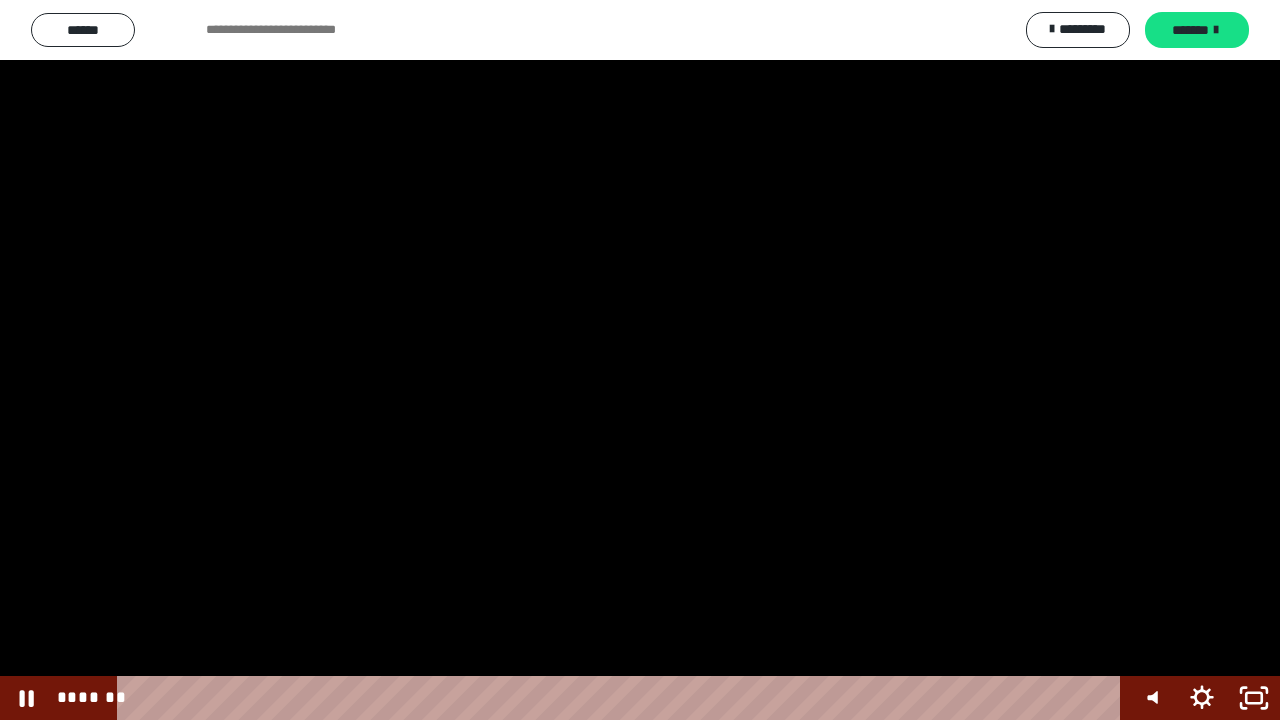 click at bounding box center [640, 360] 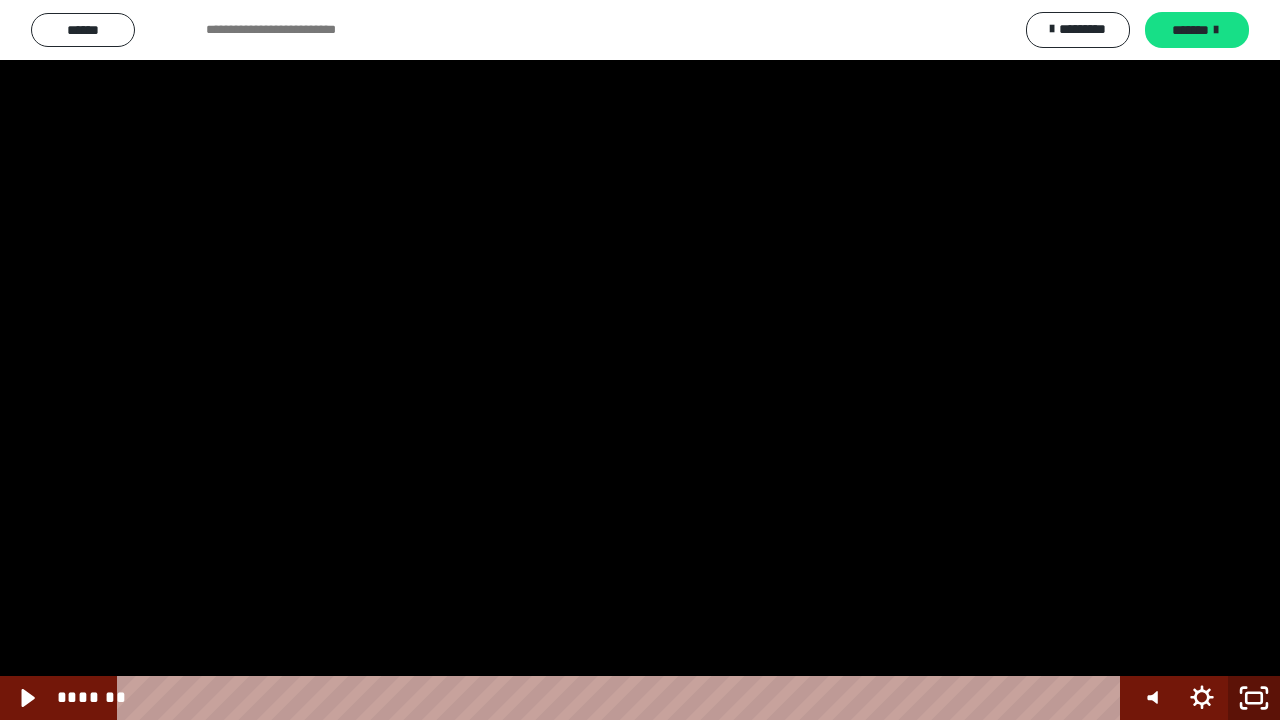 click 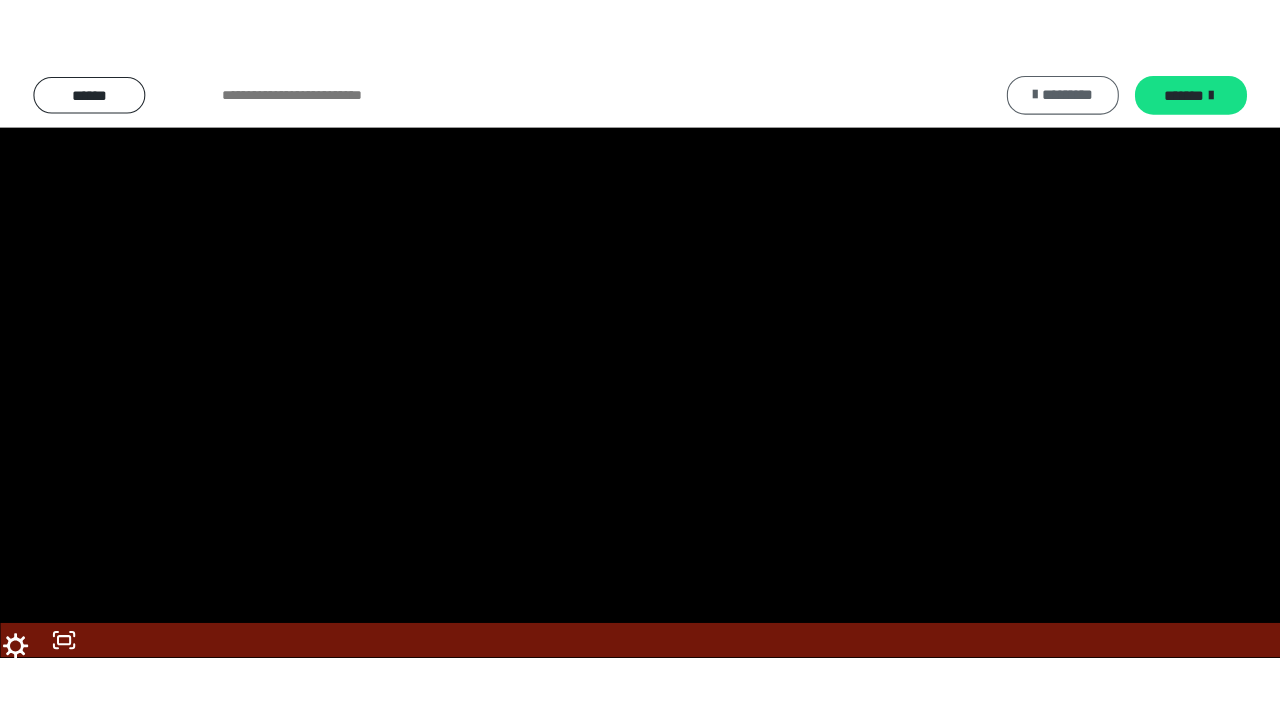 scroll, scrollTop: 2560, scrollLeft: 0, axis: vertical 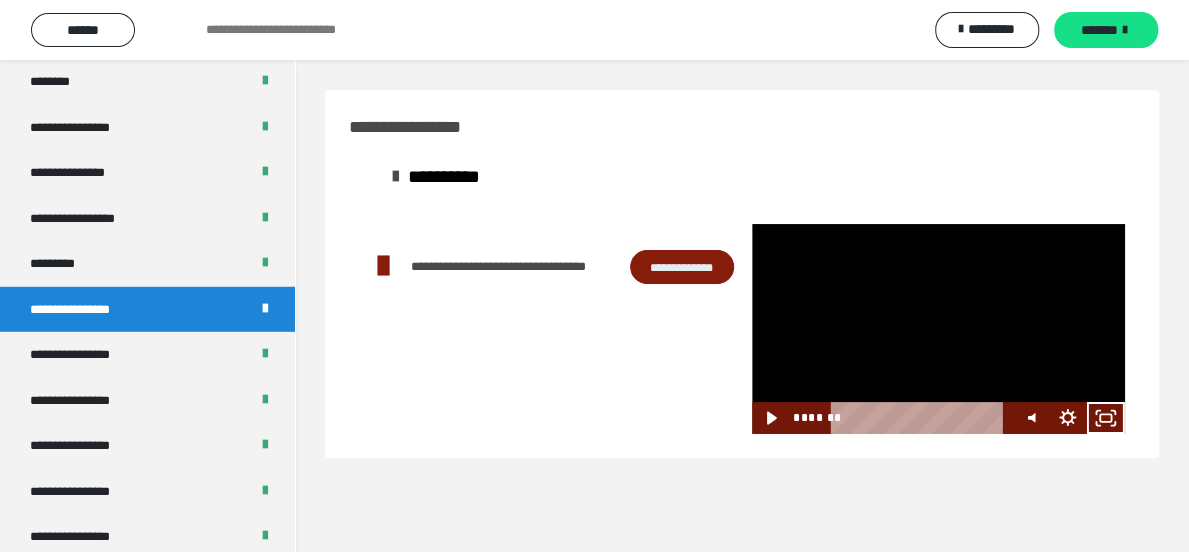 click at bounding box center (938, 329) 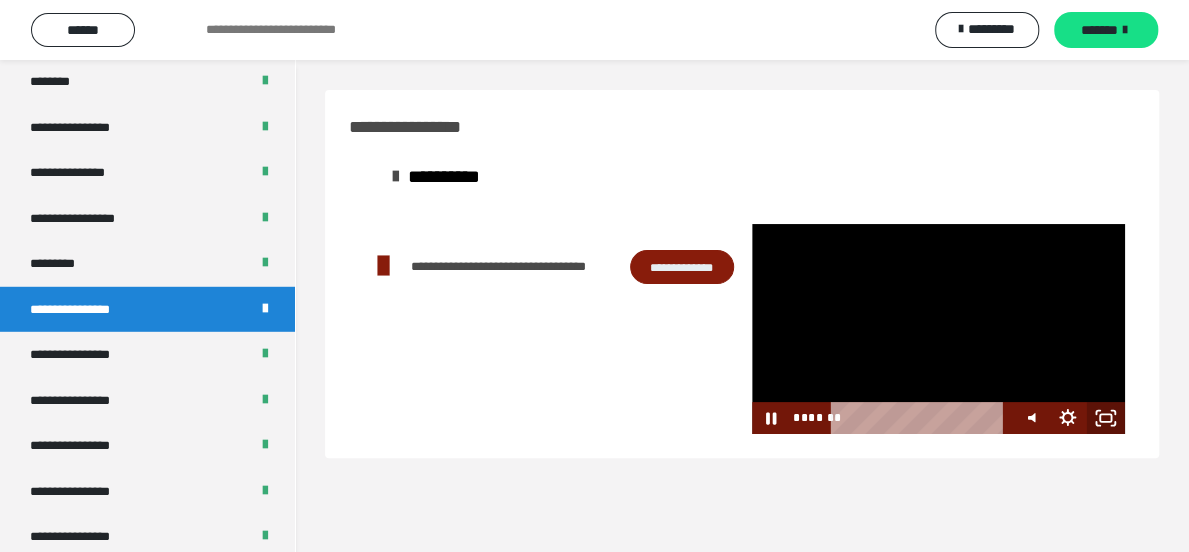 click 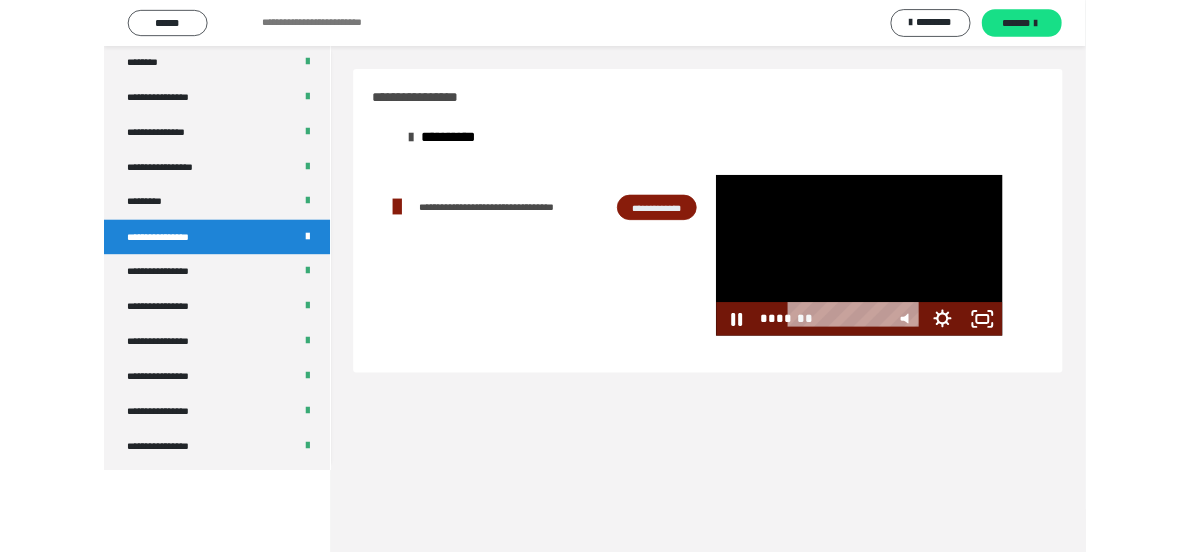 scroll, scrollTop: 2492, scrollLeft: 0, axis: vertical 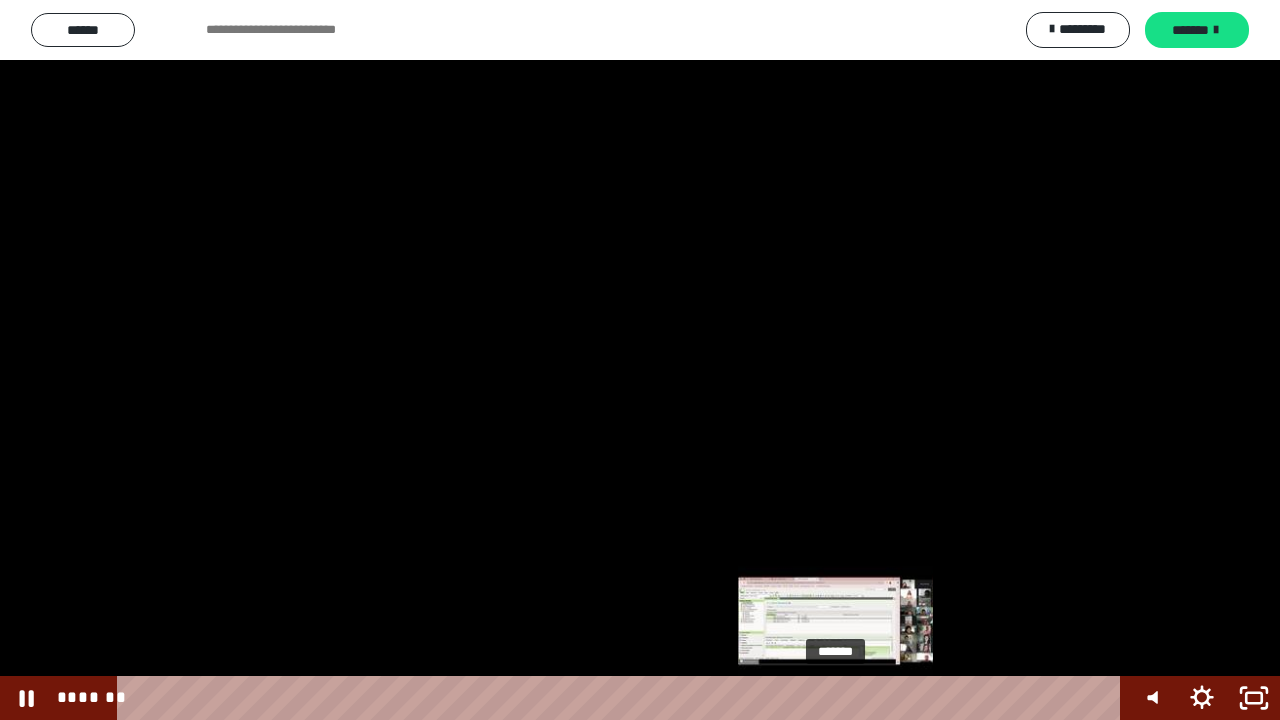 click on "*******" at bounding box center [622, 698] 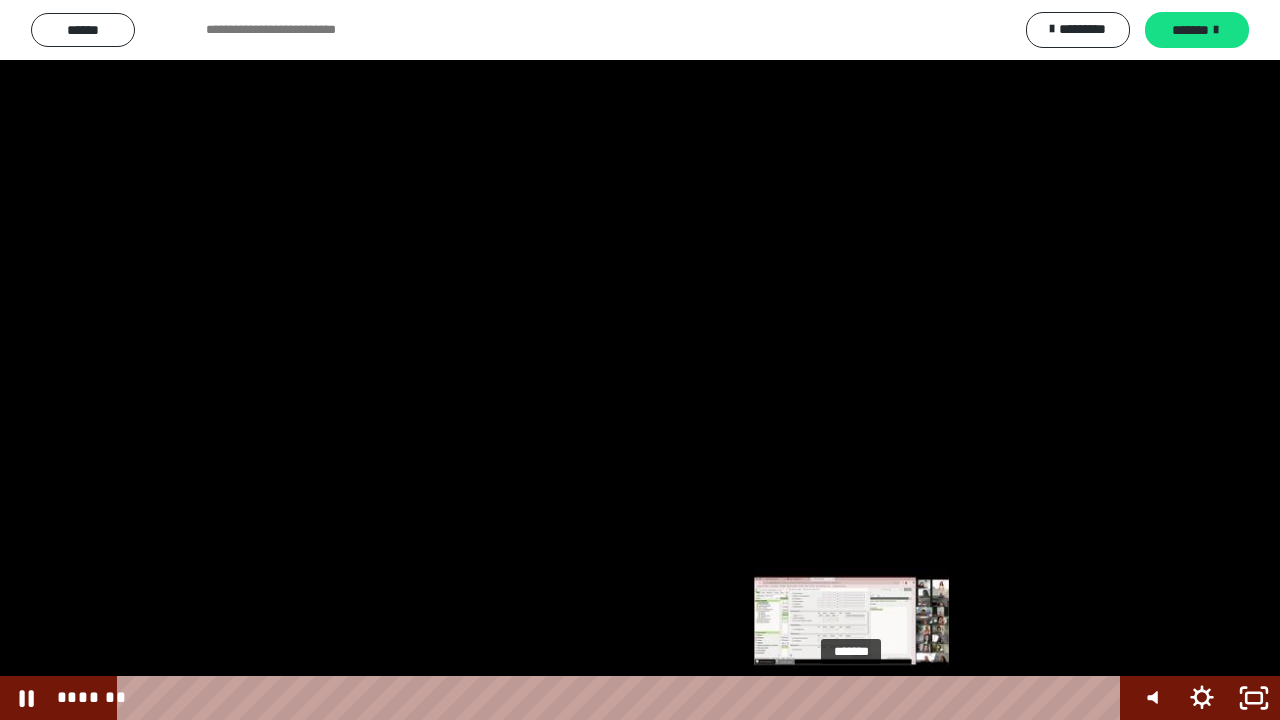 click on "*******" at bounding box center (622, 698) 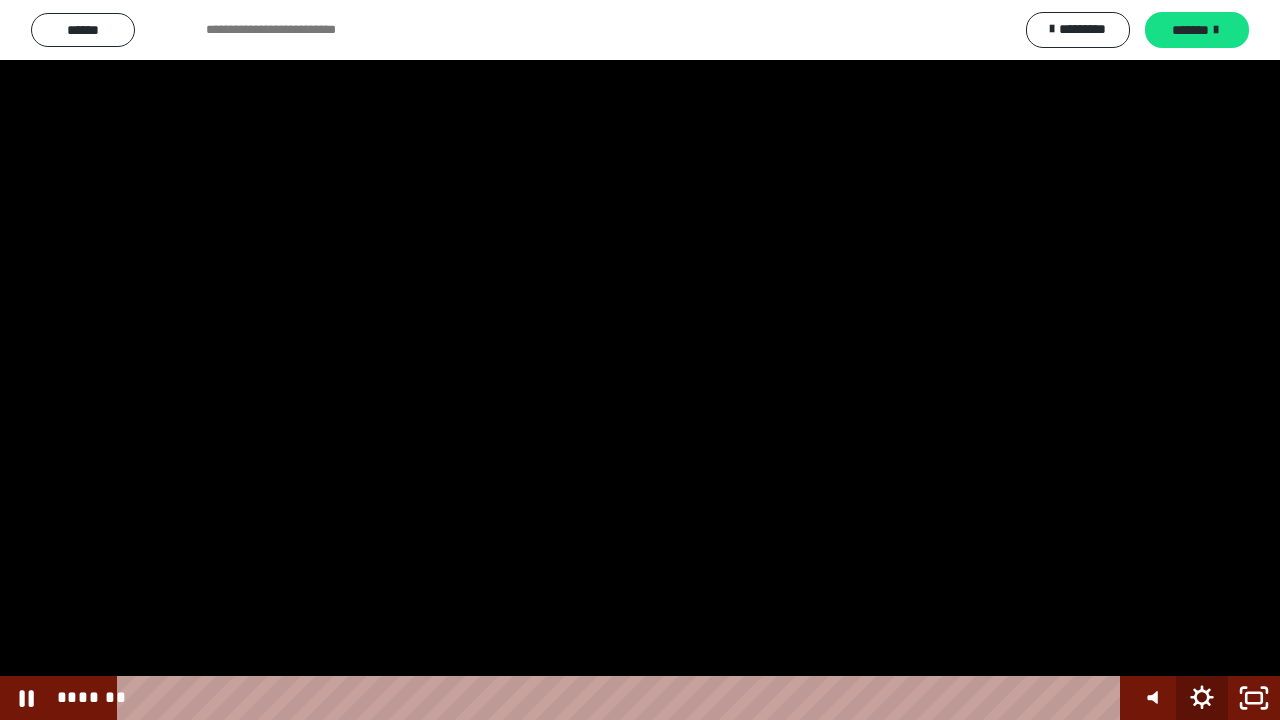click 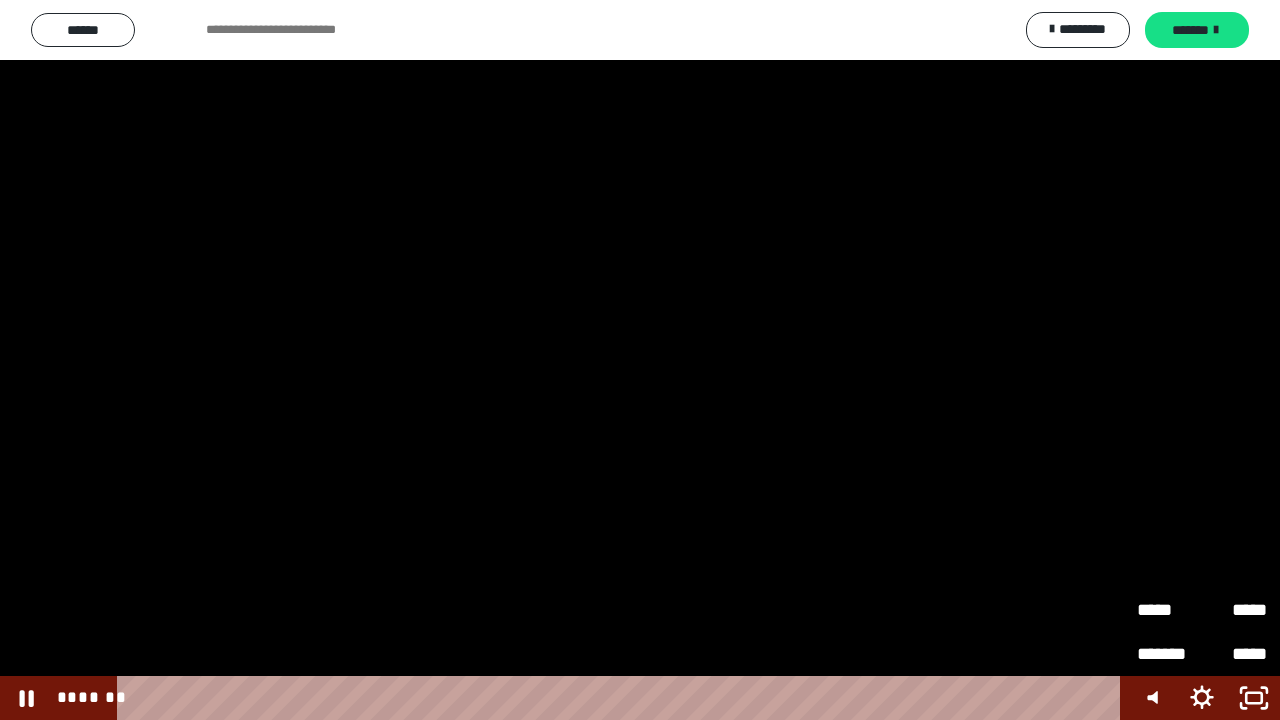 click on "*****" at bounding box center [1169, 610] 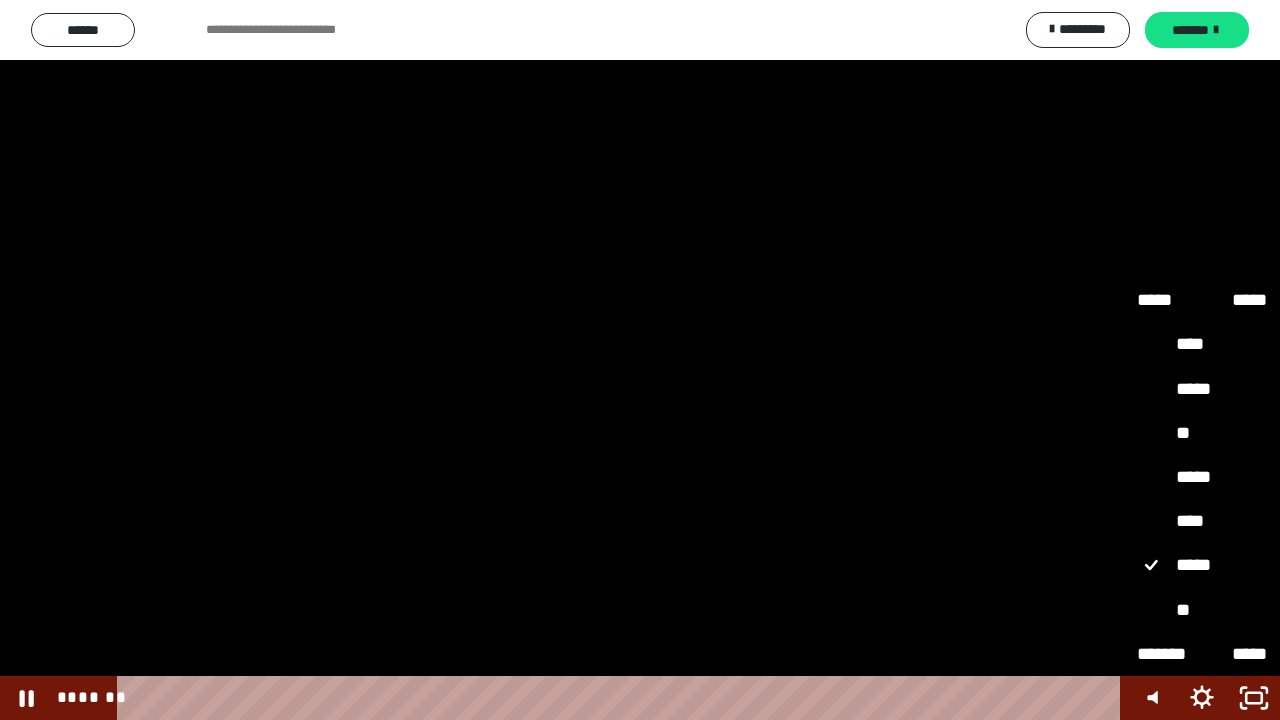 click on "**" at bounding box center [1202, 433] 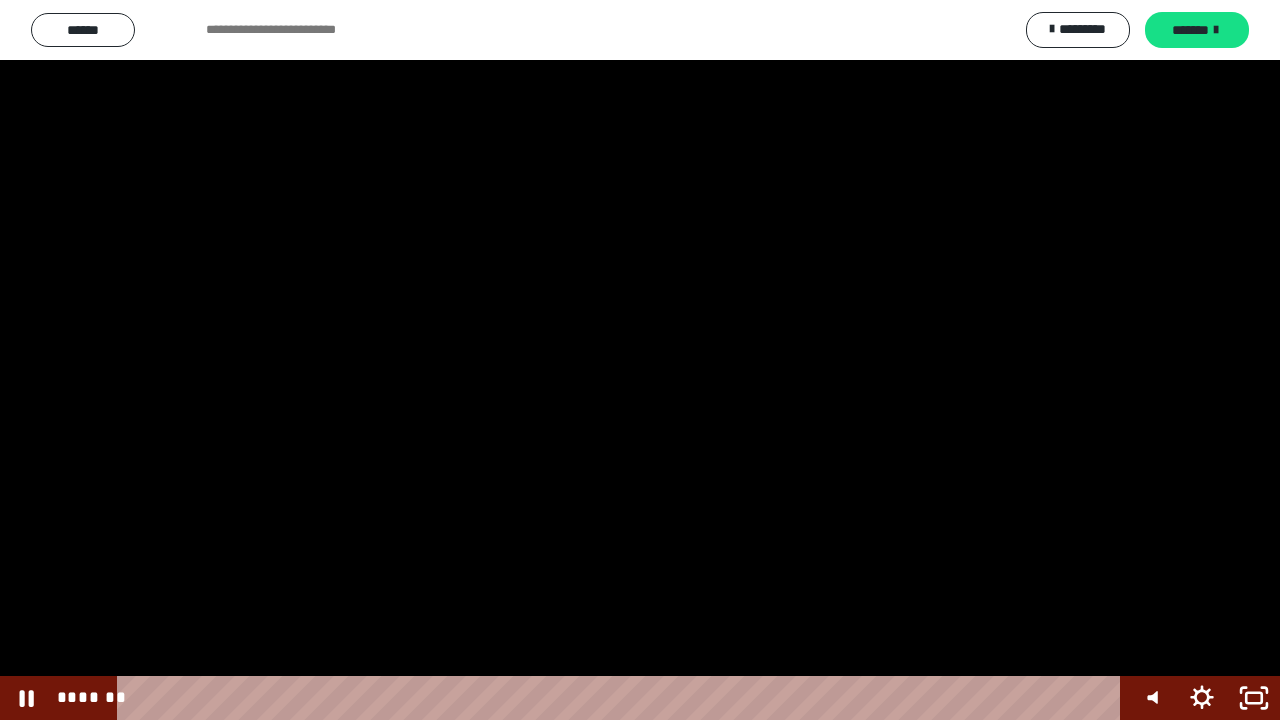click at bounding box center [640, 360] 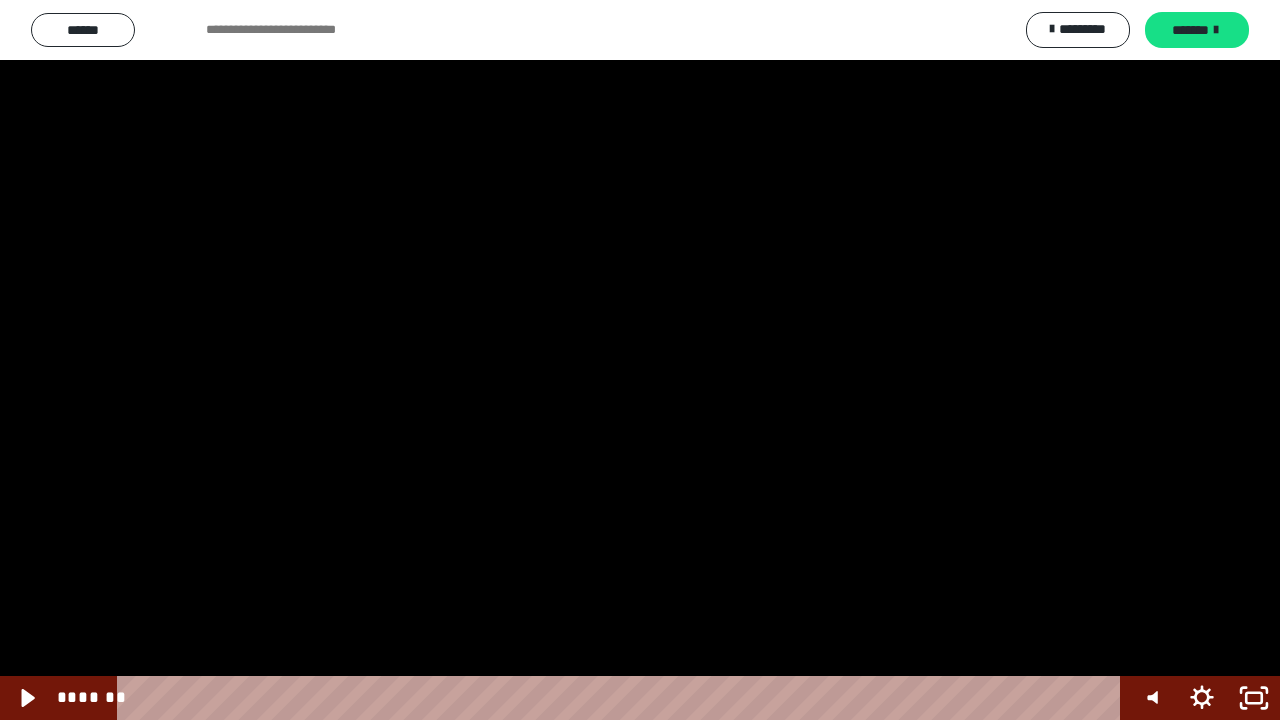 click at bounding box center (640, 360) 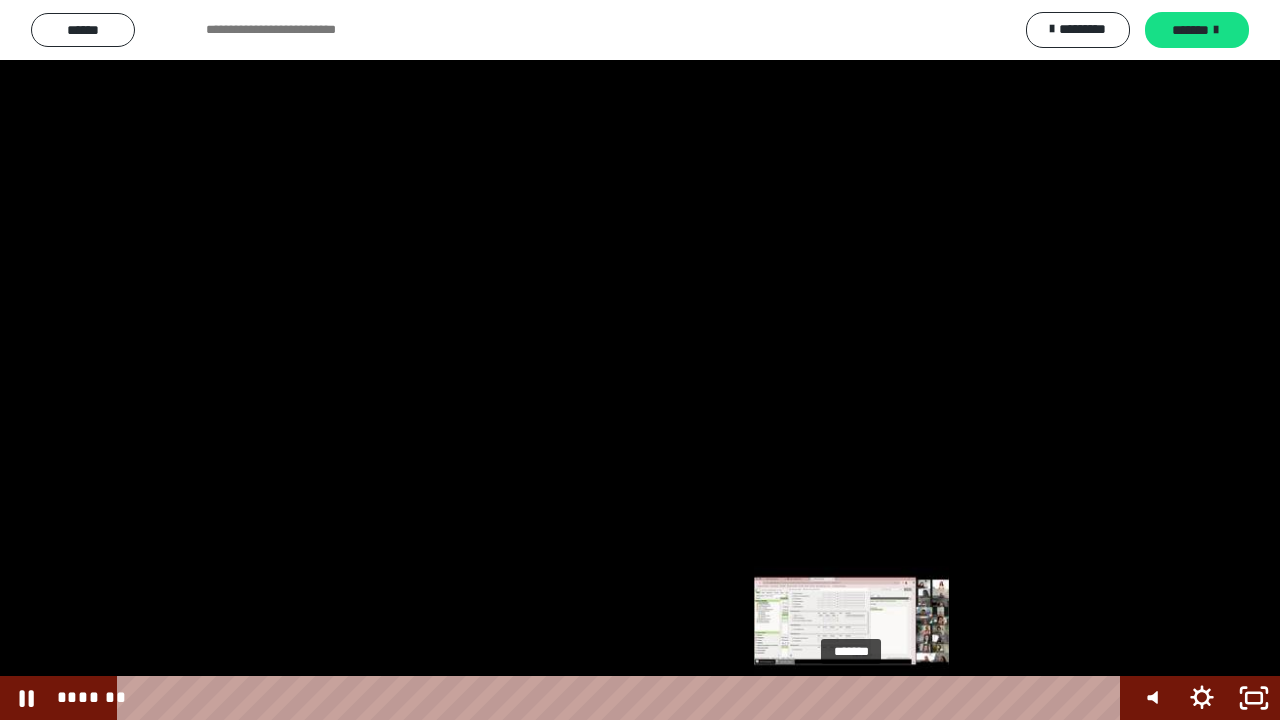 click on "*******" at bounding box center [622, 698] 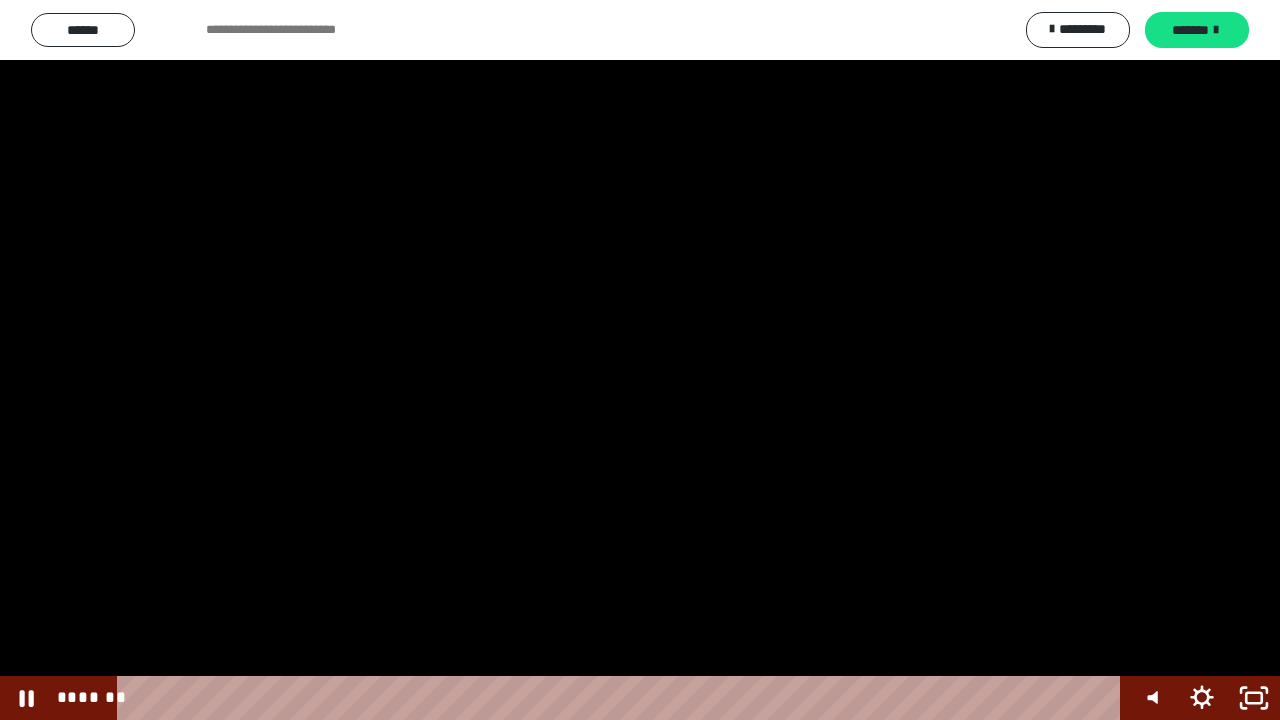 click at bounding box center (640, 360) 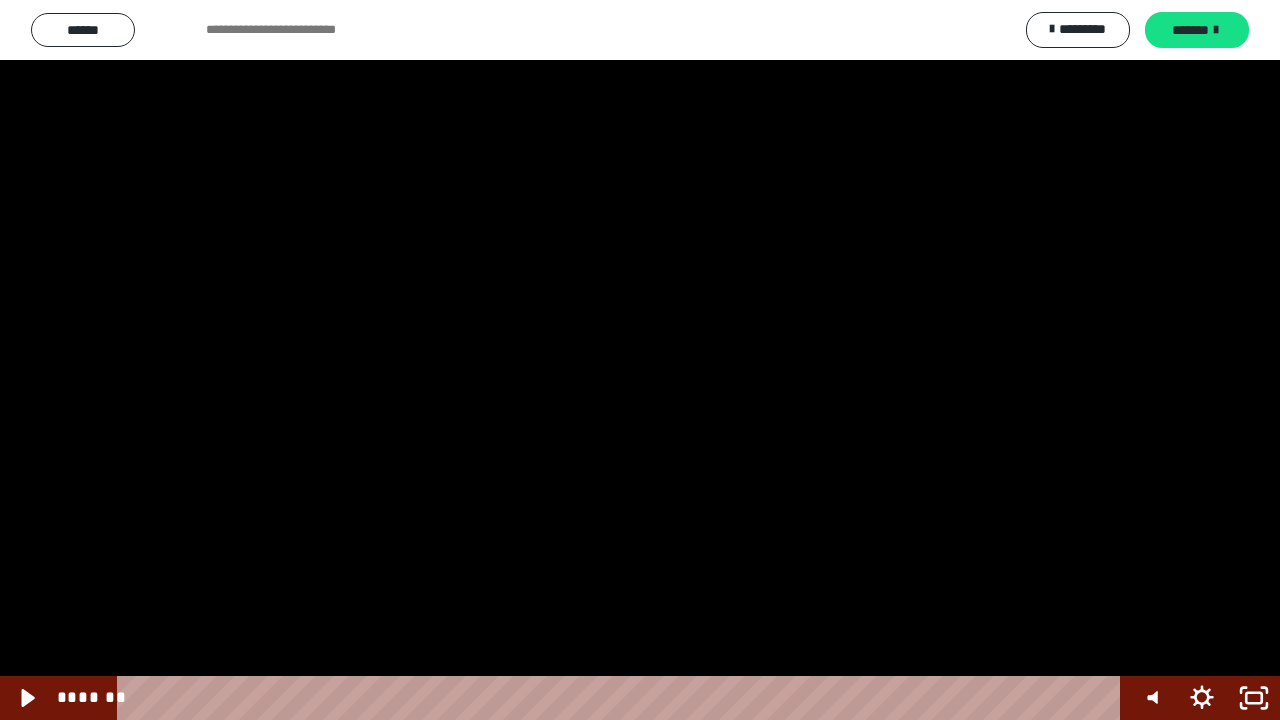 click at bounding box center (640, 360) 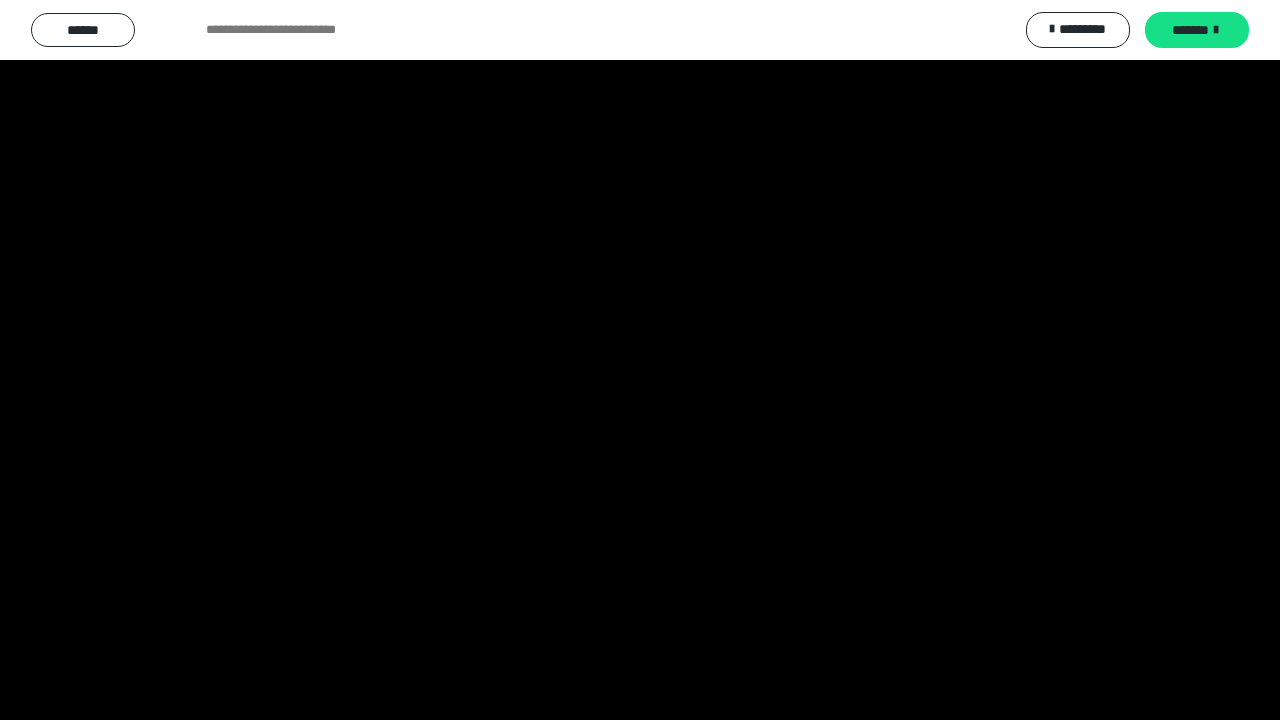click at bounding box center (640, 360) 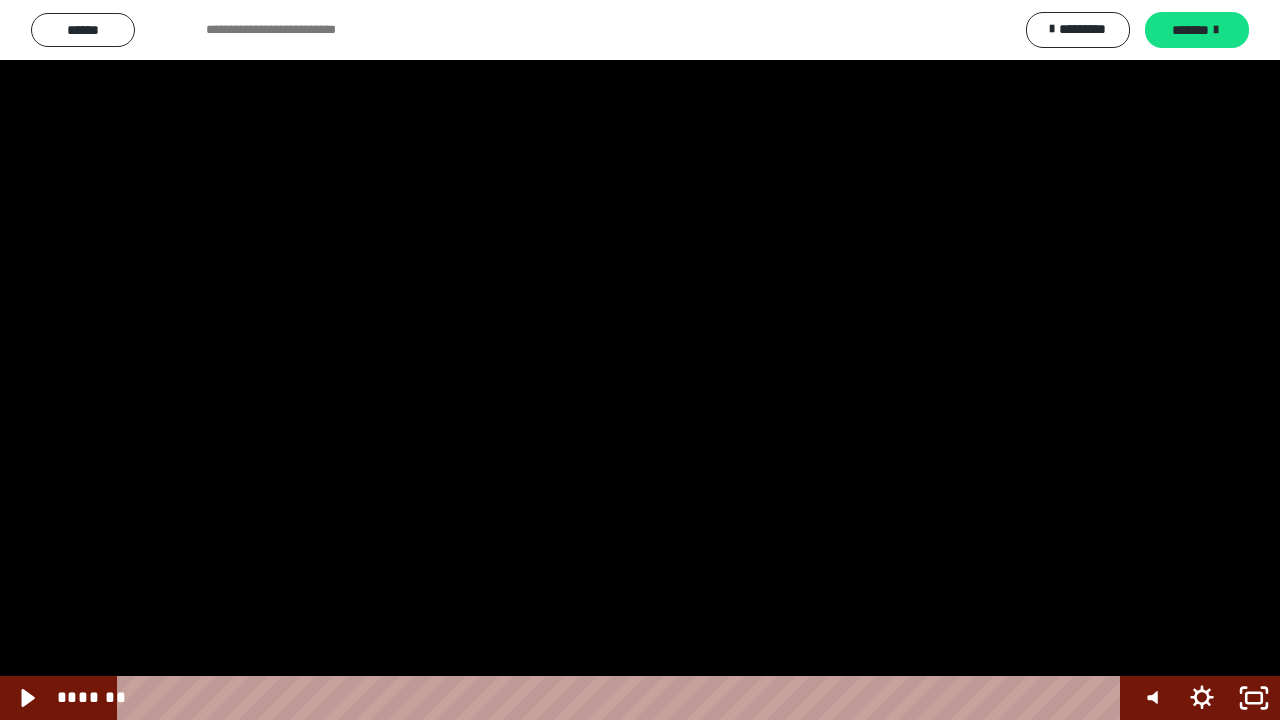 click at bounding box center [640, 360] 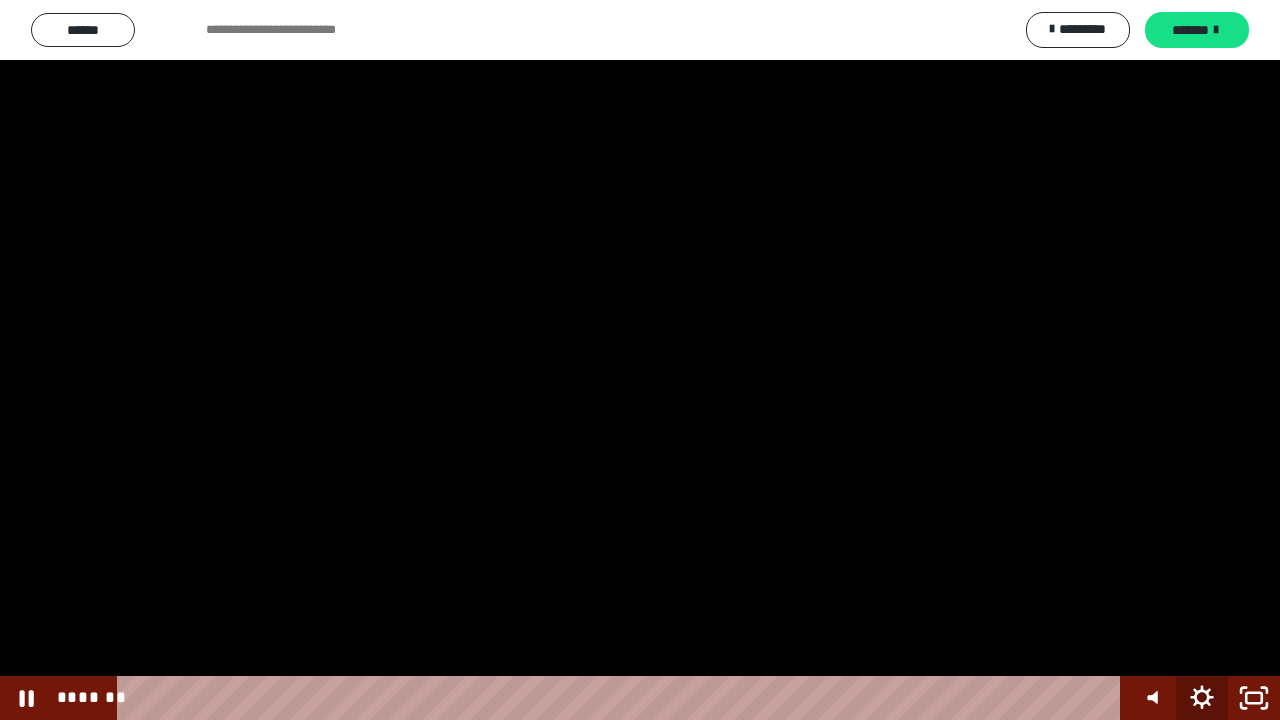 click 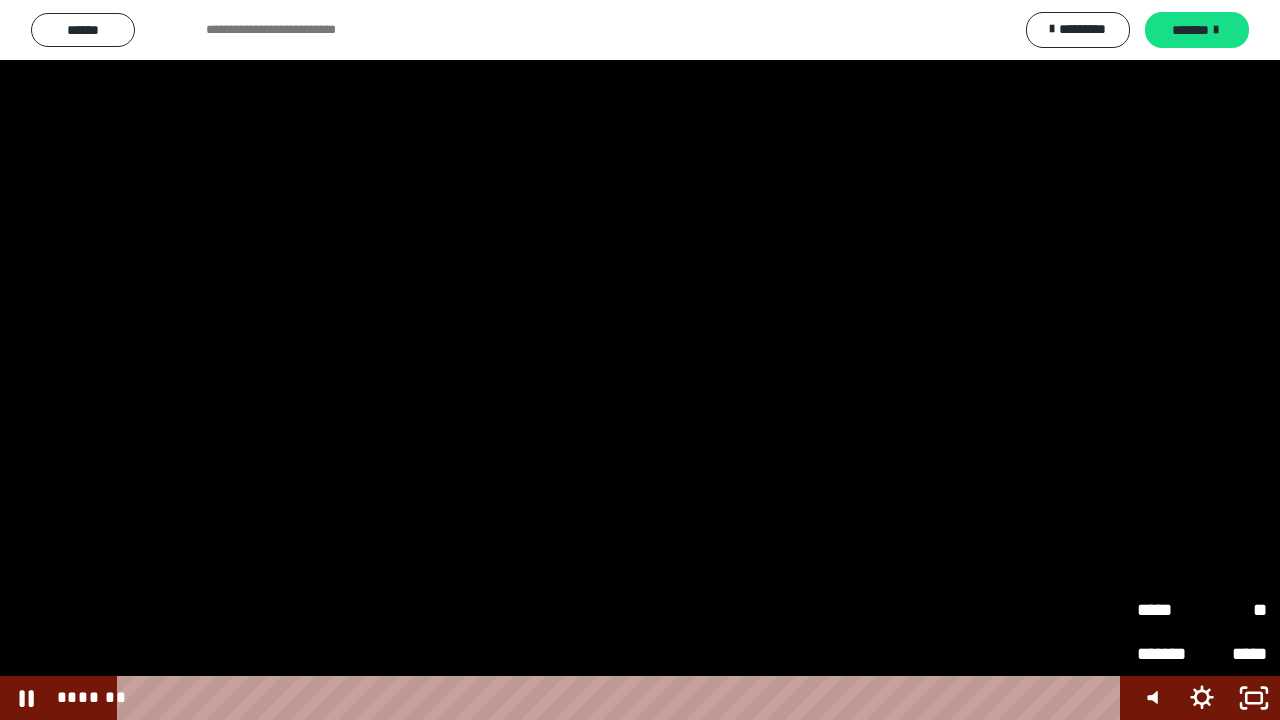 click on "*****" at bounding box center (1169, 610) 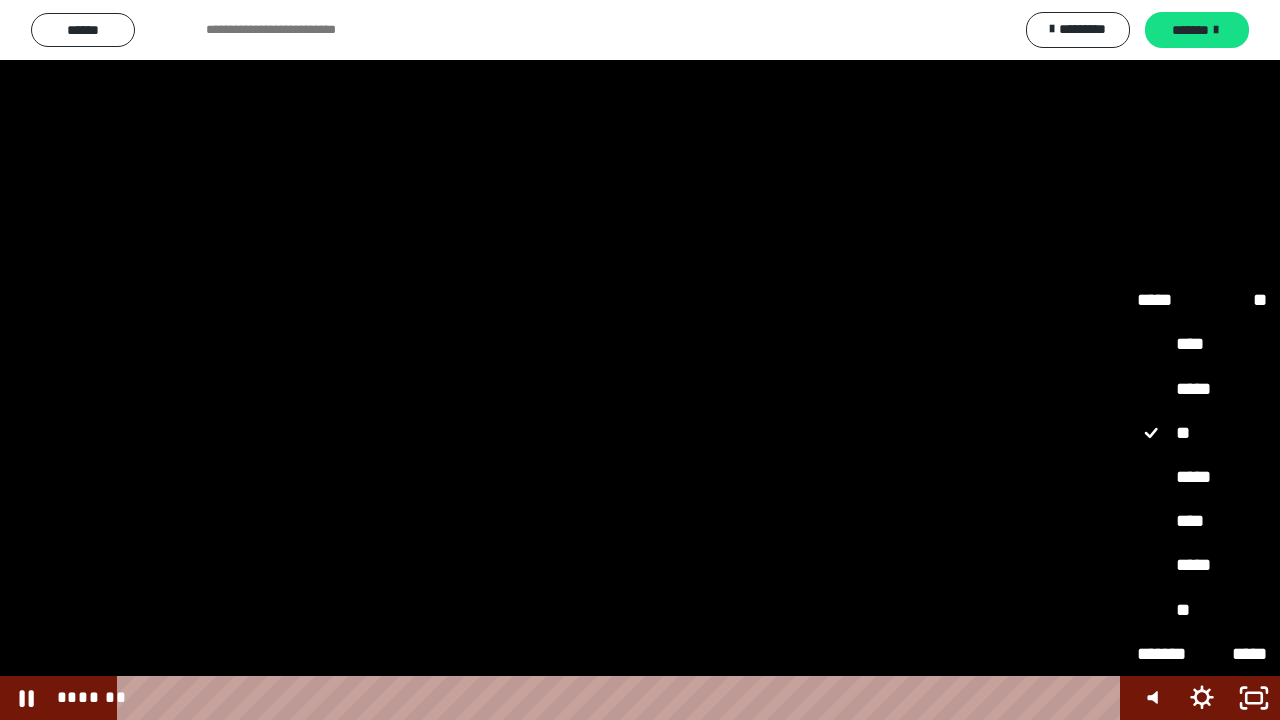 click on "*****" at bounding box center [1202, 565] 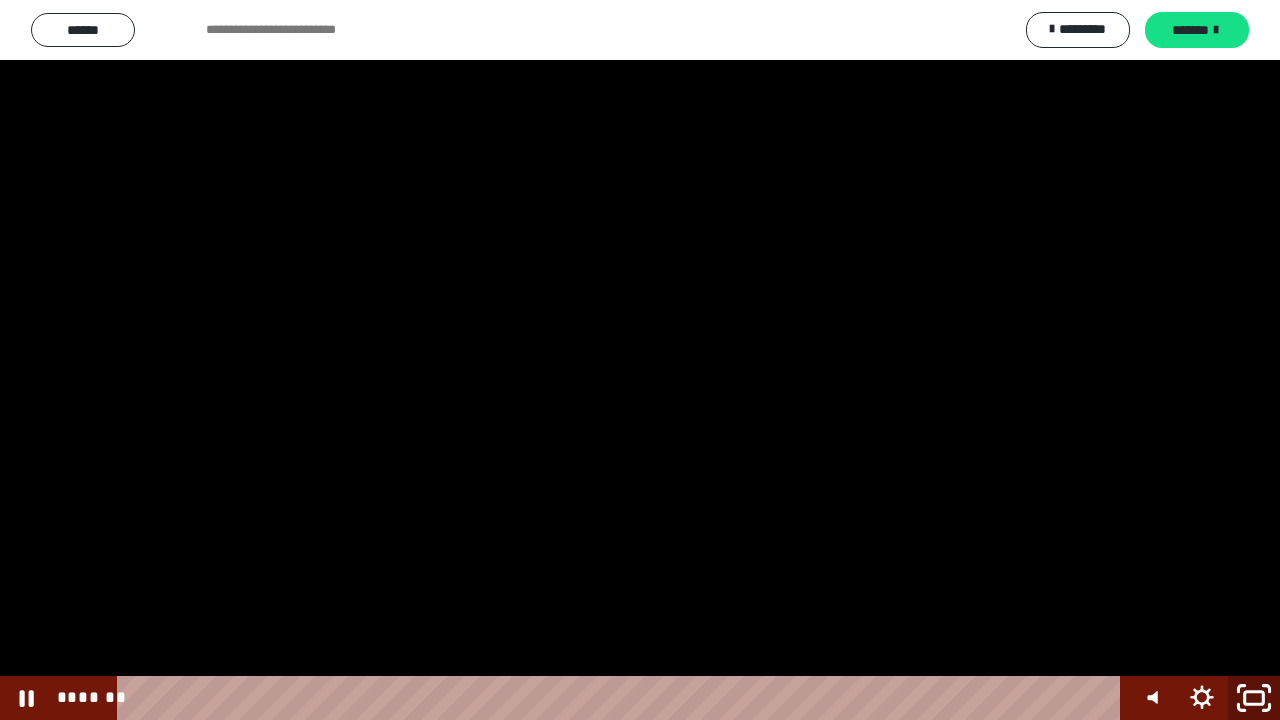 click 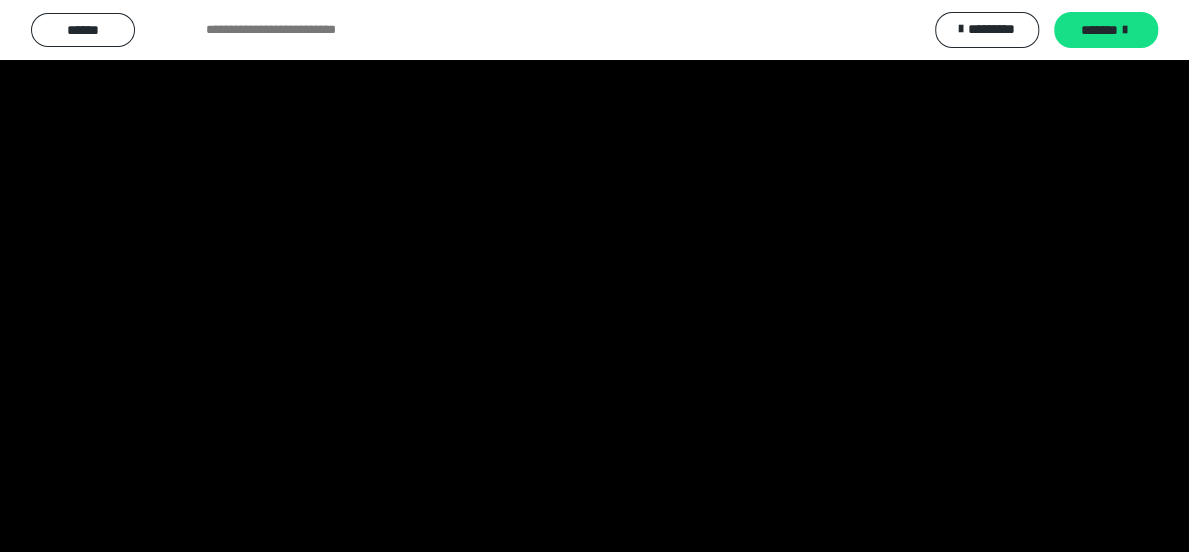 scroll, scrollTop: 2560, scrollLeft: 0, axis: vertical 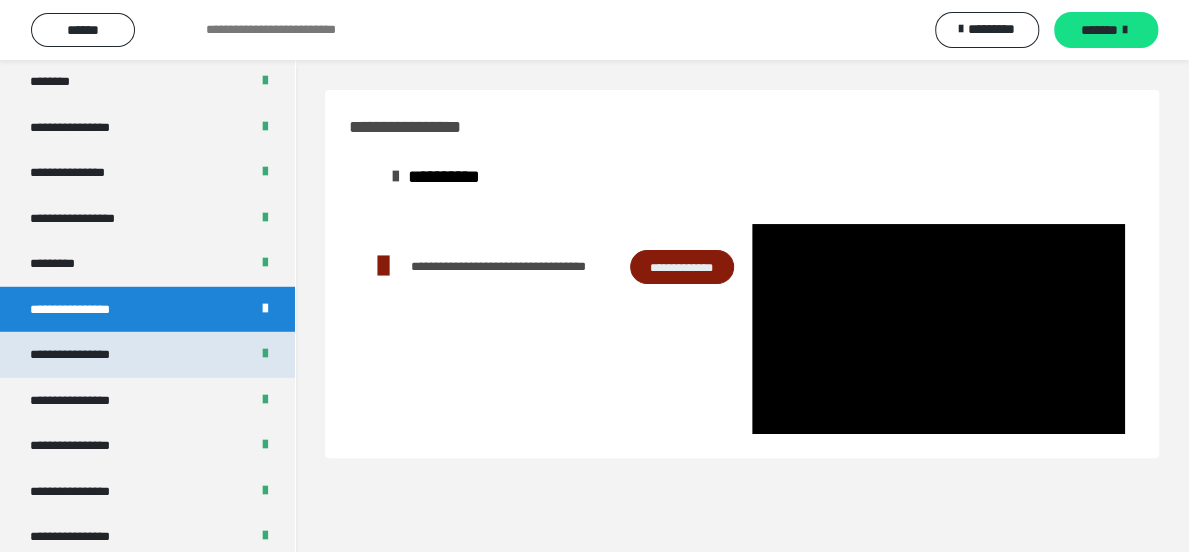 click on "**********" at bounding box center (147, 355) 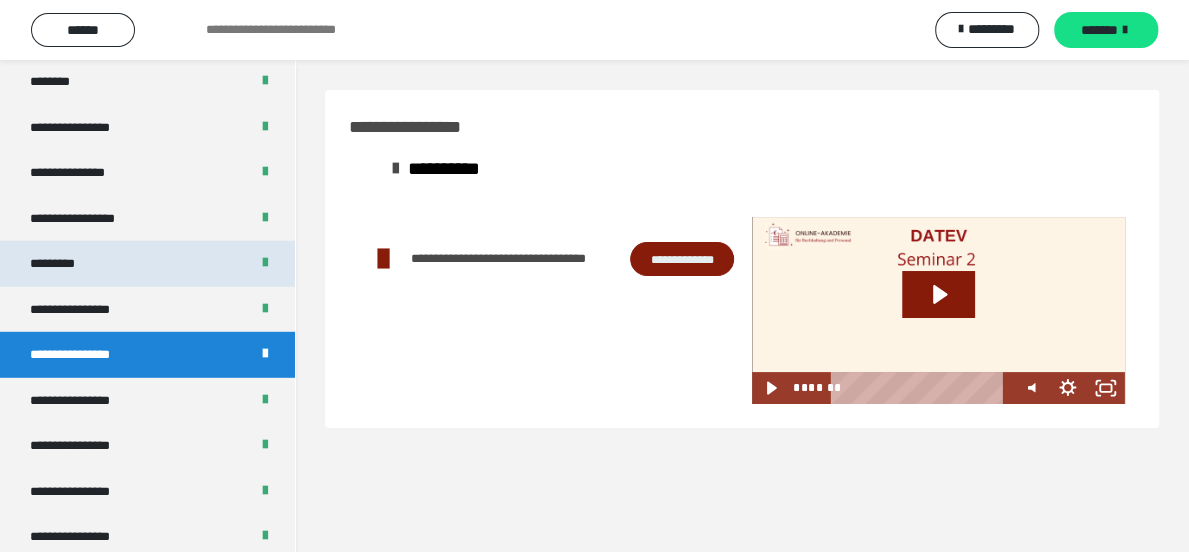 click on "*********" at bounding box center [147, 264] 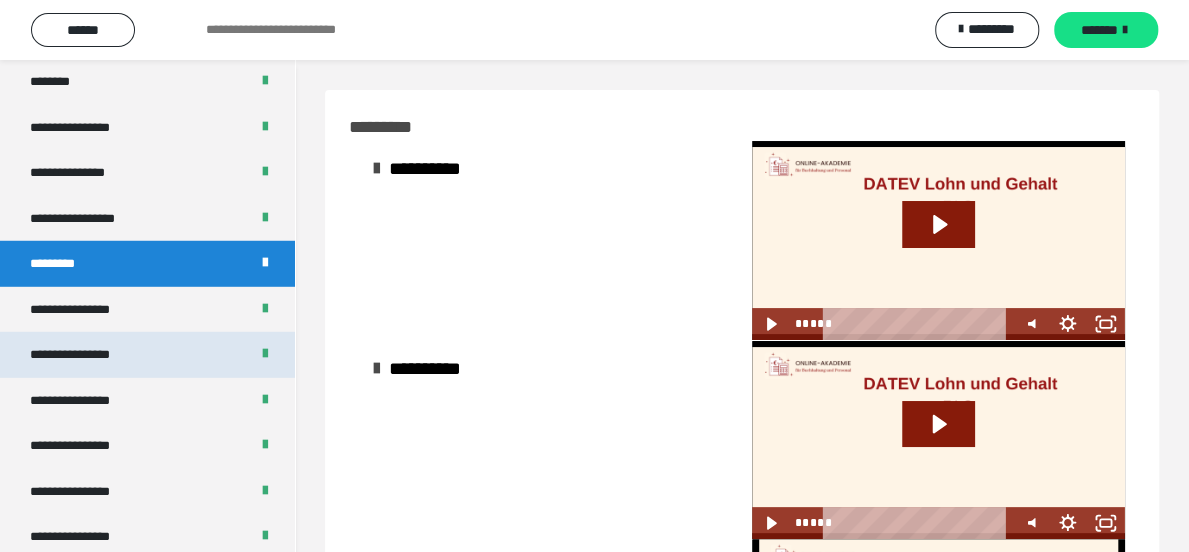 click on "**********" at bounding box center (147, 355) 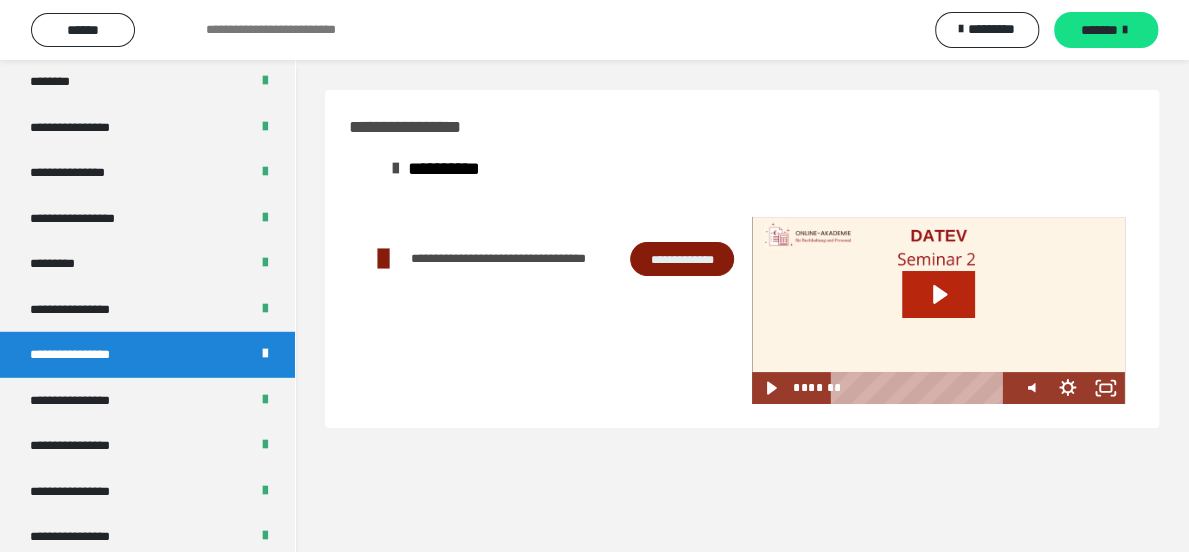 click 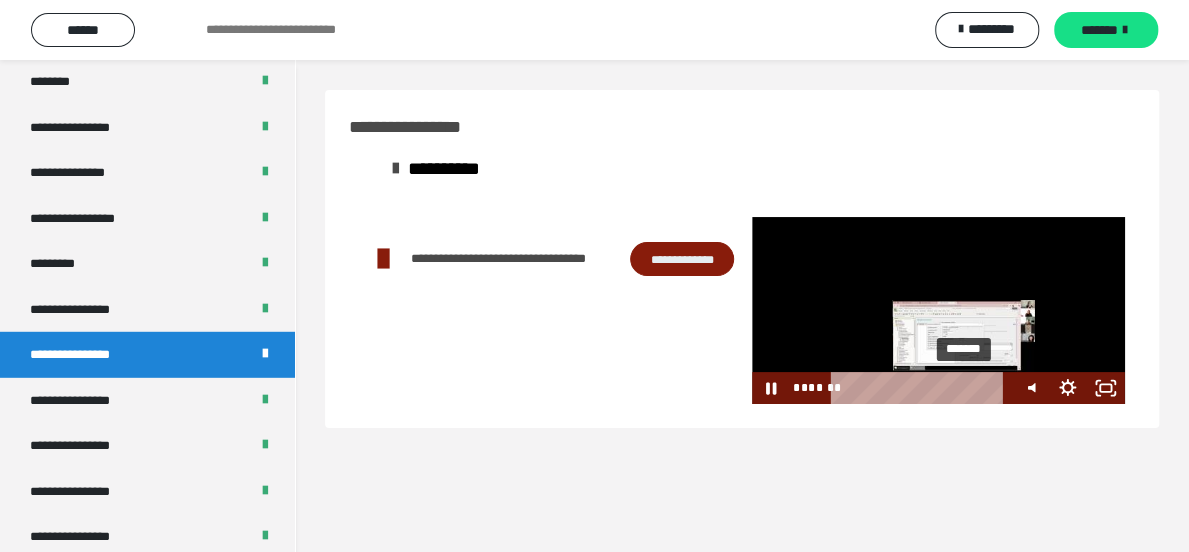 click on "*******" at bounding box center [922, 388] 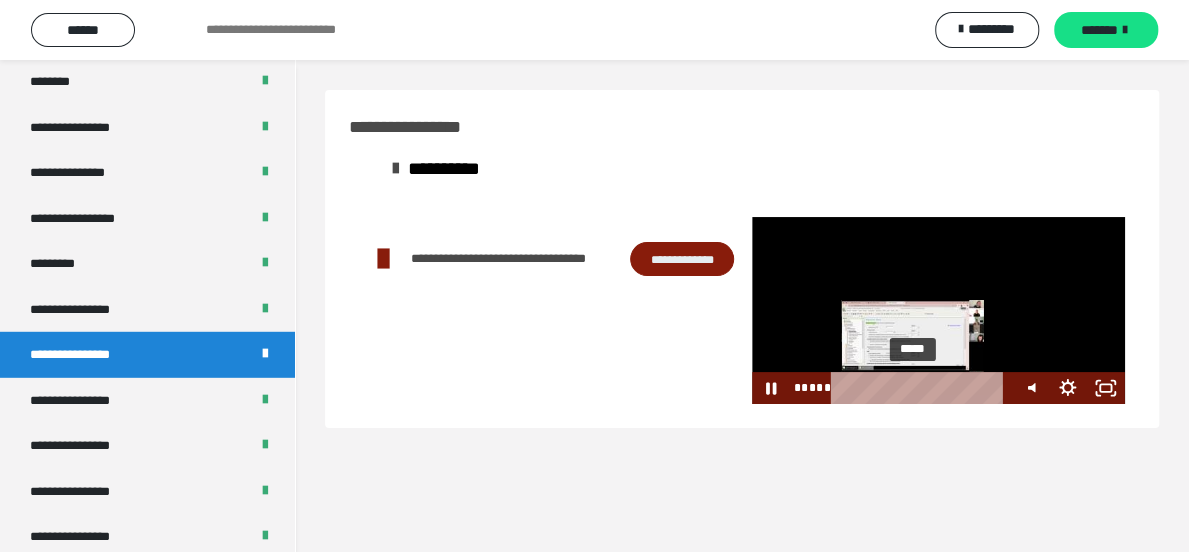 drag, startPoint x: 970, startPoint y: 387, endPoint x: 884, endPoint y: 385, distance: 86.023254 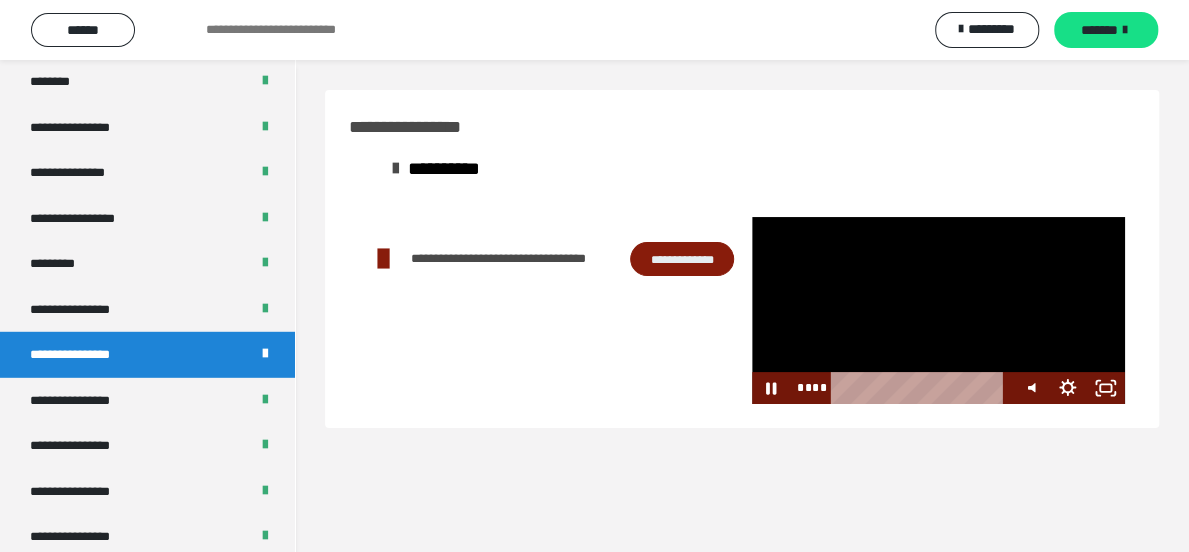 click at bounding box center (938, 311) 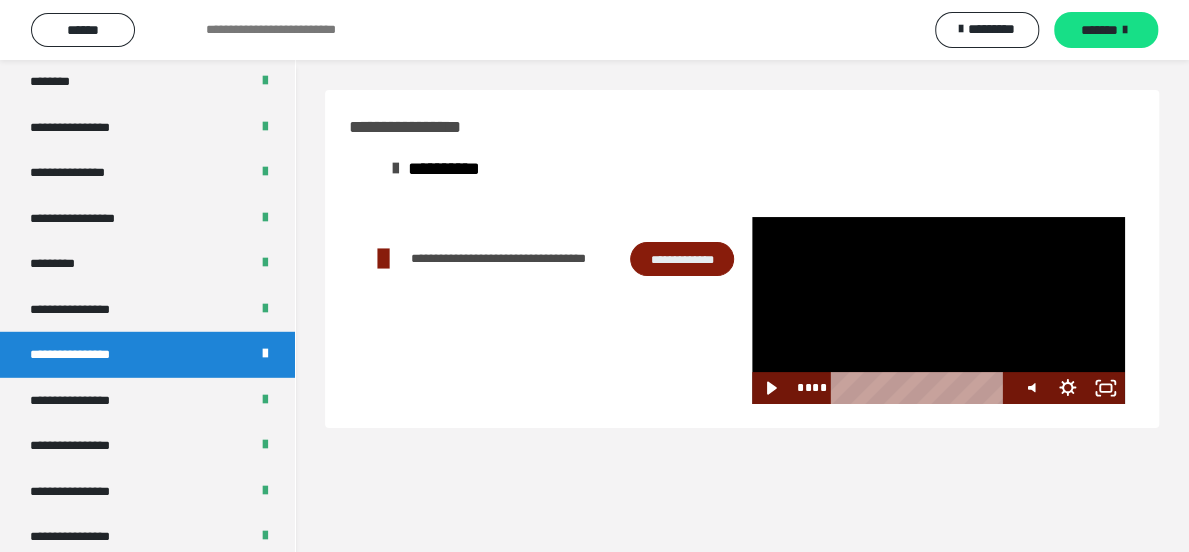 click at bounding box center (938, 311) 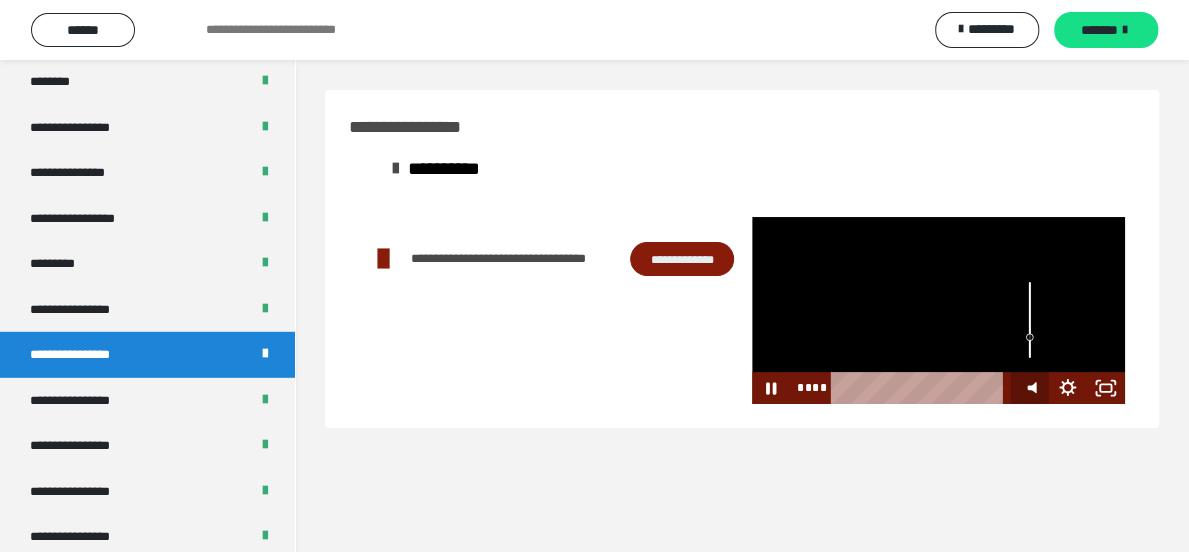 click 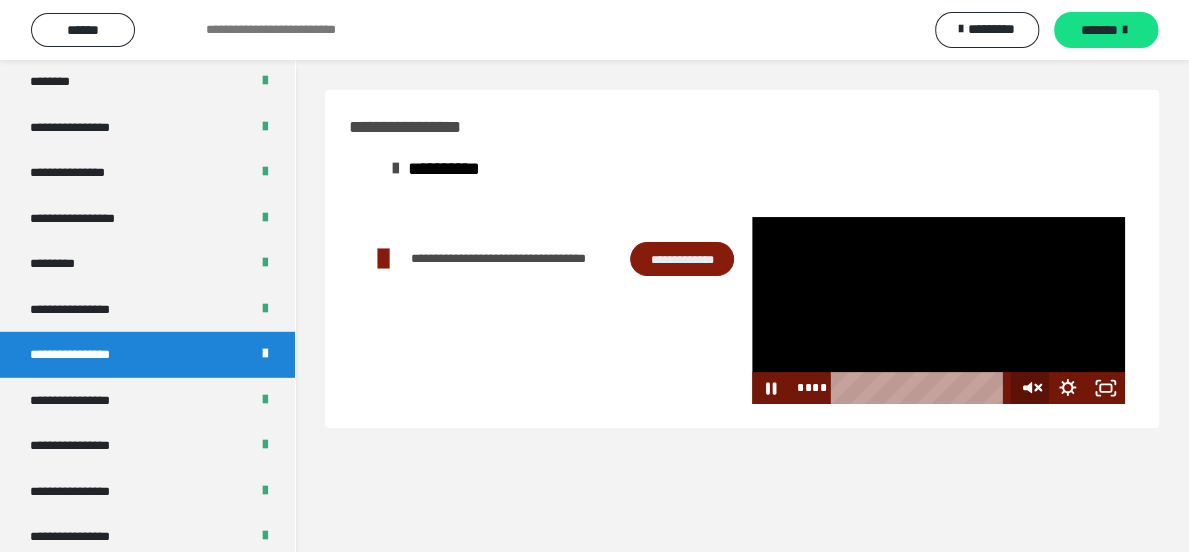 click 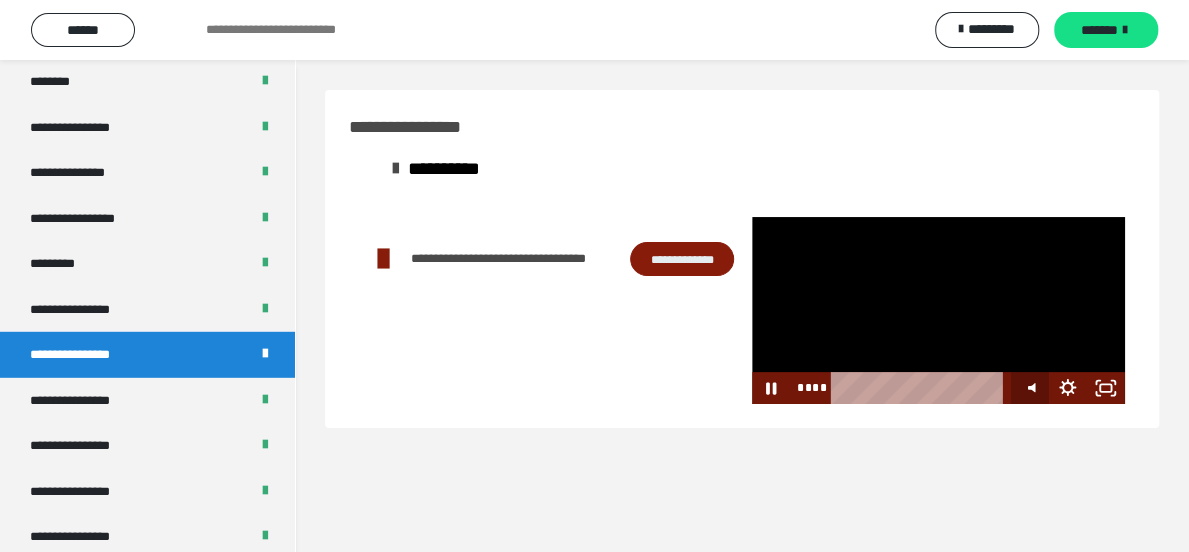 click 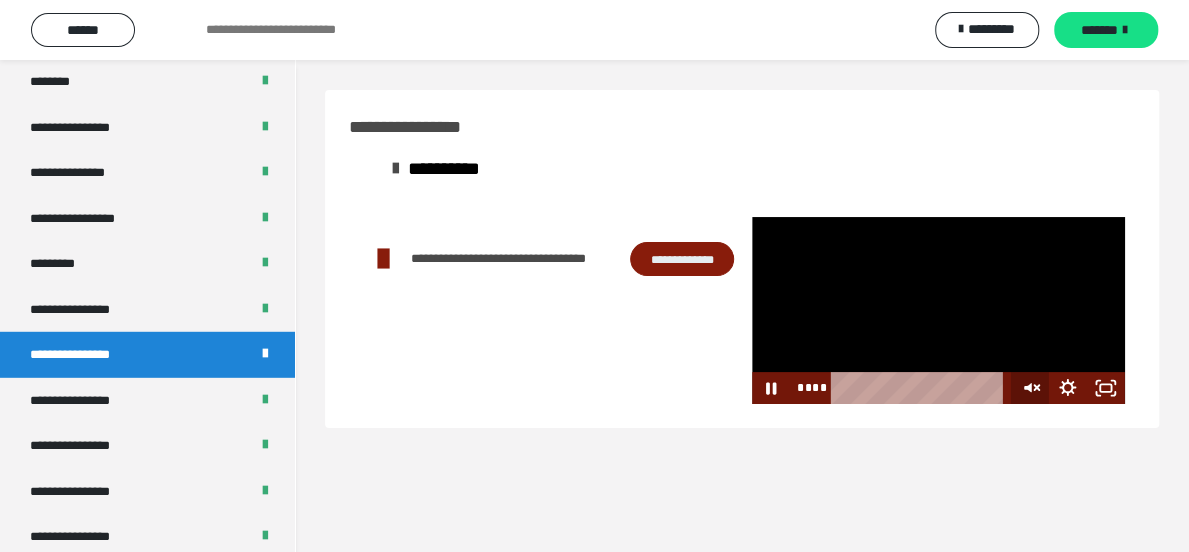 click 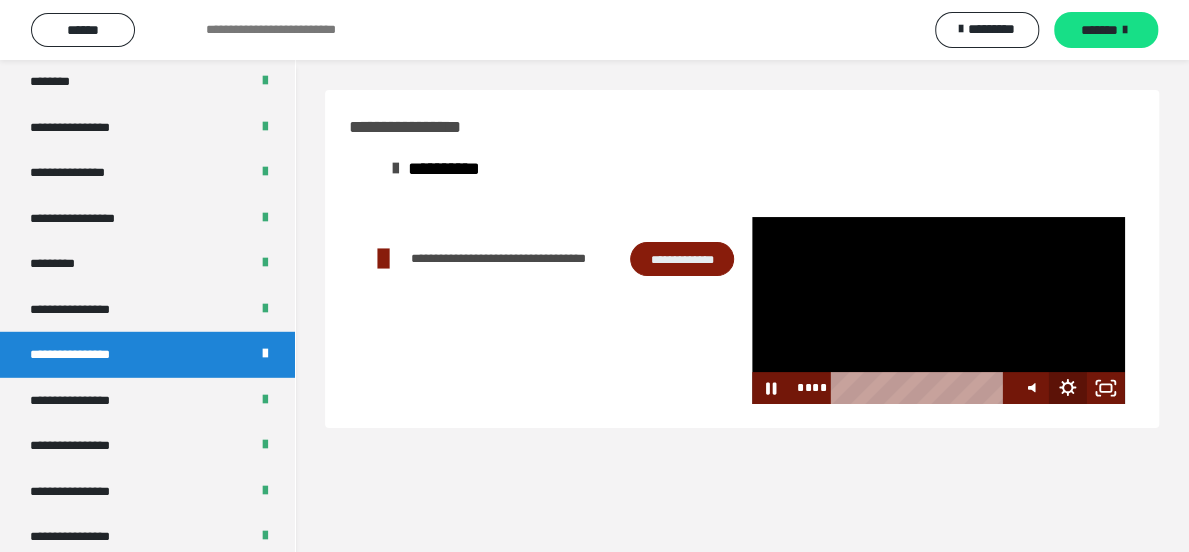 click 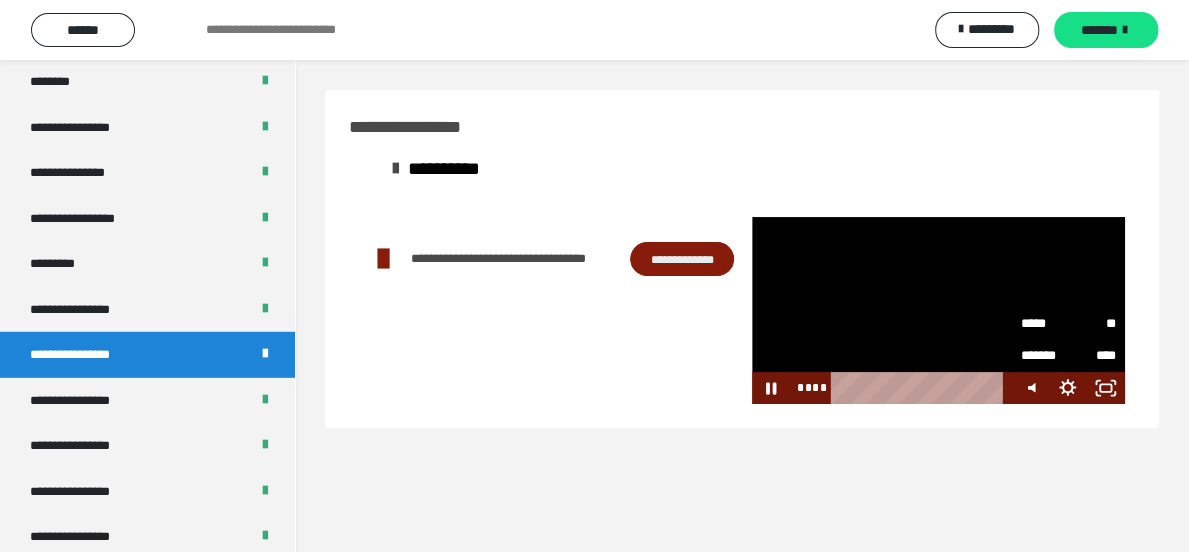click on "*****" at bounding box center [1045, 324] 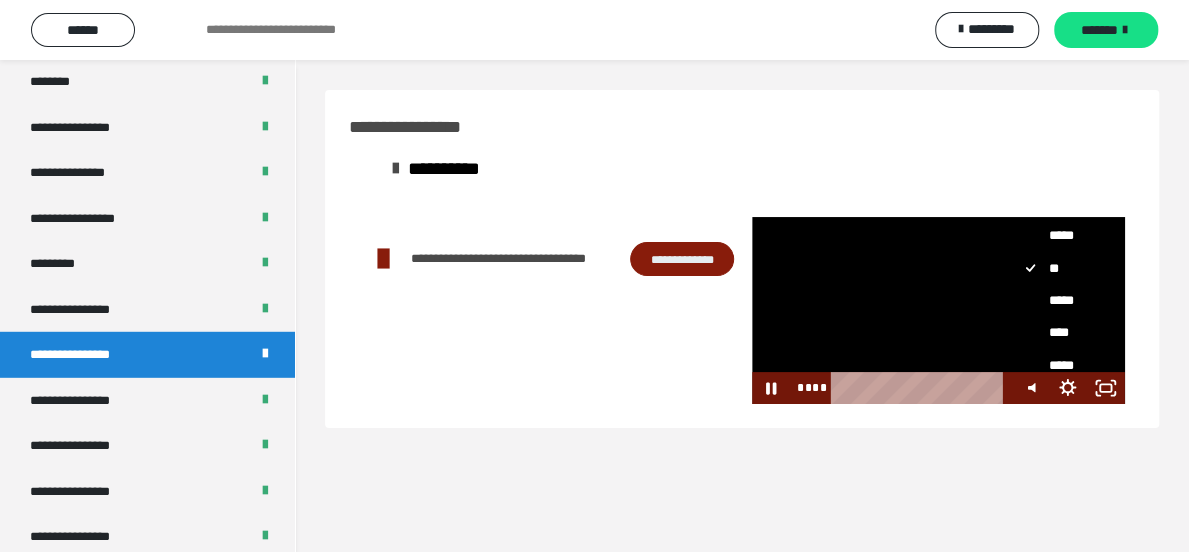 scroll, scrollTop: 100, scrollLeft: 0, axis: vertical 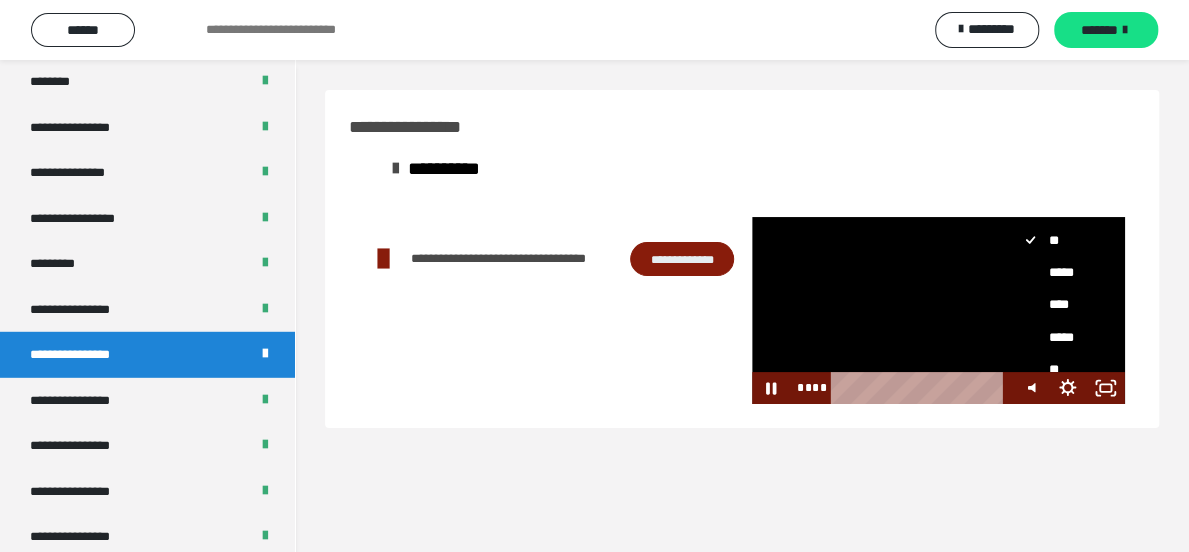 click on "*****" at bounding box center [1060, 337] 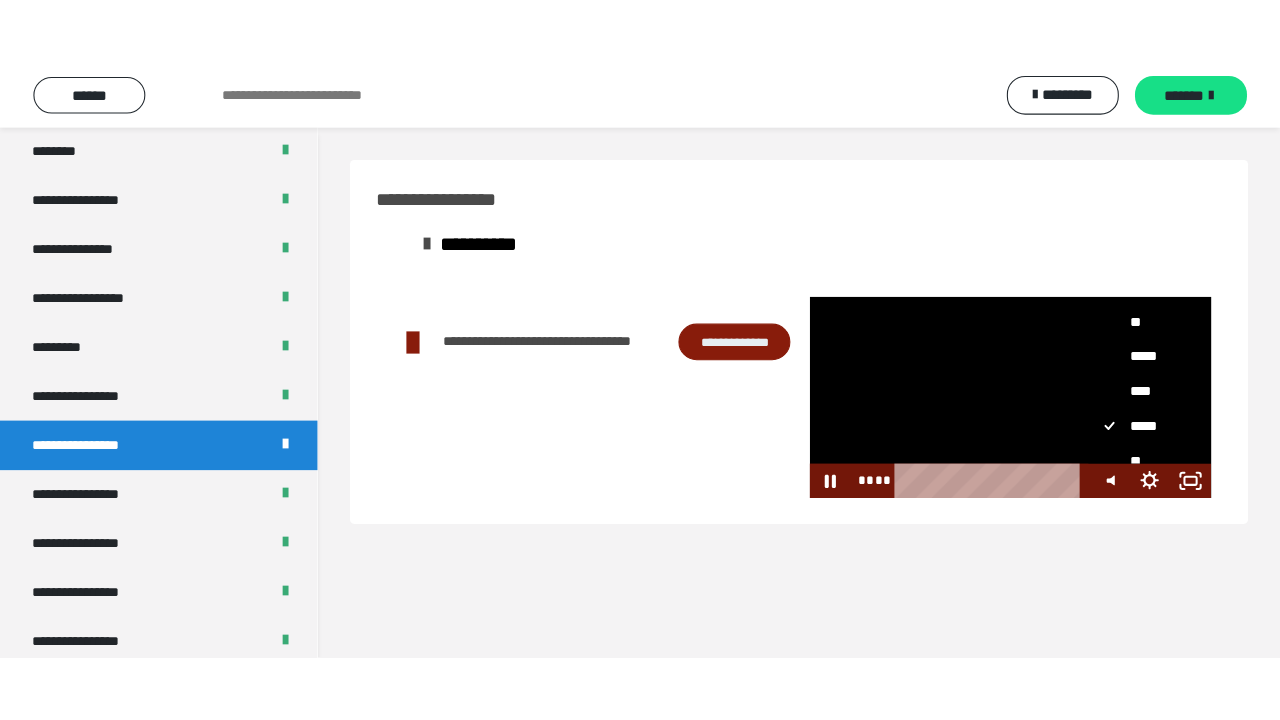 scroll, scrollTop: 0, scrollLeft: 0, axis: both 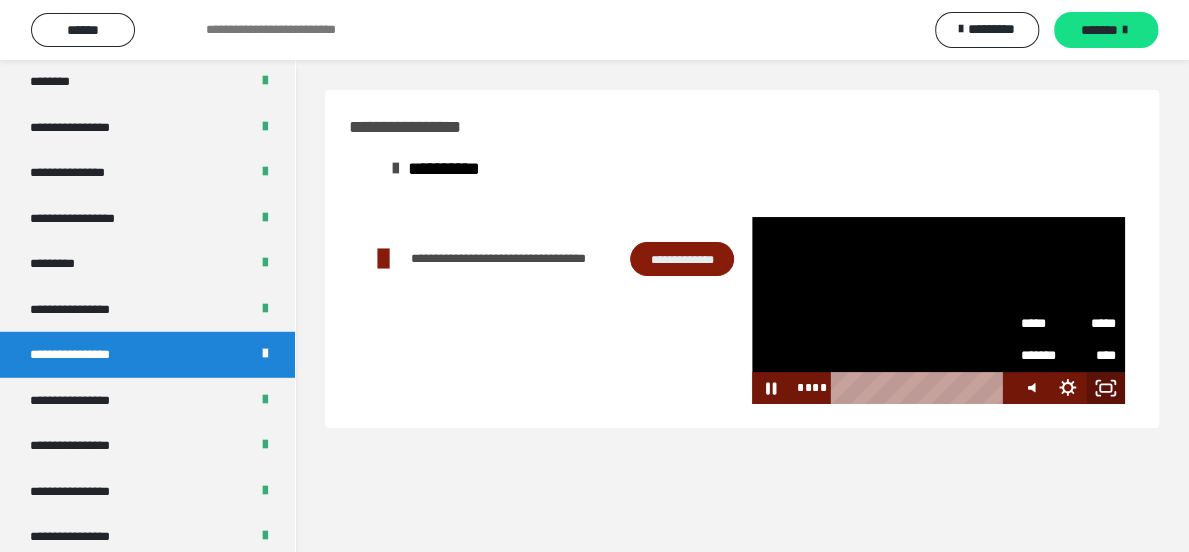 click 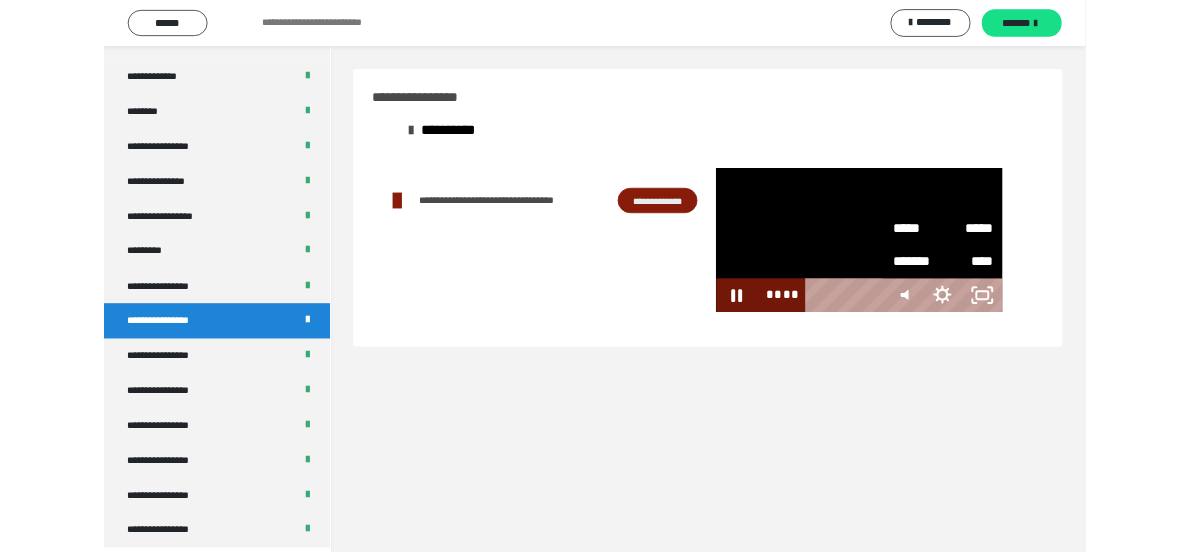 scroll, scrollTop: 2492, scrollLeft: 0, axis: vertical 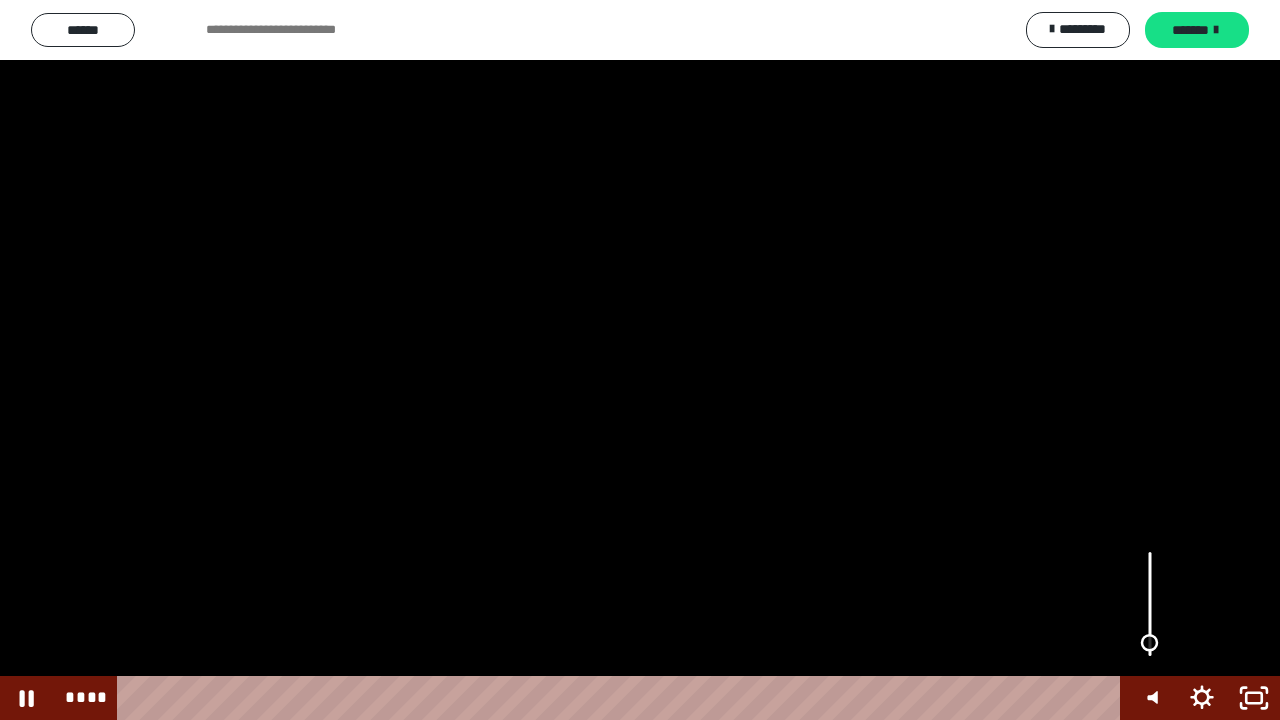 click at bounding box center (1150, 604) 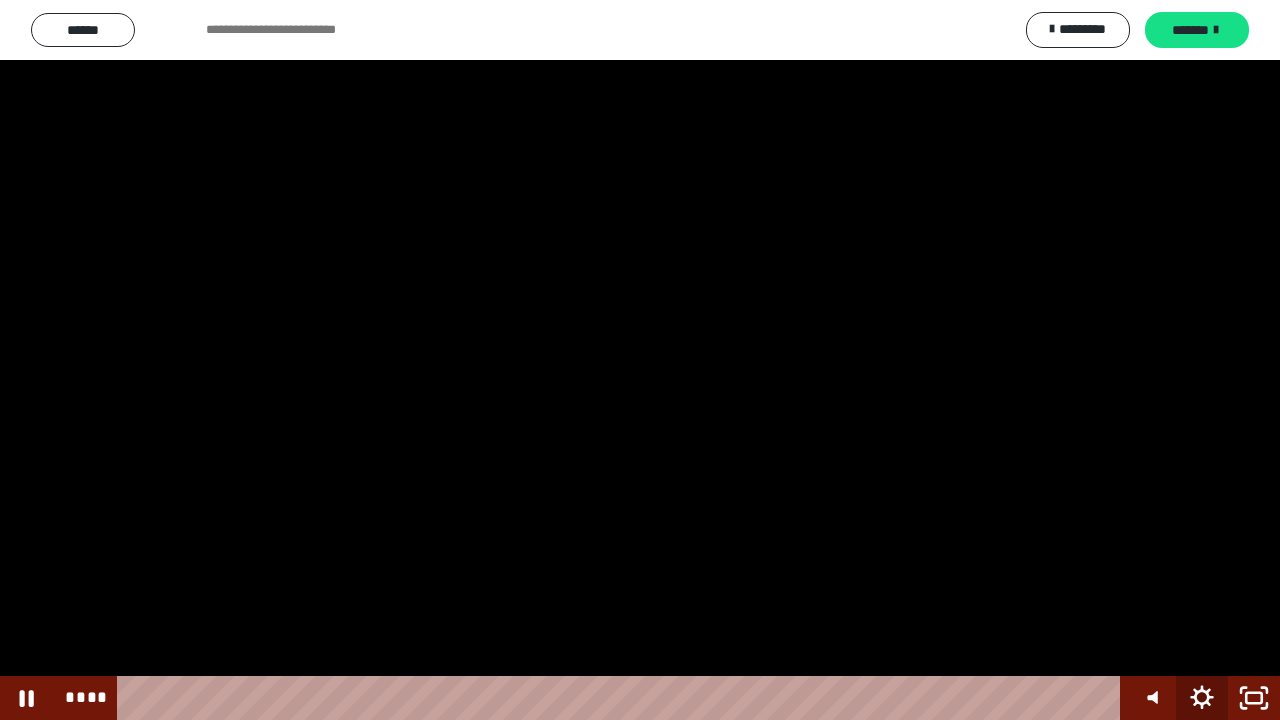 click 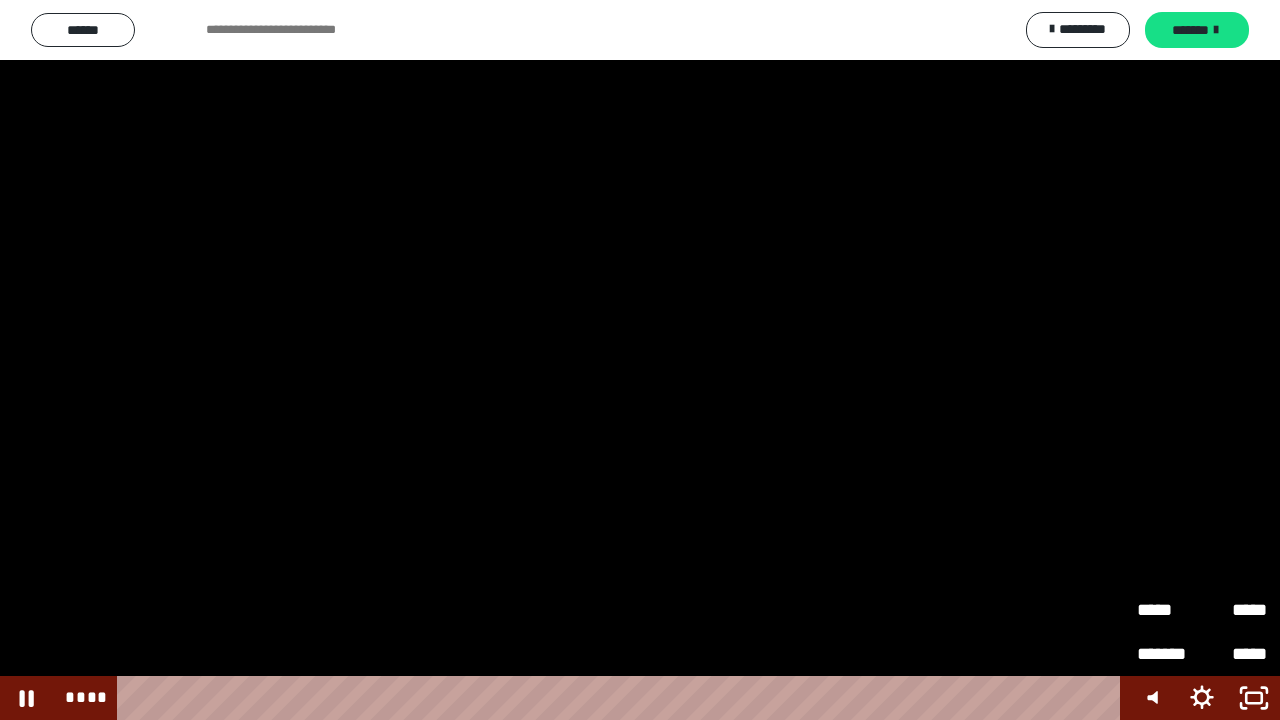 click on "*****" at bounding box center (1169, 601) 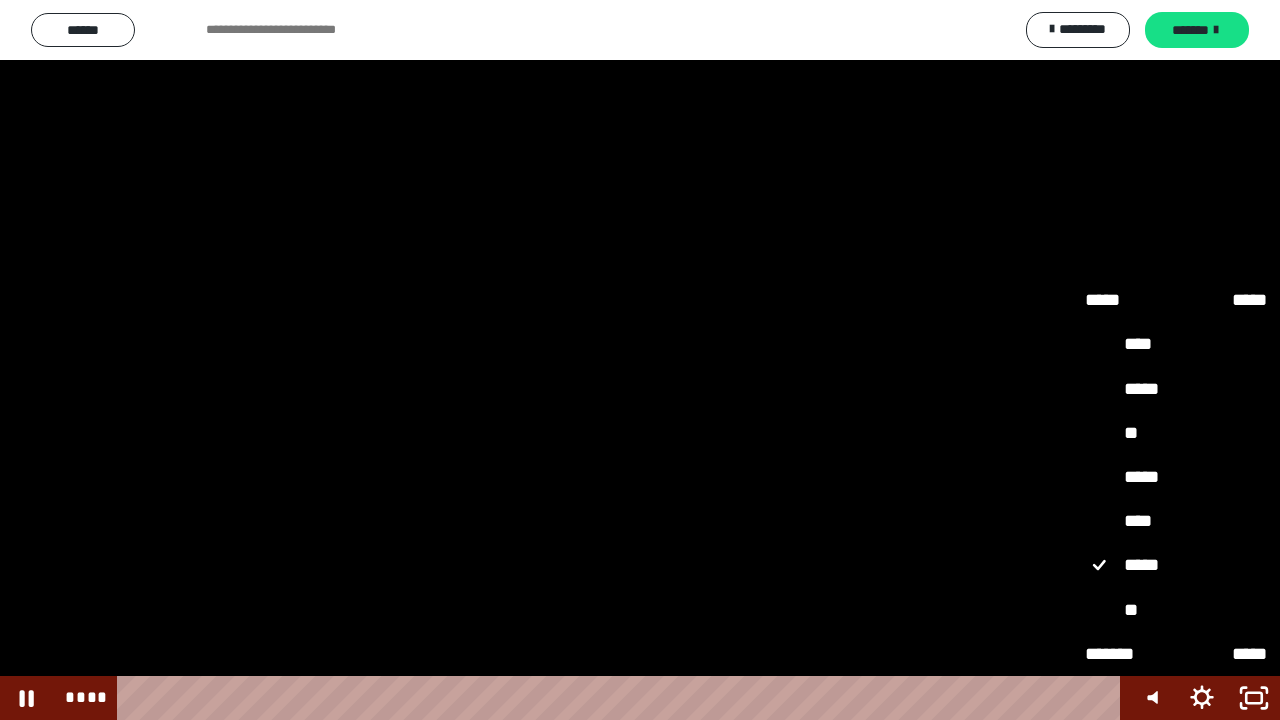 click on "**" at bounding box center (1176, 610) 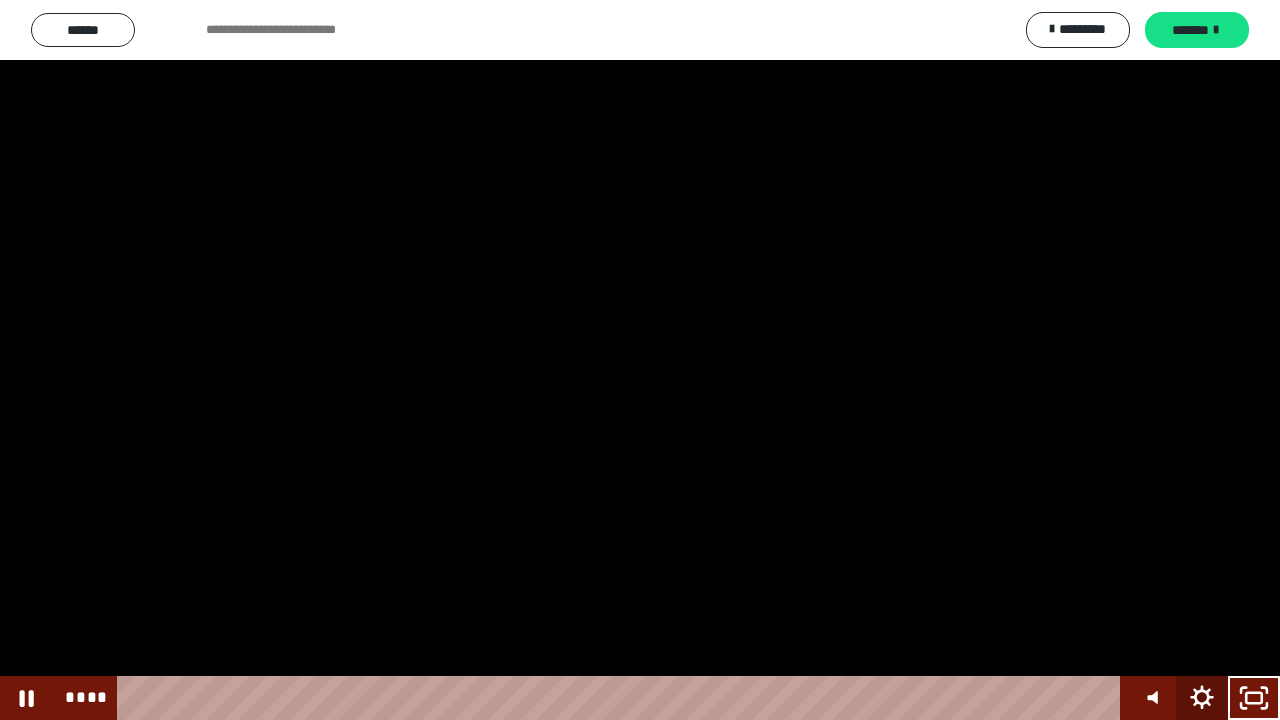 click 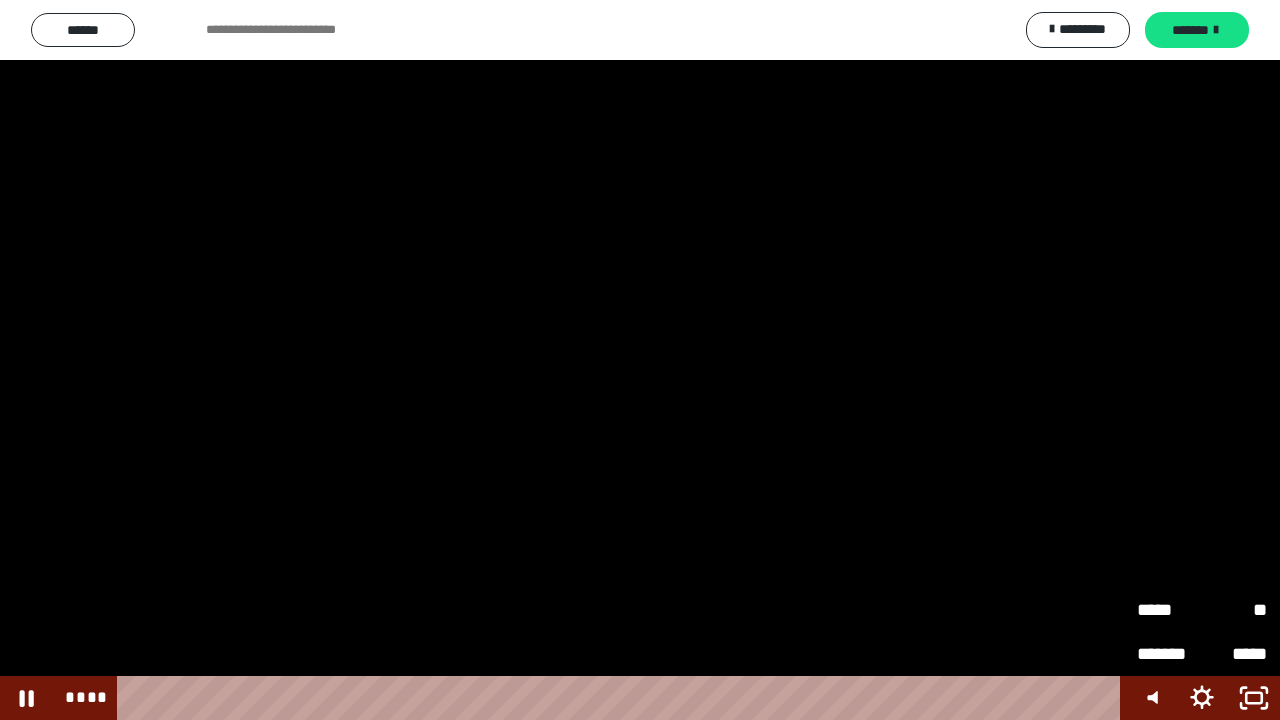 click on "*****" at bounding box center (1169, 601) 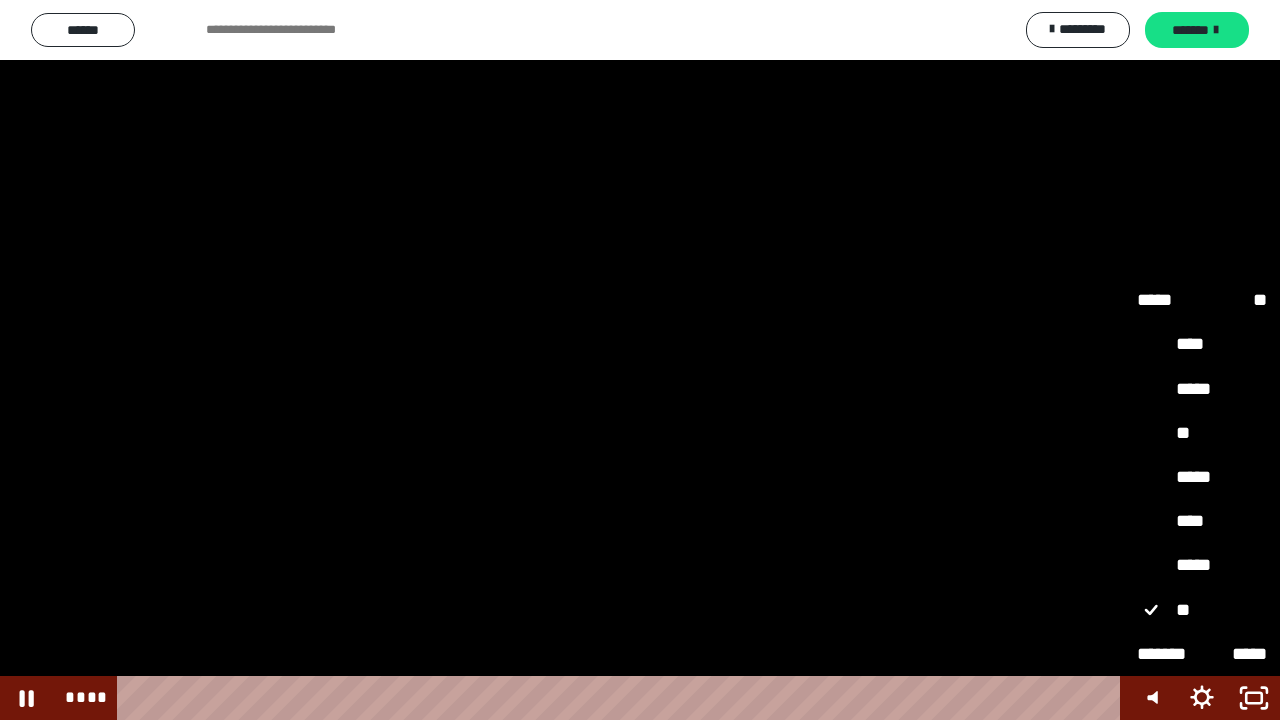 click on "****" at bounding box center [1202, 521] 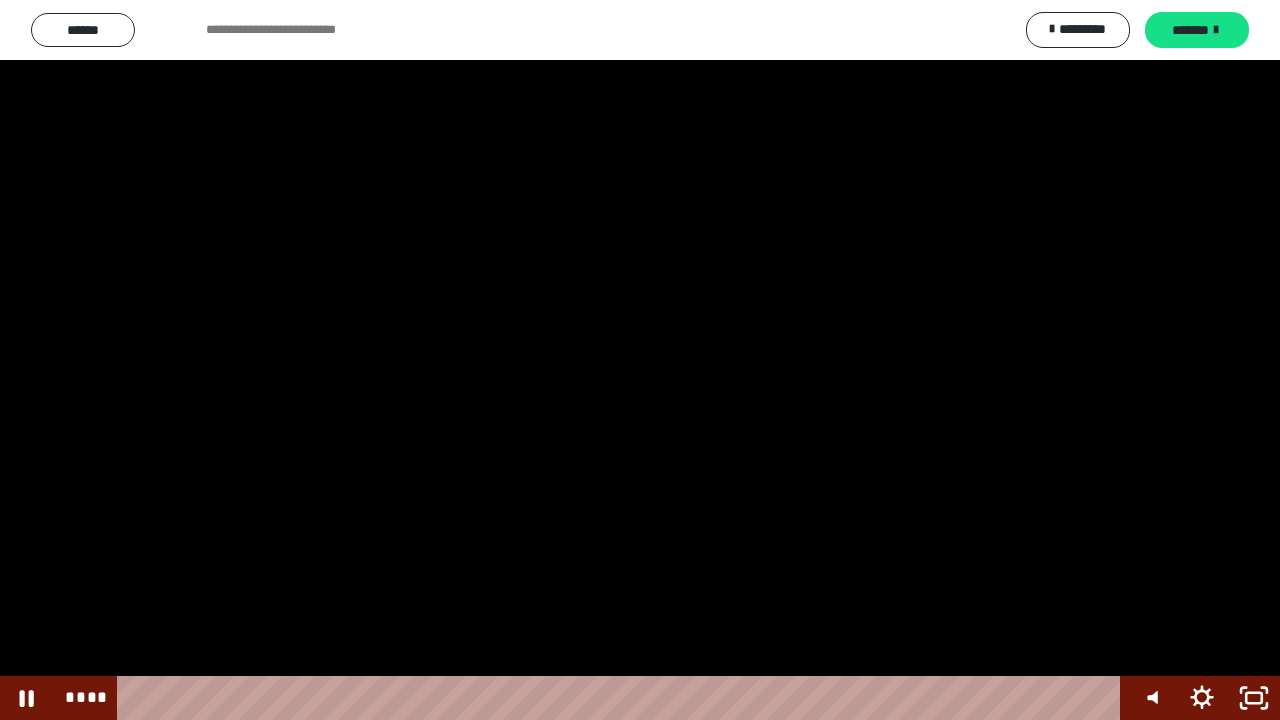 click at bounding box center [640, 360] 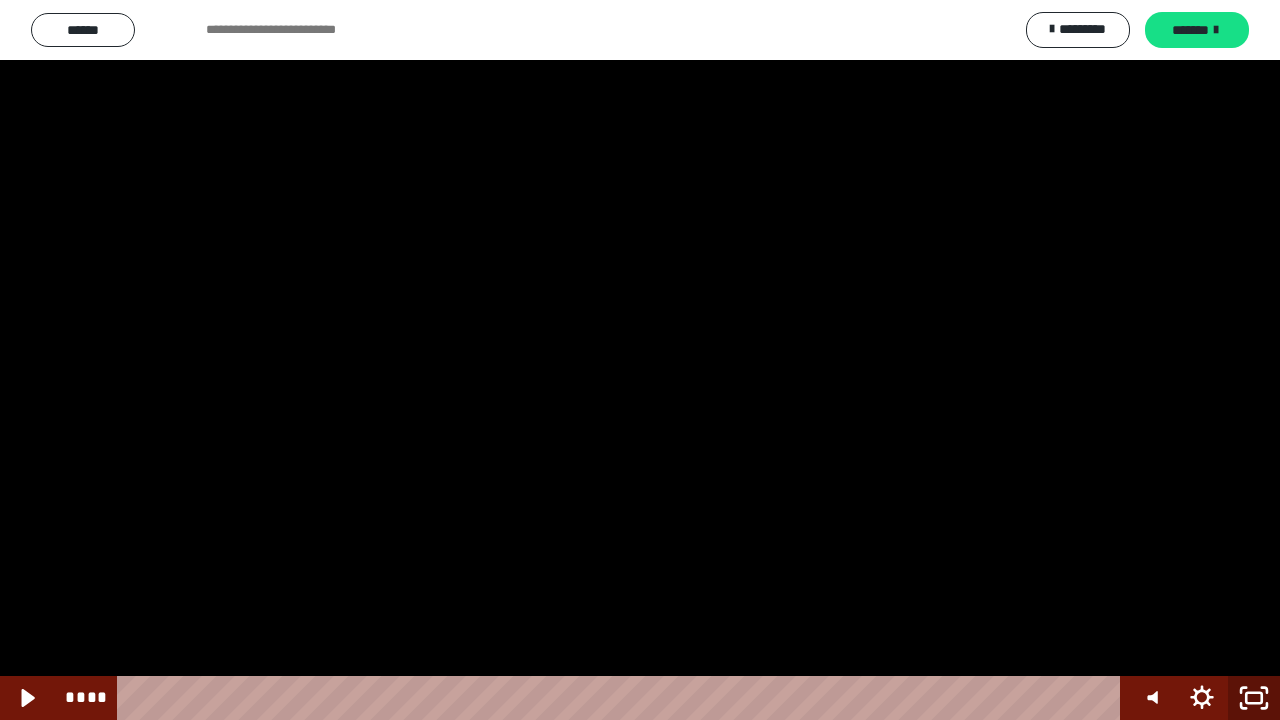 click 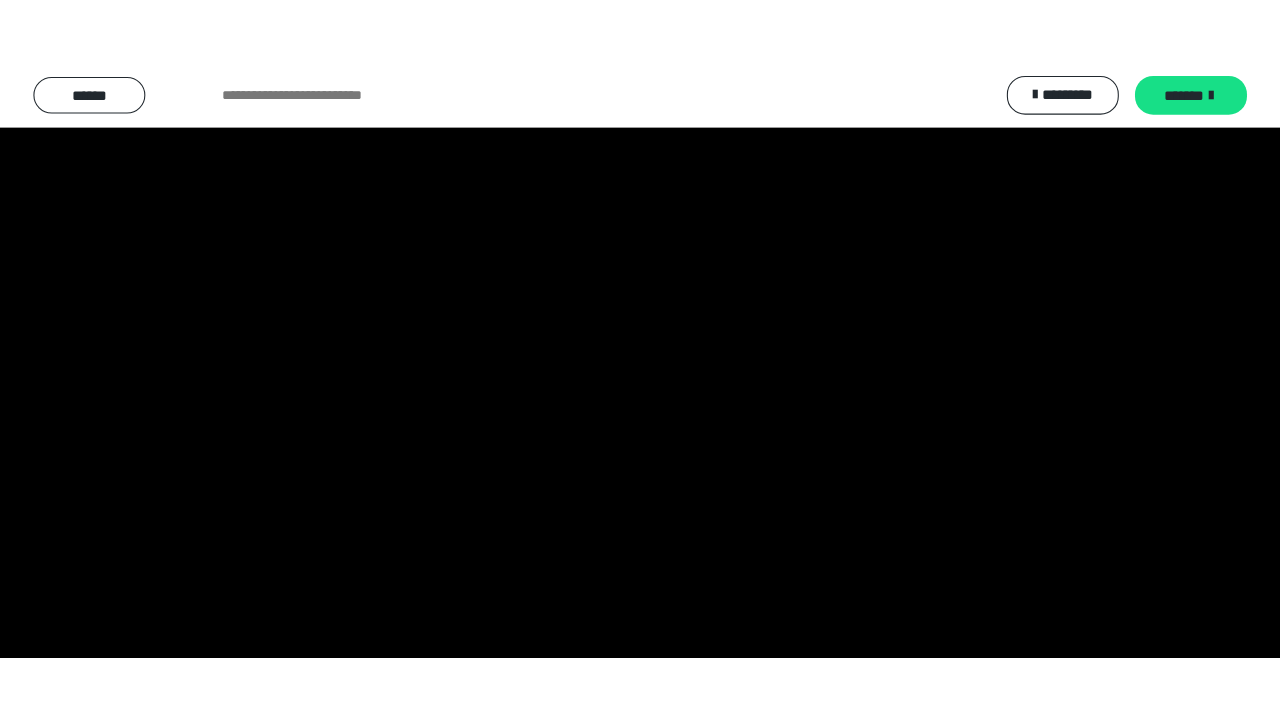 scroll, scrollTop: 2560, scrollLeft: 0, axis: vertical 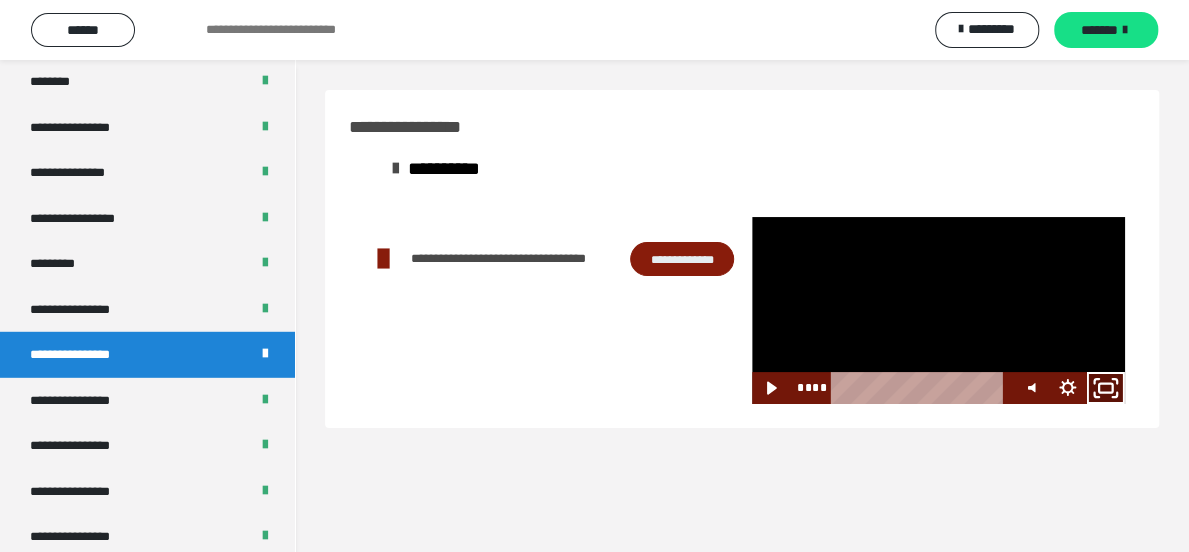 click 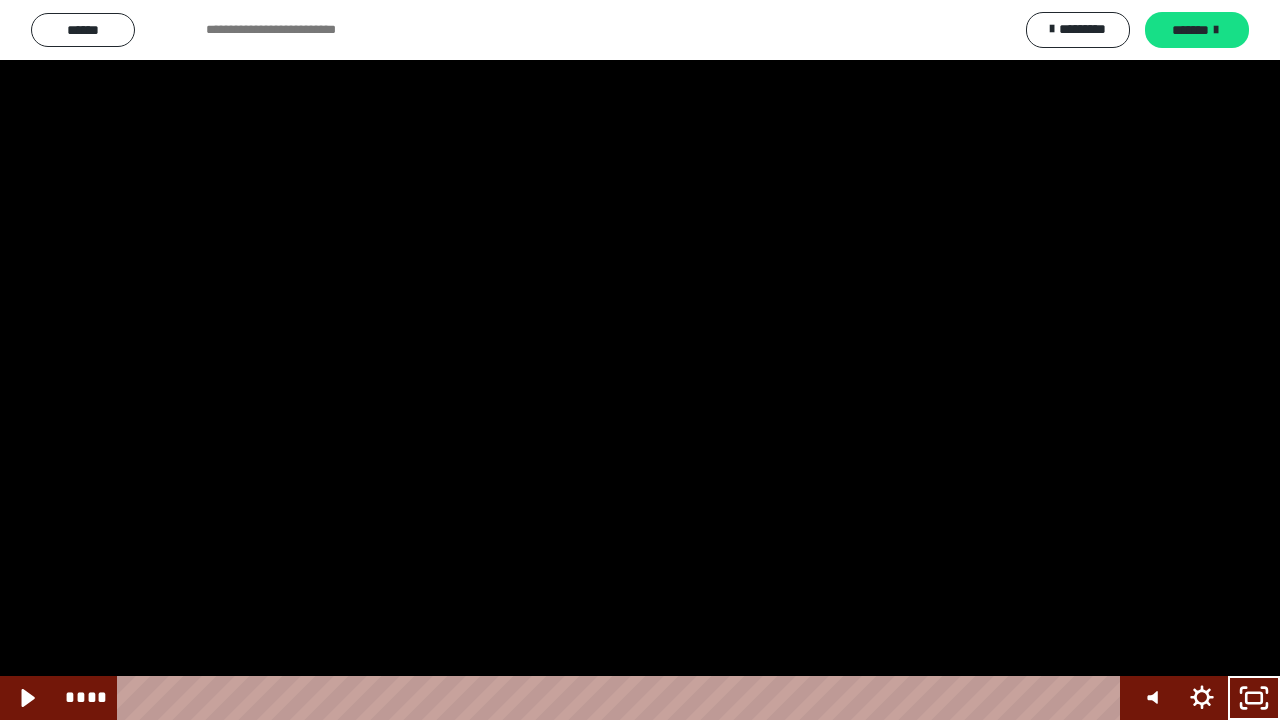 click at bounding box center (640, 360) 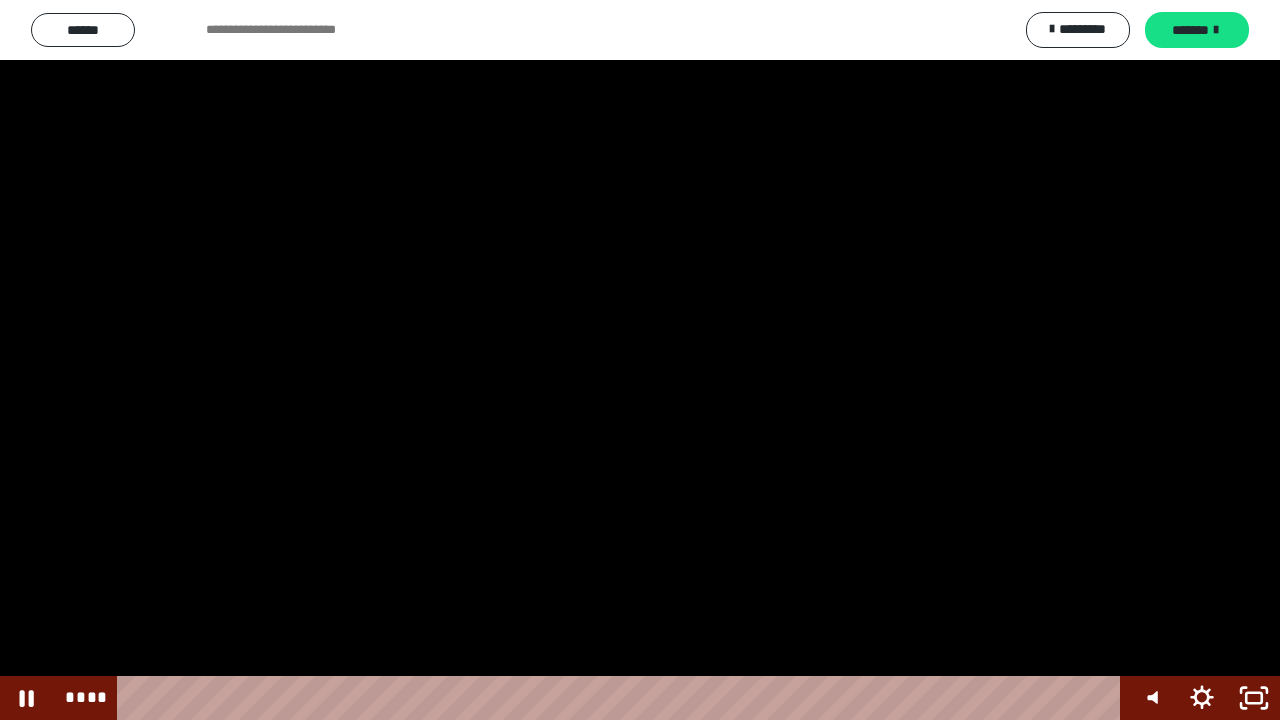click at bounding box center (640, 360) 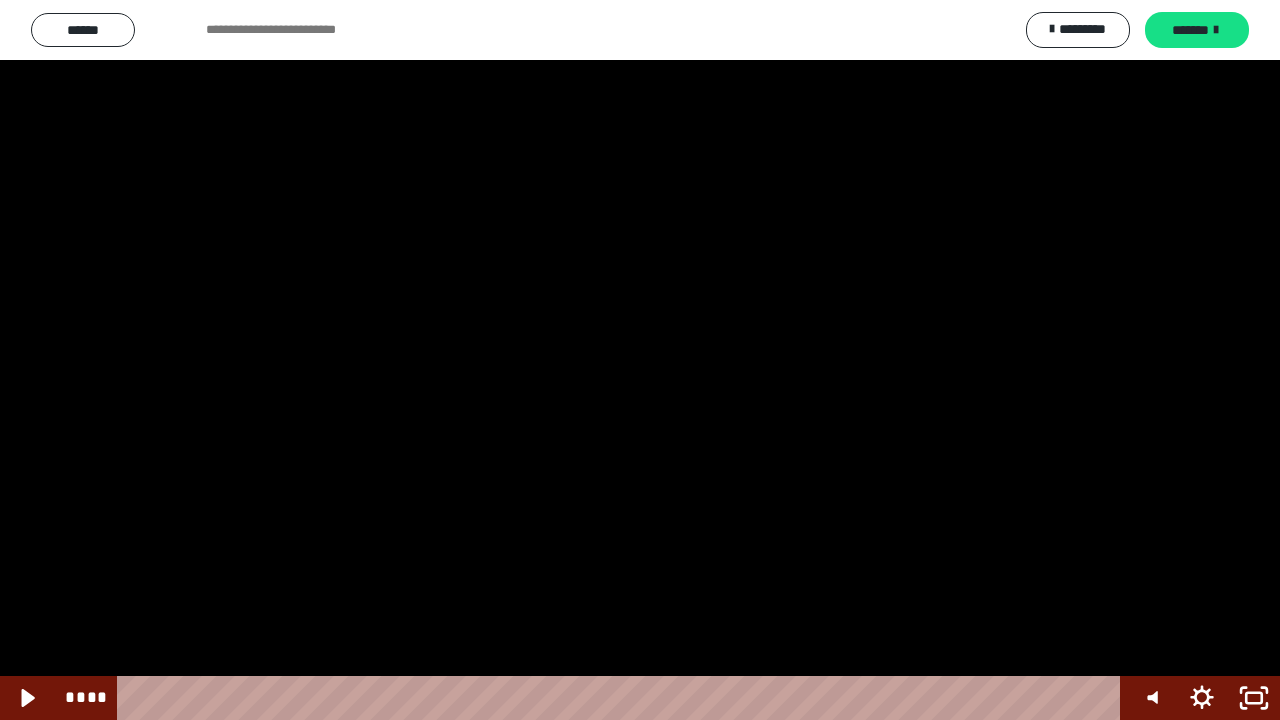 click at bounding box center [640, 360] 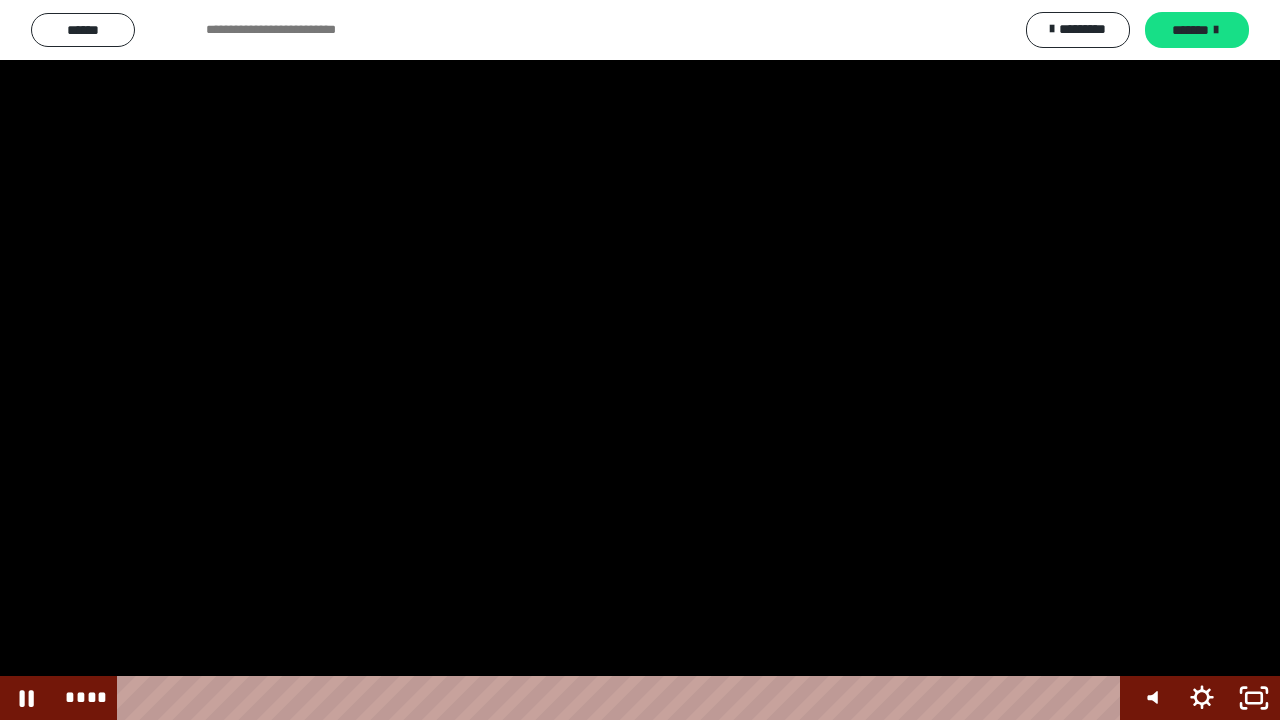 click at bounding box center [640, 360] 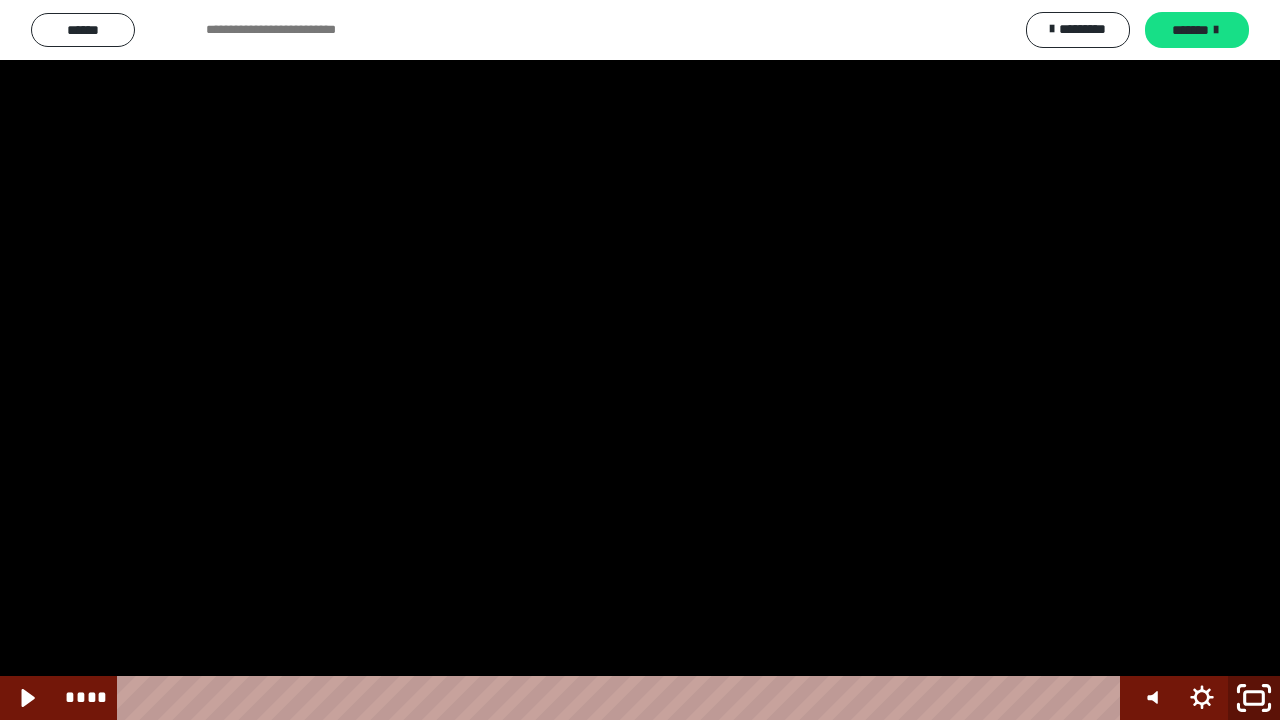 click 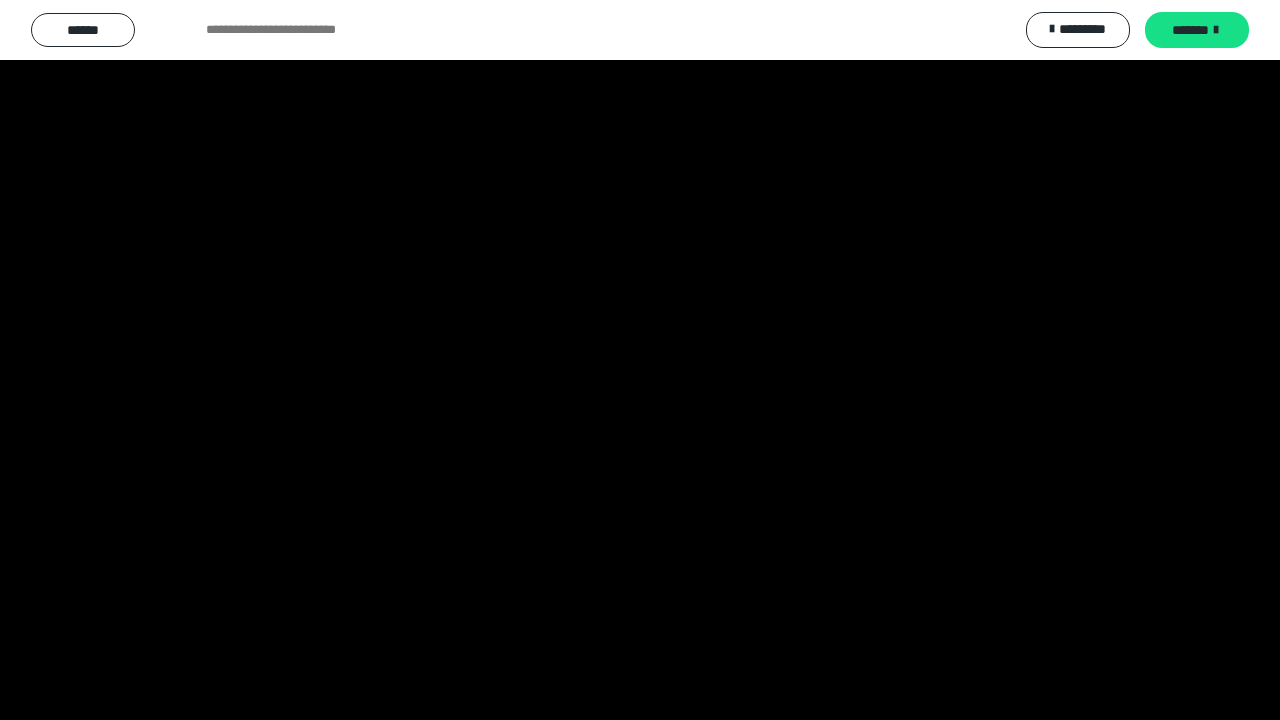 scroll, scrollTop: 2560, scrollLeft: 0, axis: vertical 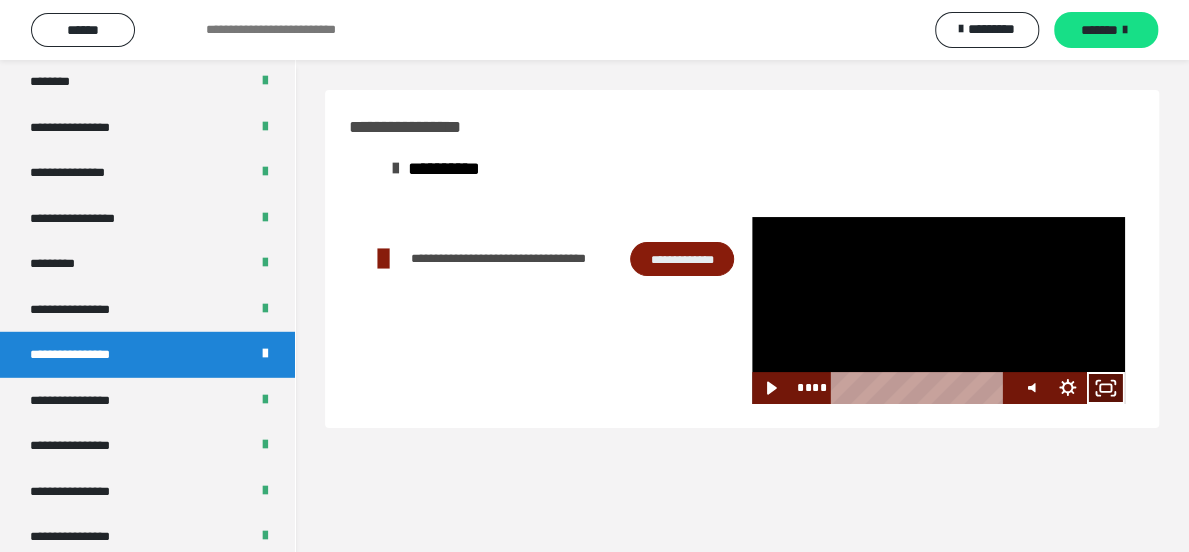 click 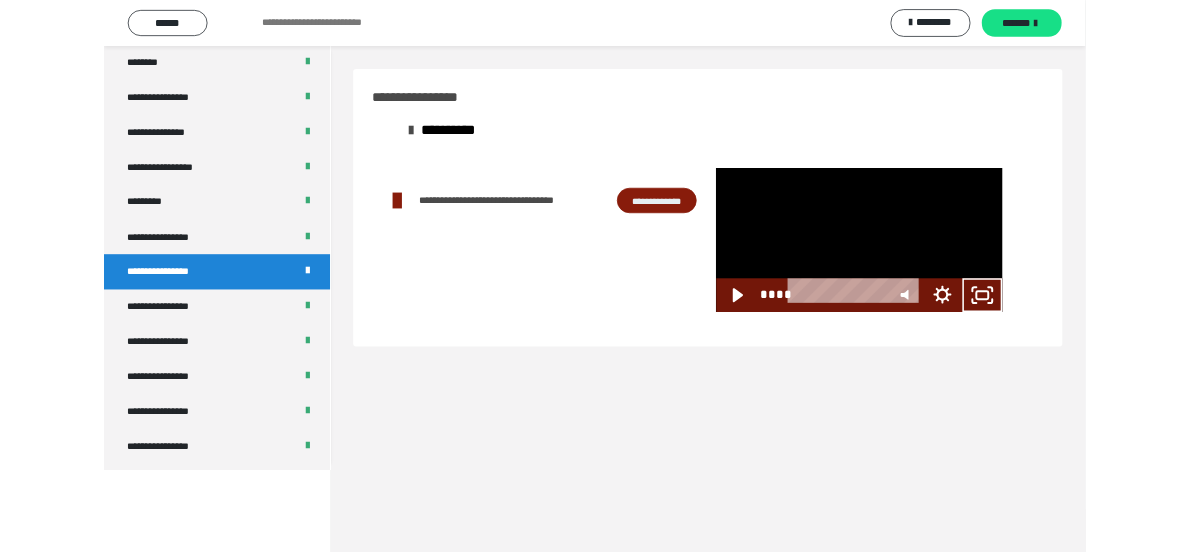 scroll, scrollTop: 2492, scrollLeft: 0, axis: vertical 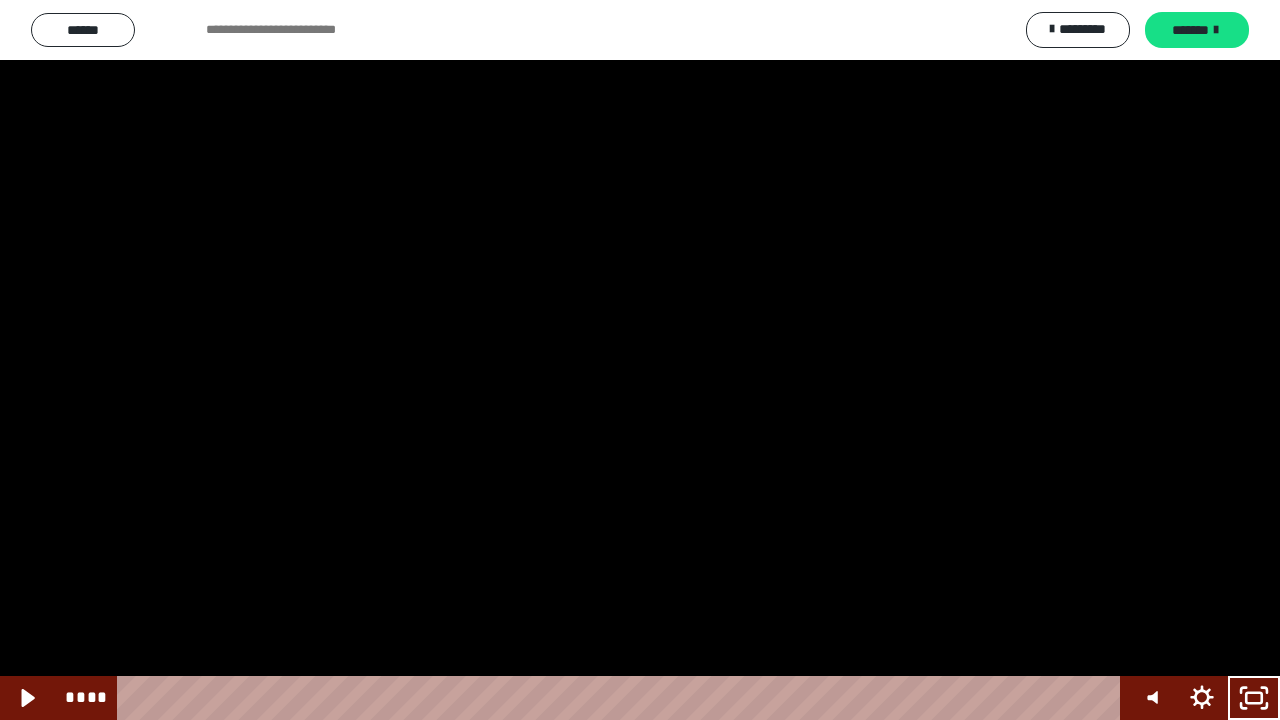 click at bounding box center (640, 360) 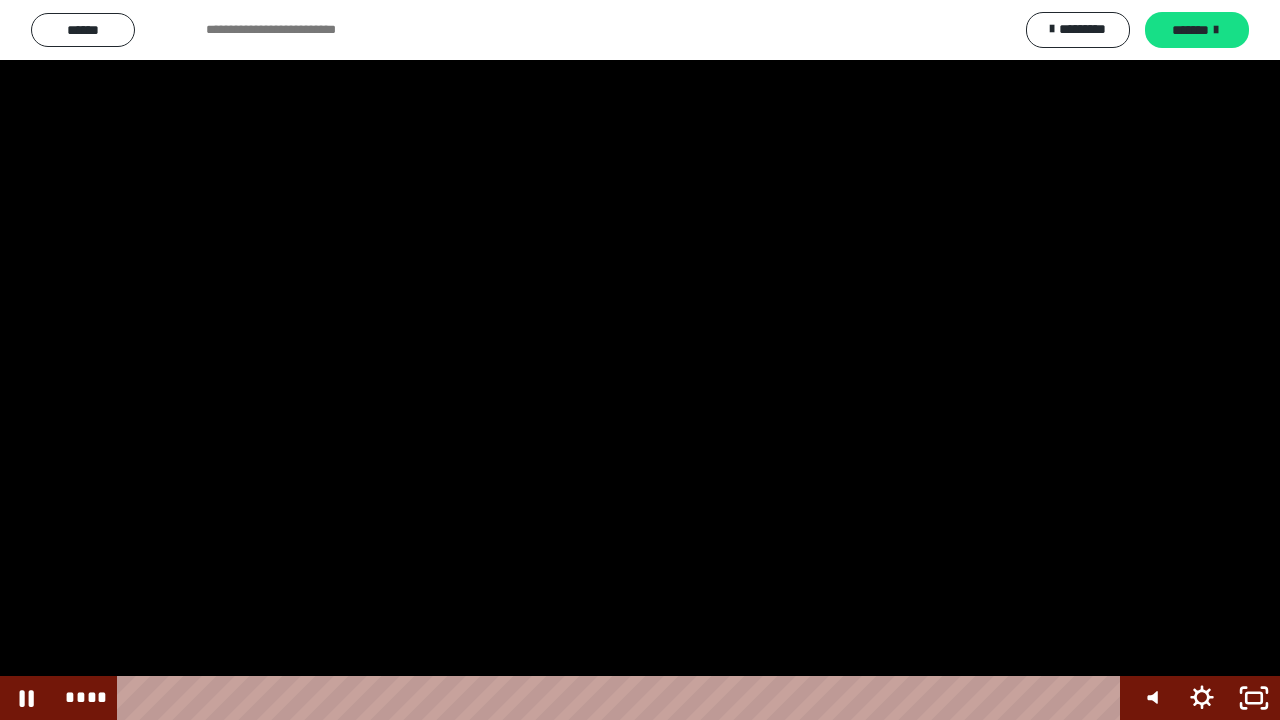 click at bounding box center (640, 360) 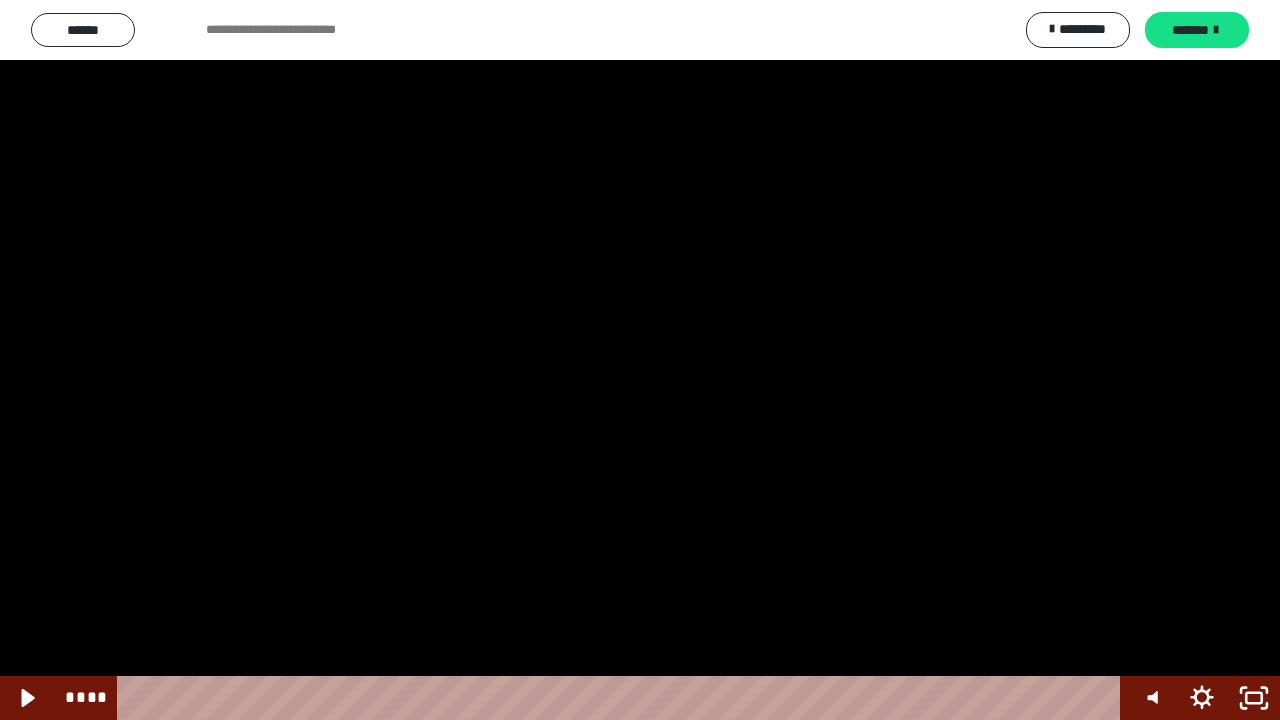 click at bounding box center [640, 360] 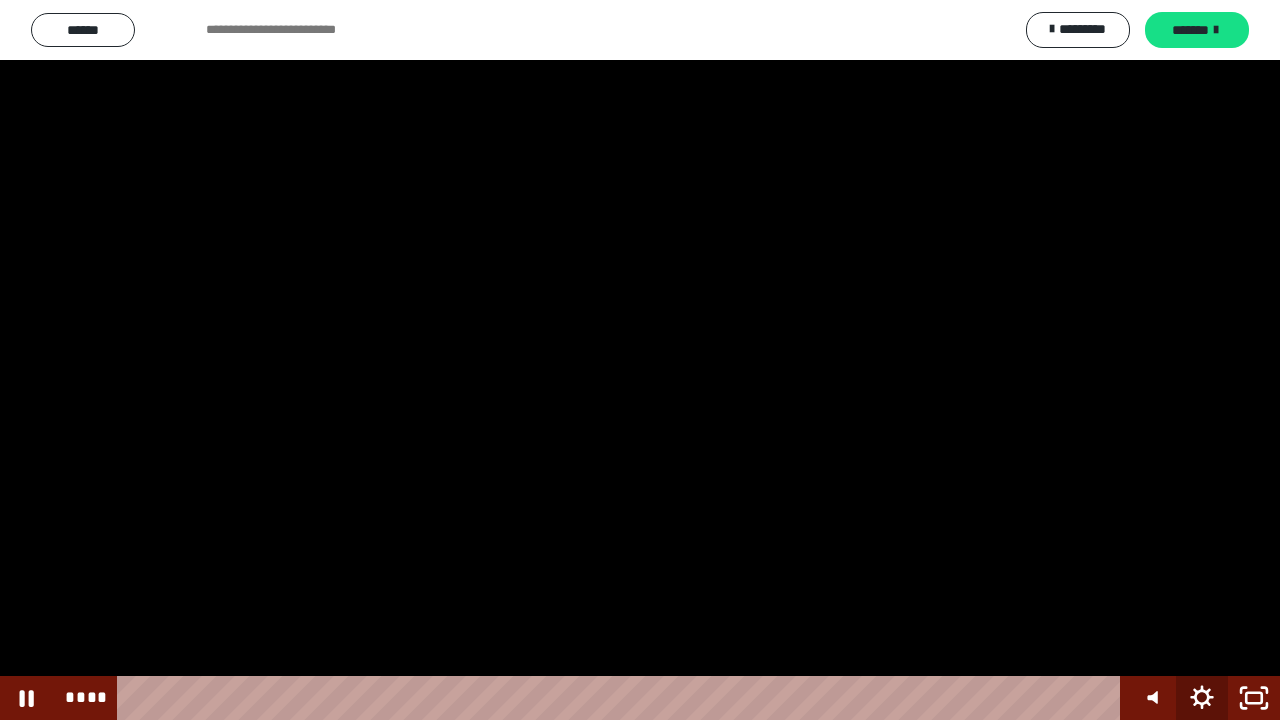 click 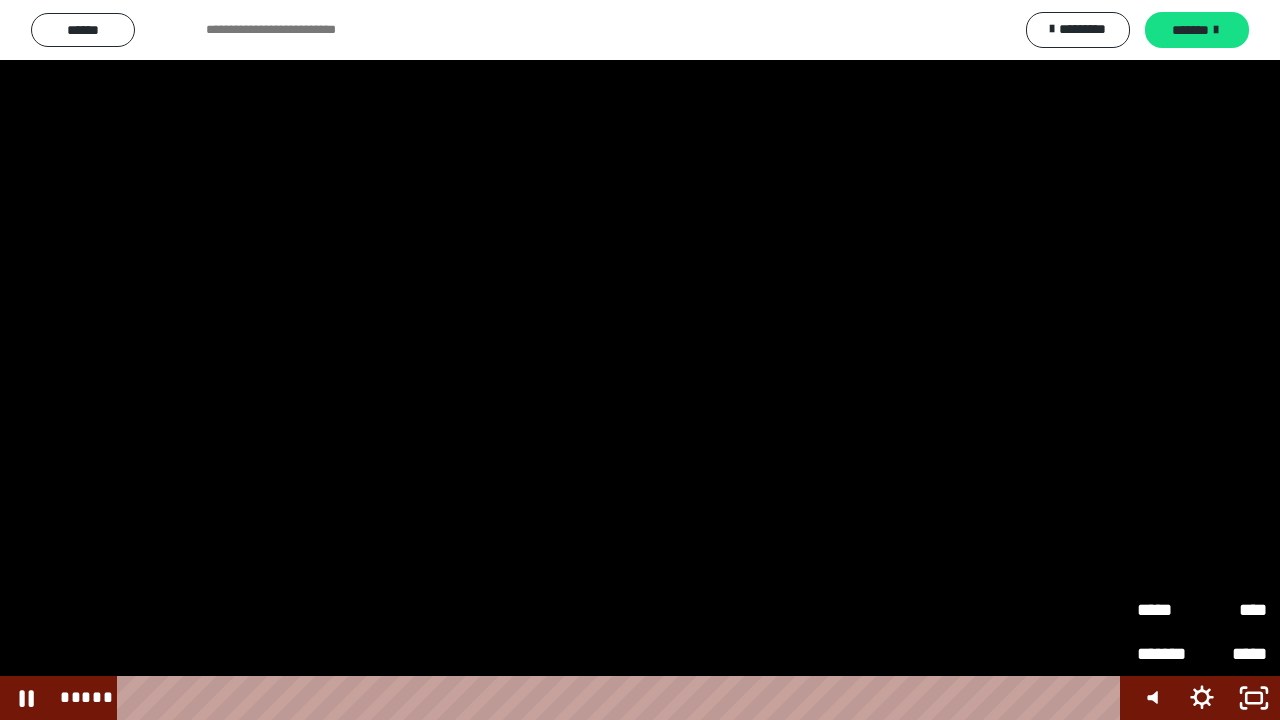 drag, startPoint x: 500, startPoint y: 336, endPoint x: 509, endPoint y: 342, distance: 10.816654 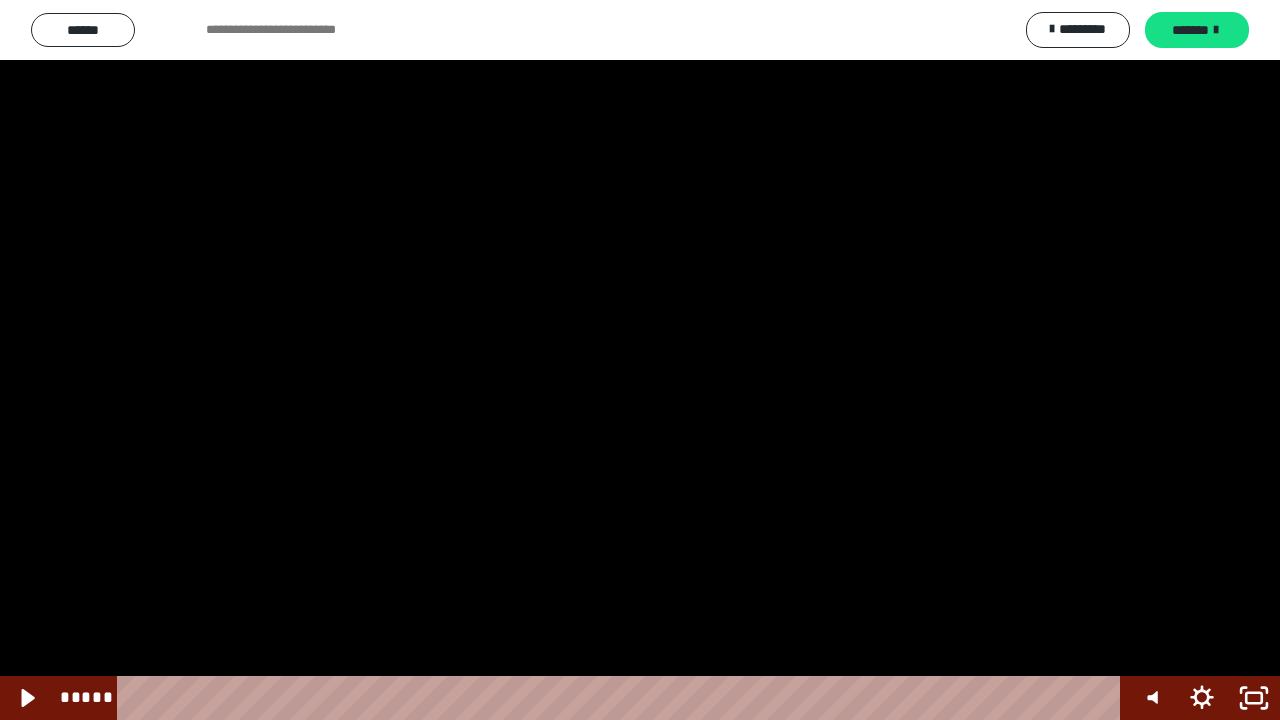 click at bounding box center [640, 360] 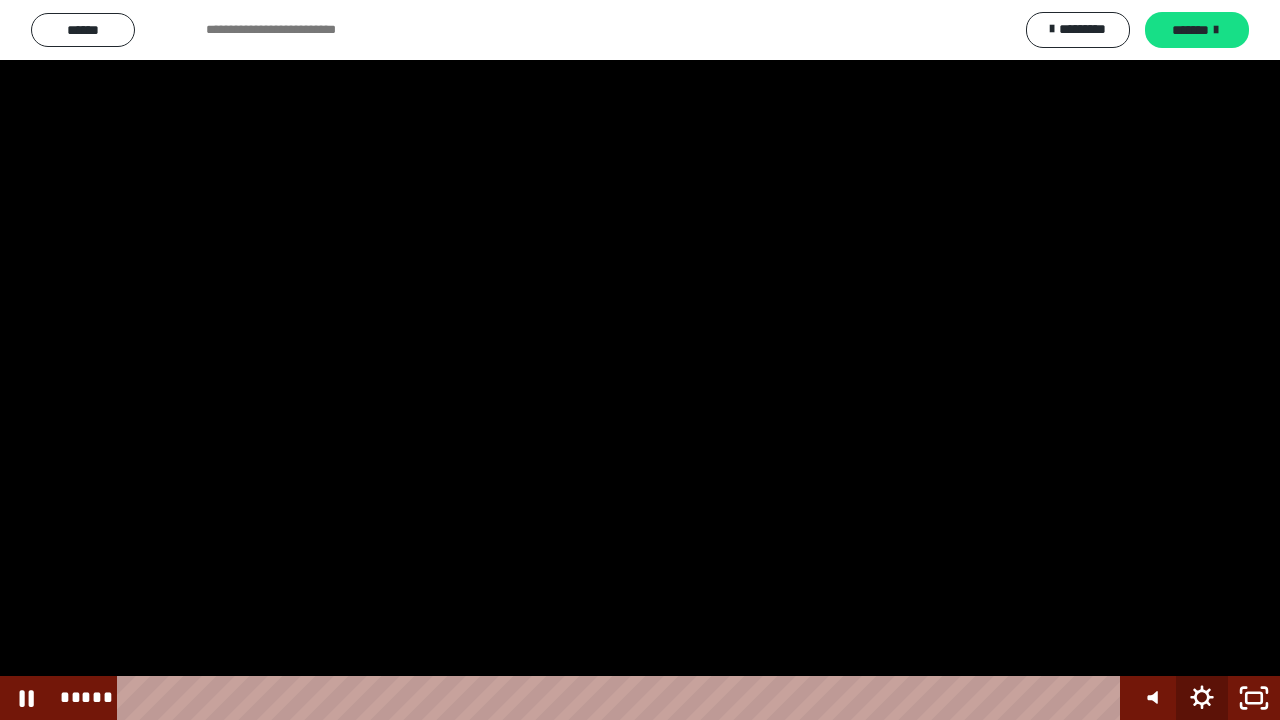 click 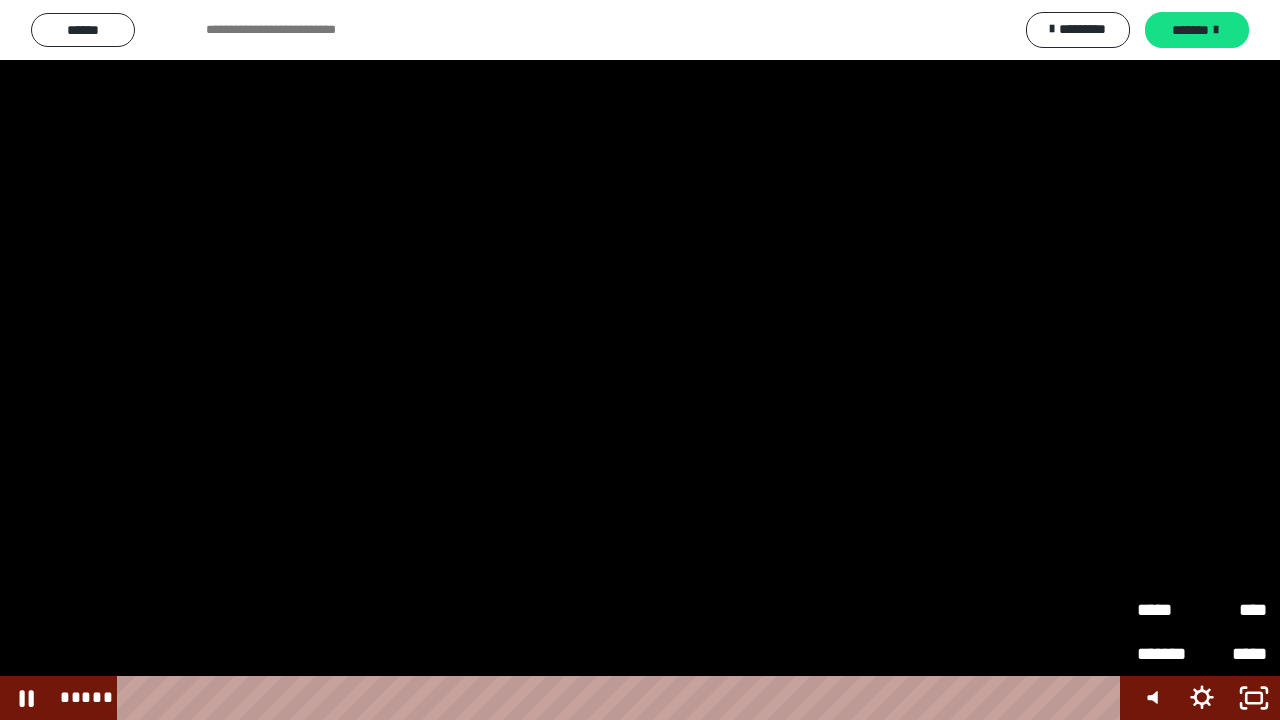 click on "*****" at bounding box center (1169, 610) 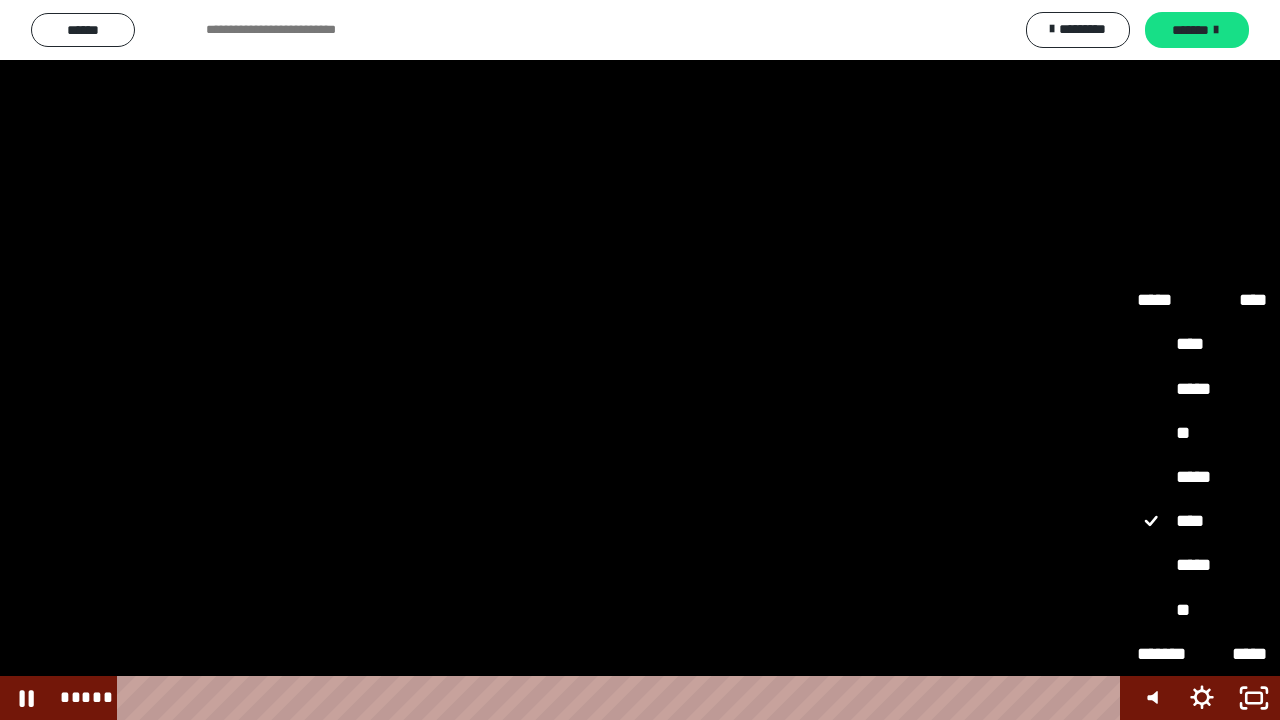click on "*****" at bounding box center (1202, 565) 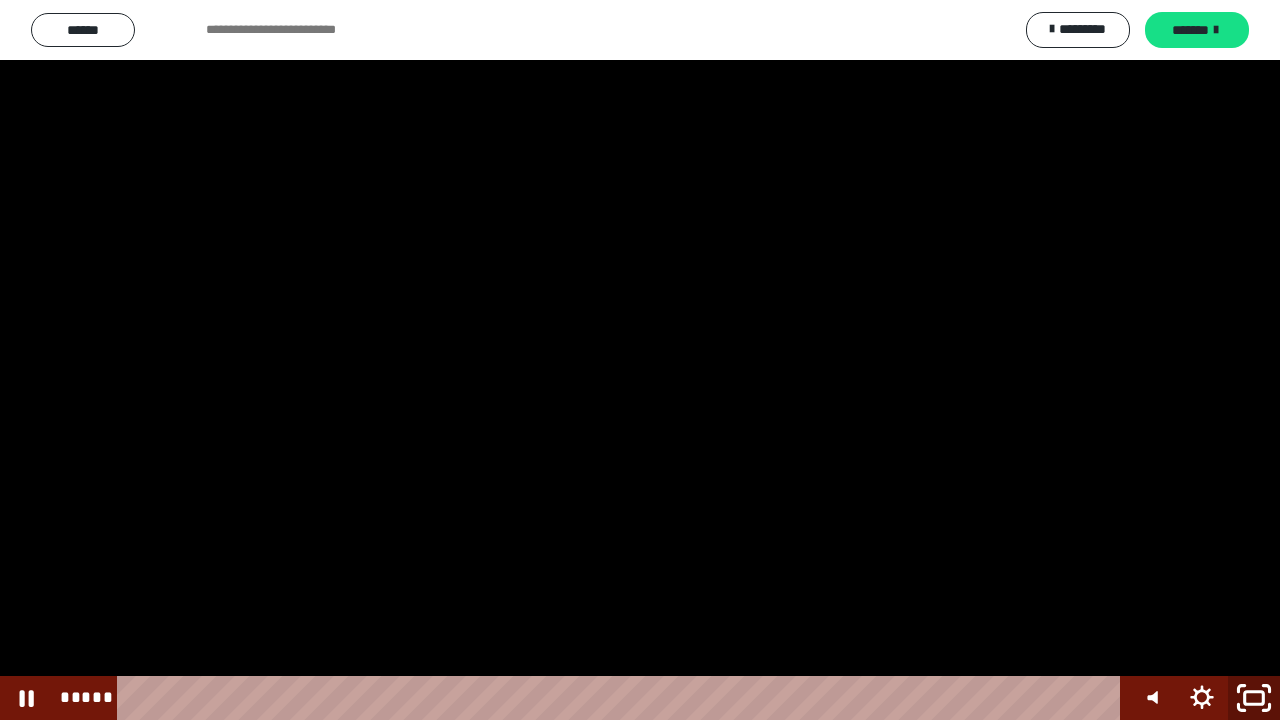 click 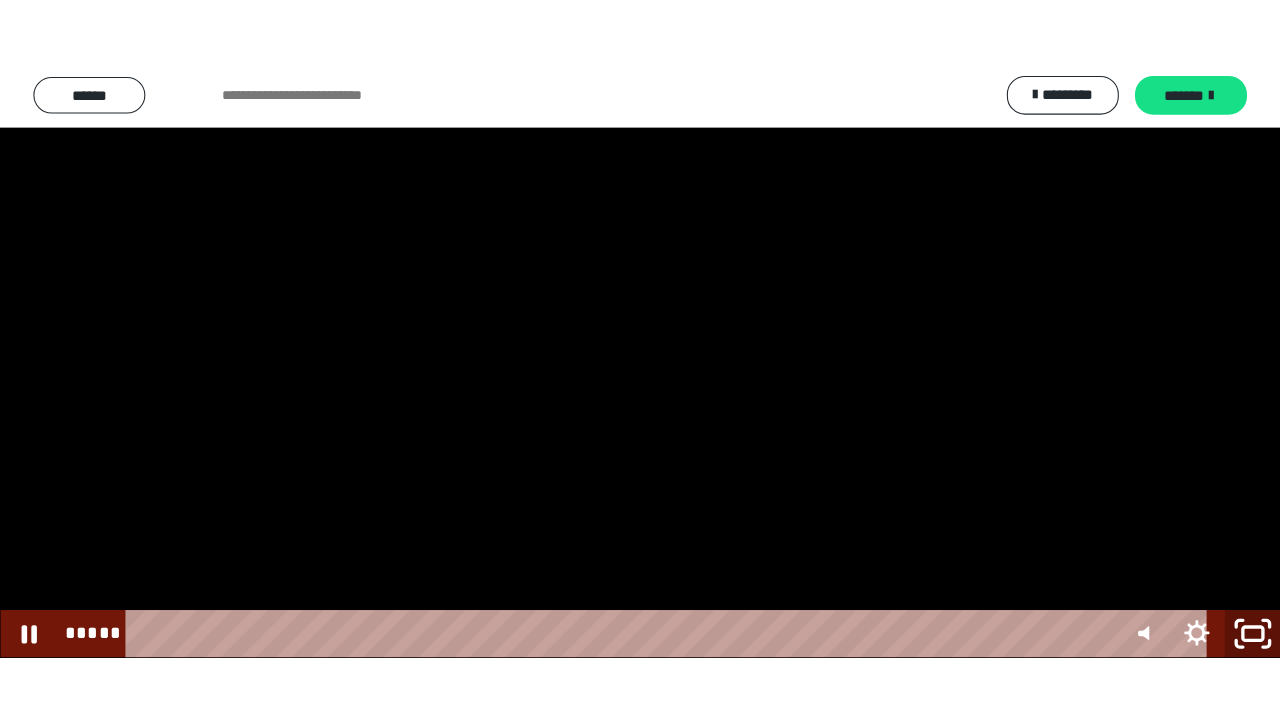 scroll, scrollTop: 2560, scrollLeft: 0, axis: vertical 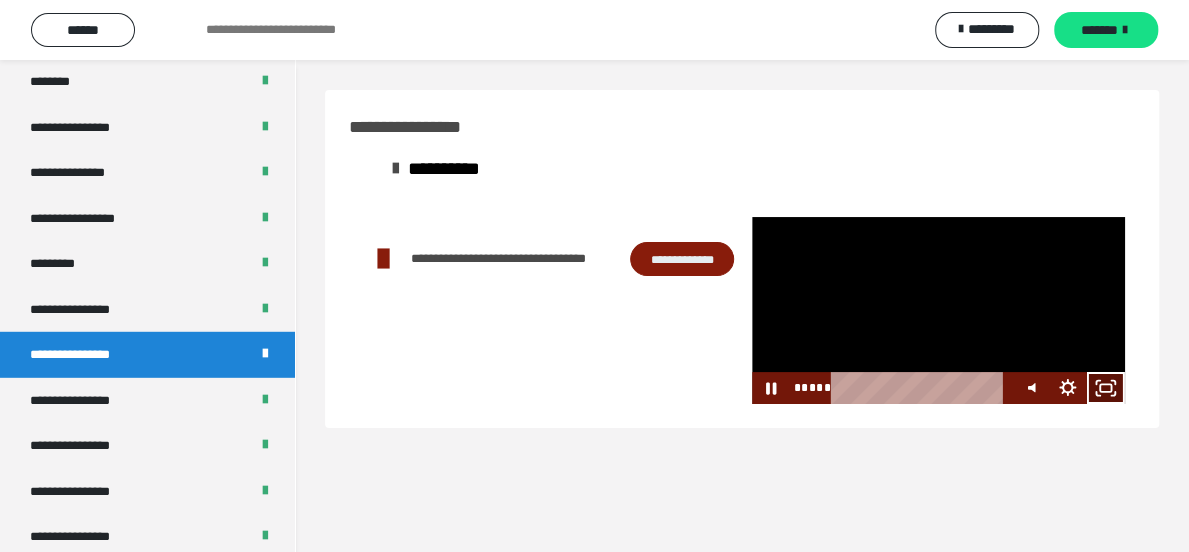 click 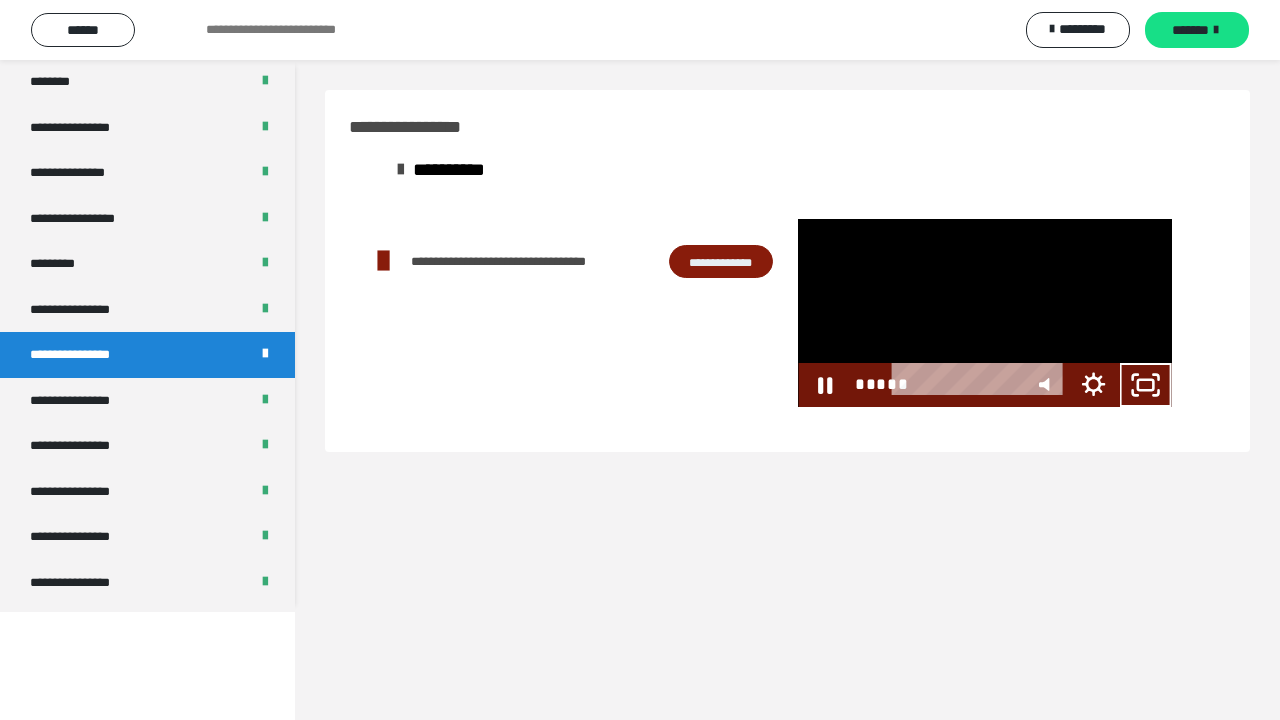 scroll, scrollTop: 2492, scrollLeft: 0, axis: vertical 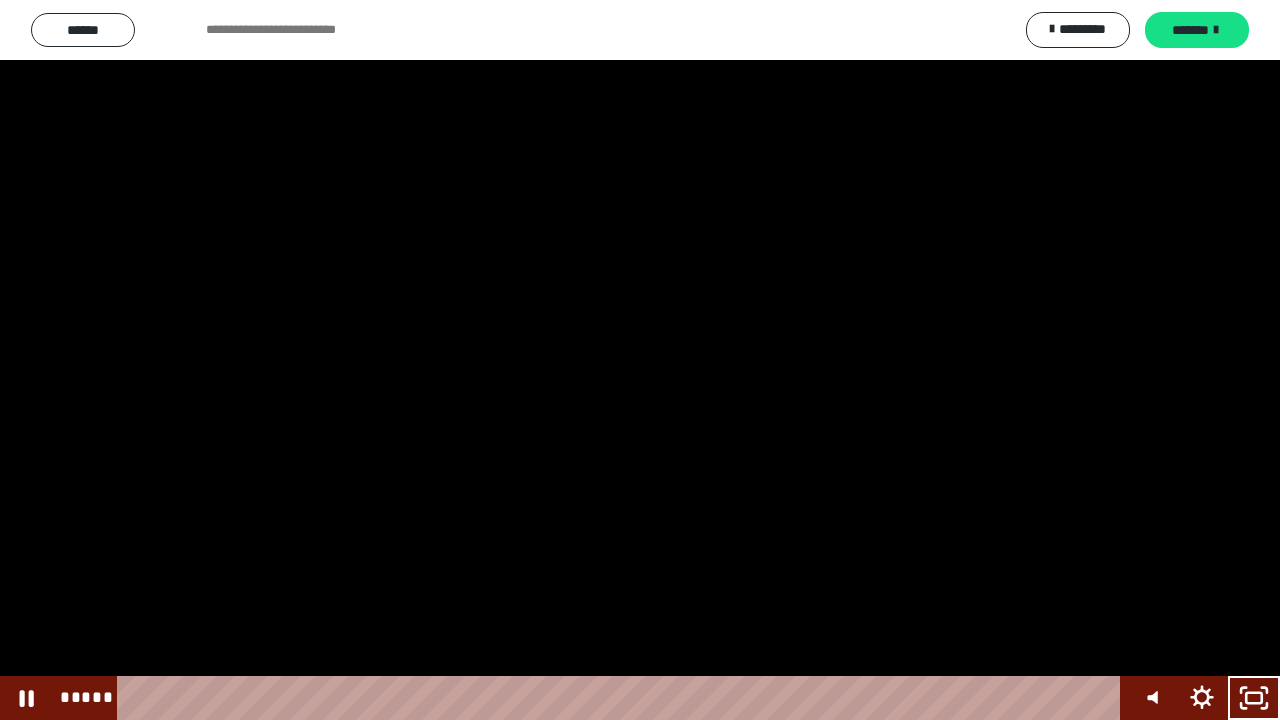 click at bounding box center (640, 360) 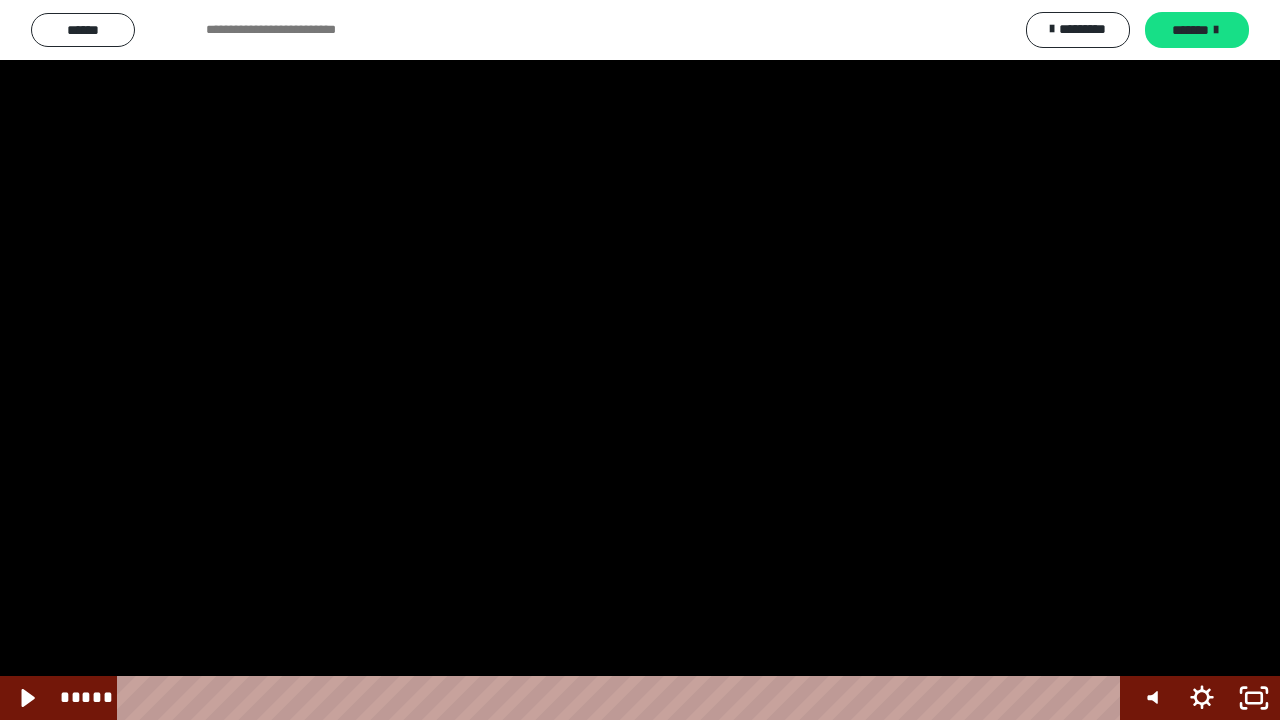 click at bounding box center [640, 360] 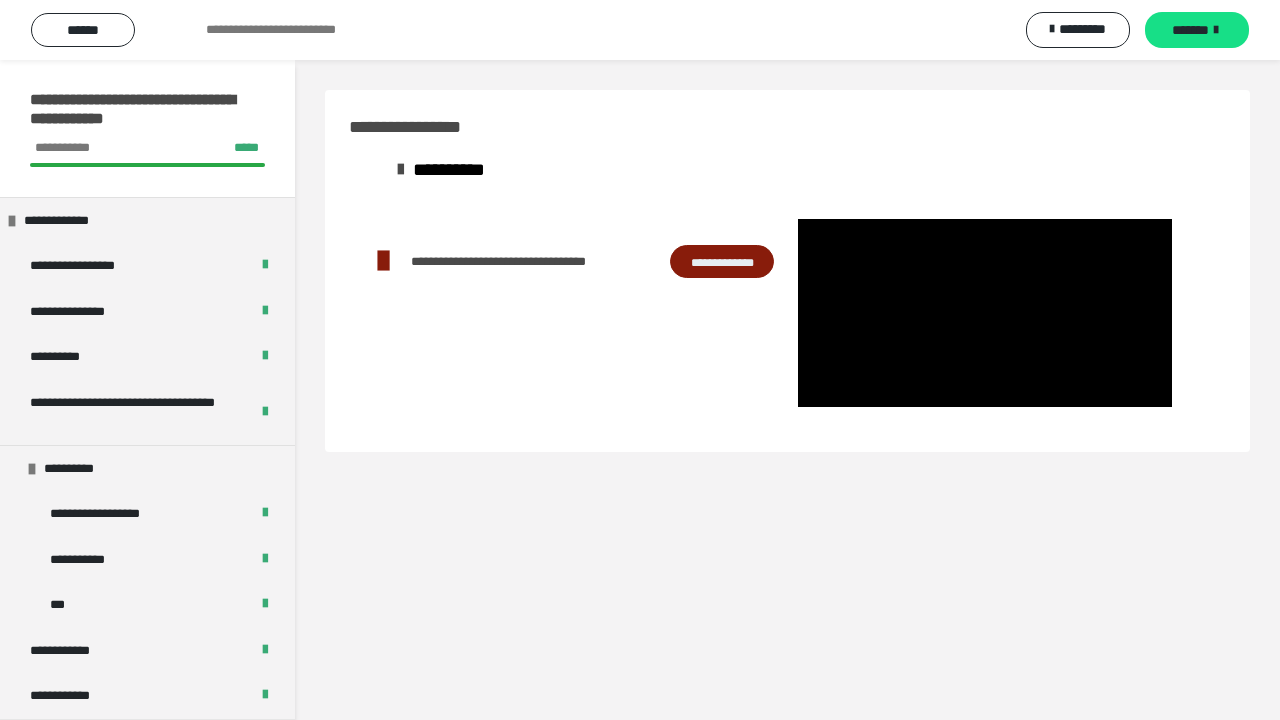 scroll, scrollTop: 0, scrollLeft: 0, axis: both 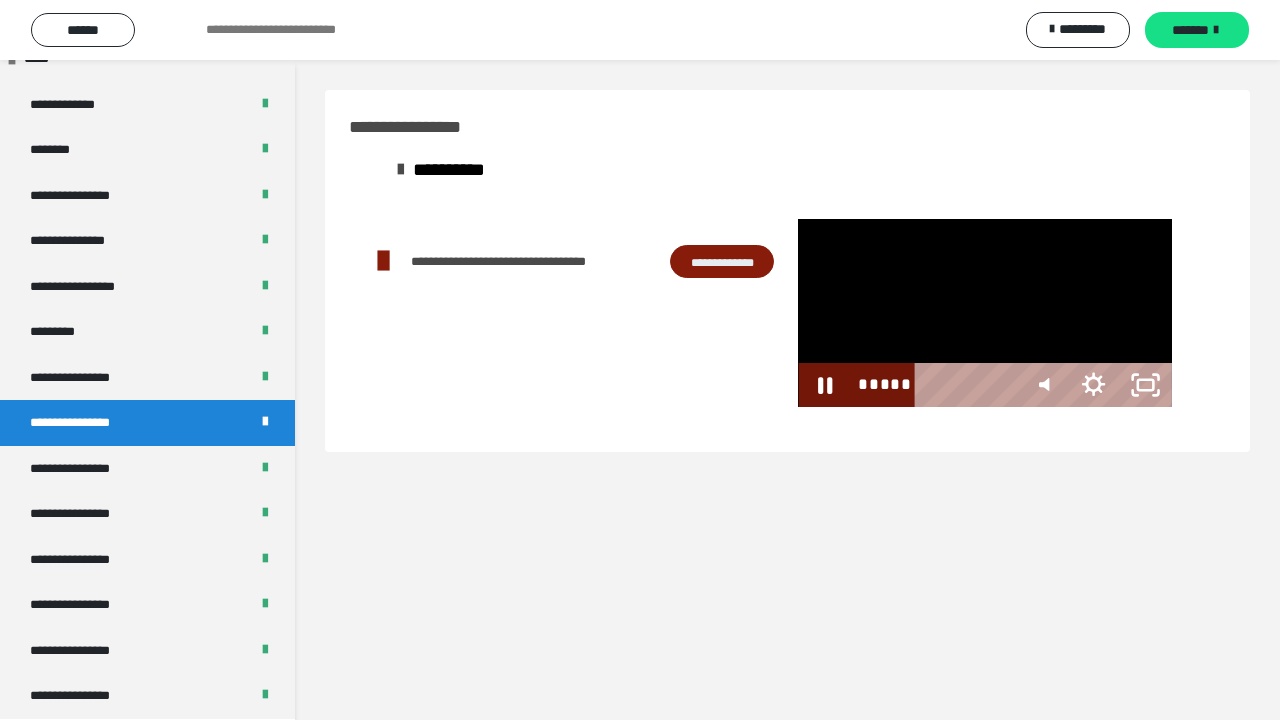 click at bounding box center [984, 313] 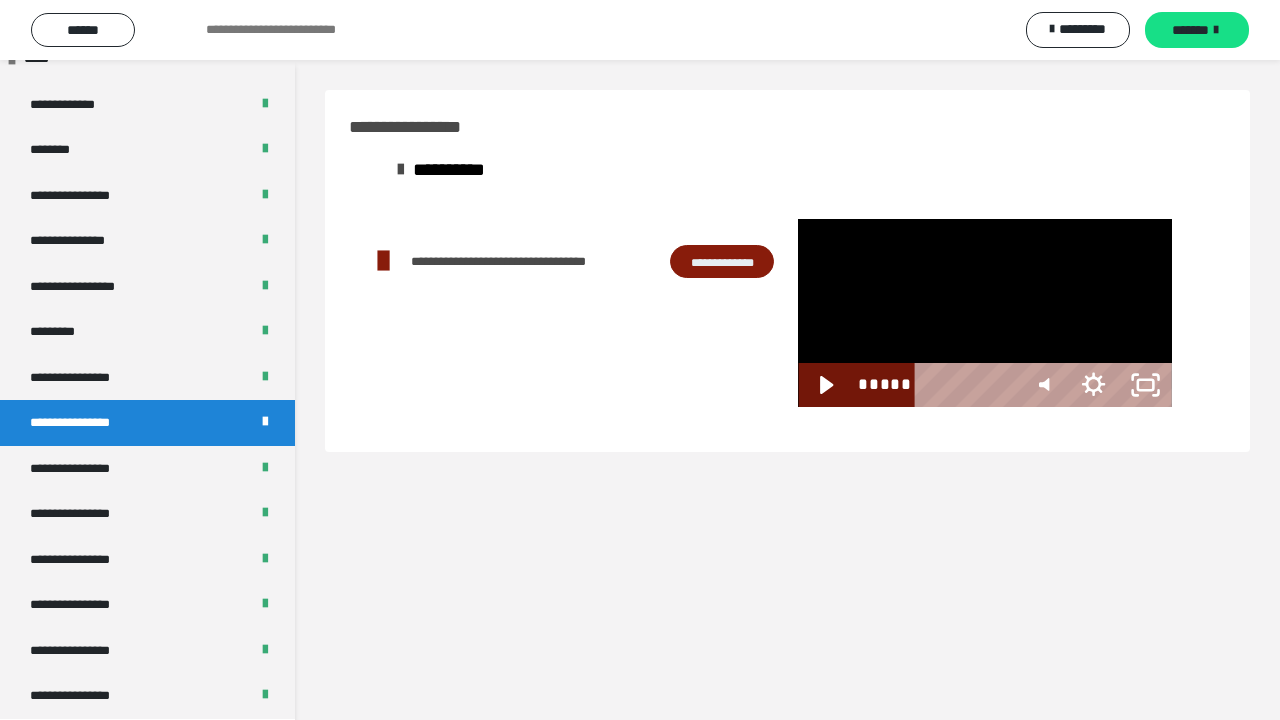 click at bounding box center [984, 313] 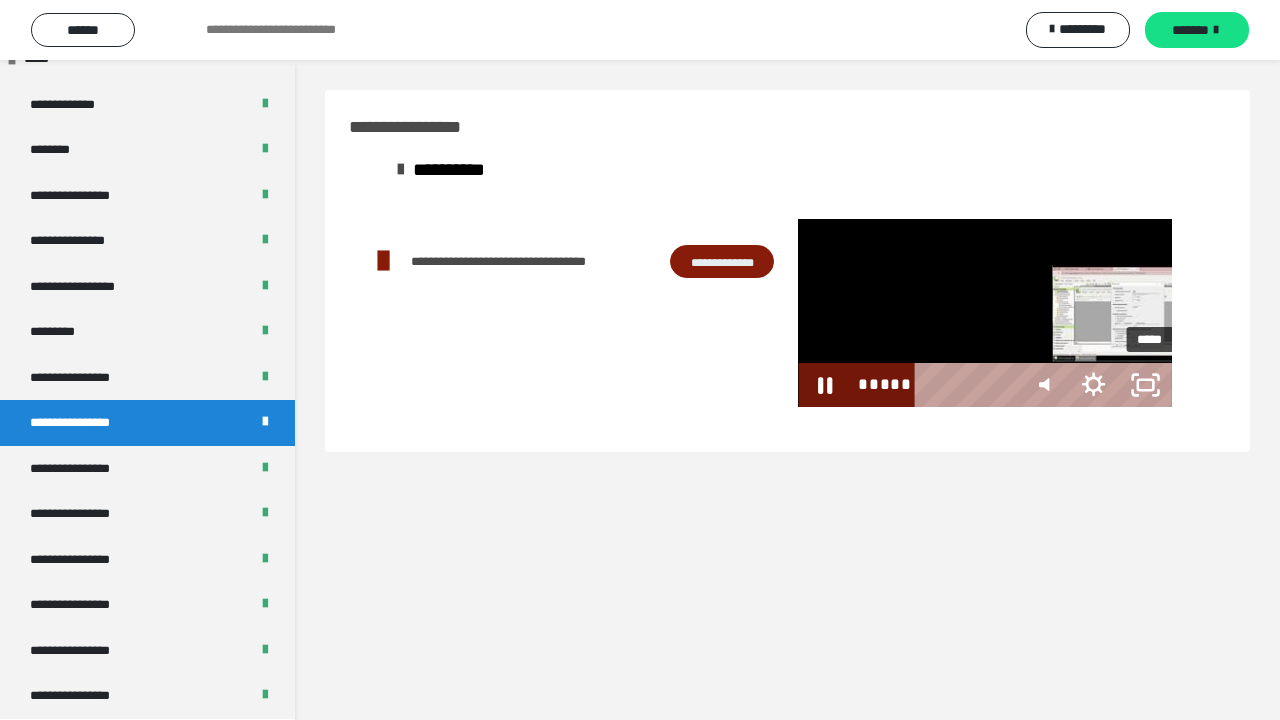 click on "*****" at bounding box center (967, 385) 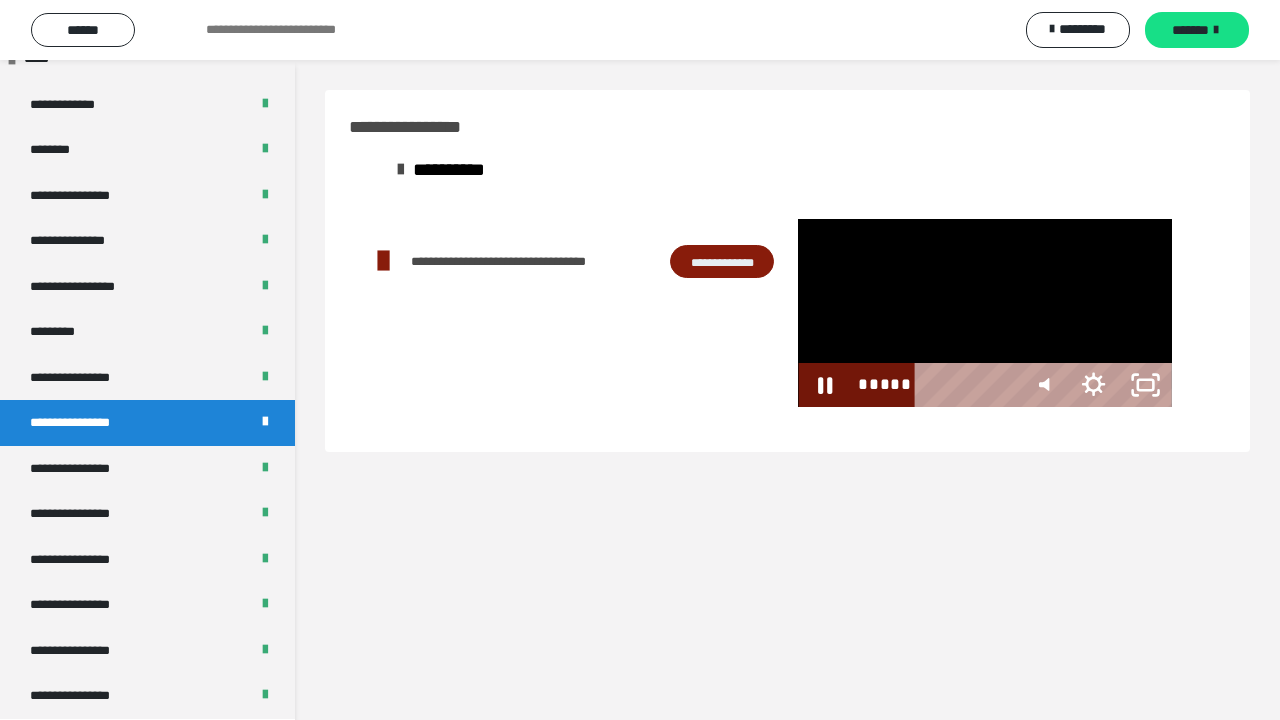 click at bounding box center (984, 313) 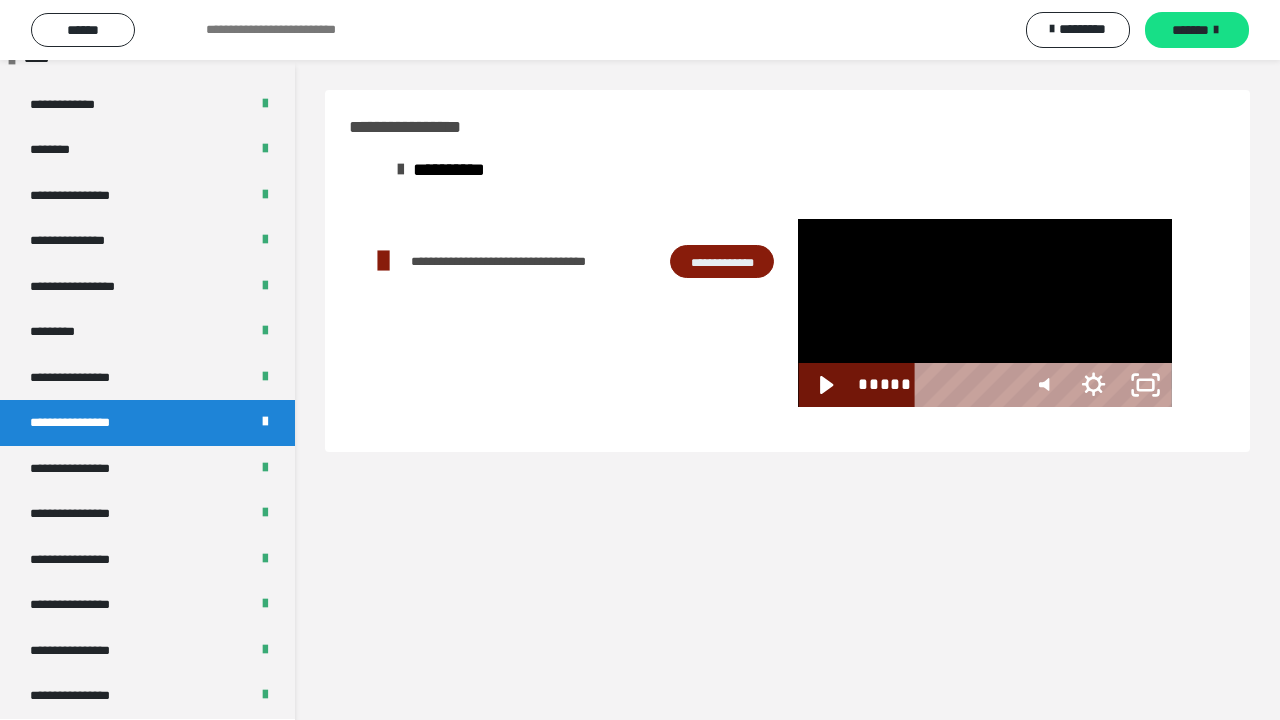 click at bounding box center (984, 313) 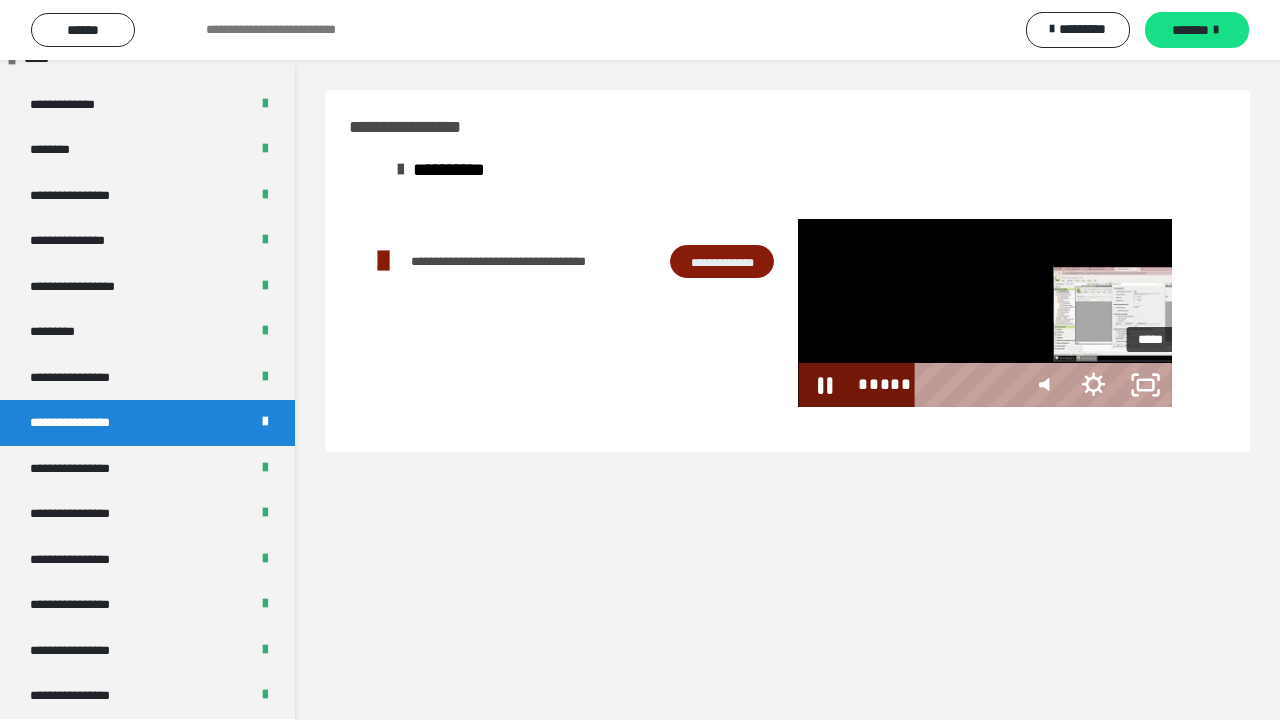 click on "*****" at bounding box center [967, 385] 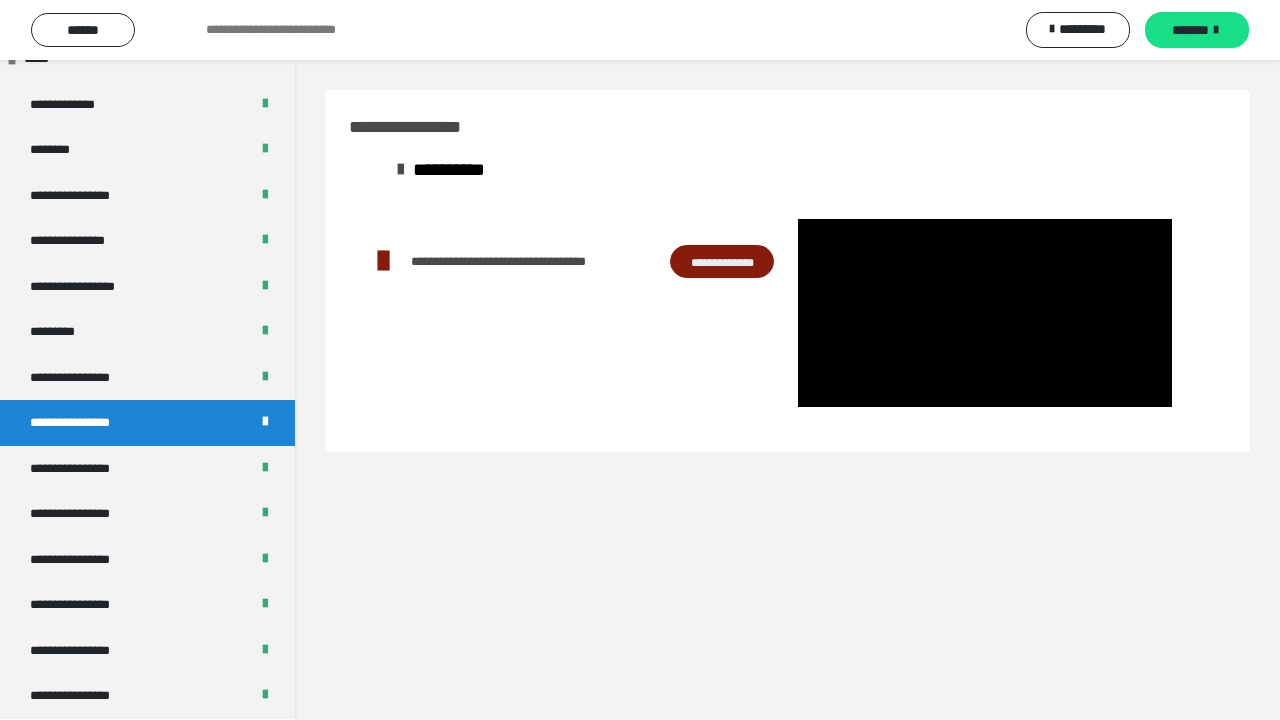 click at bounding box center (984, 313) 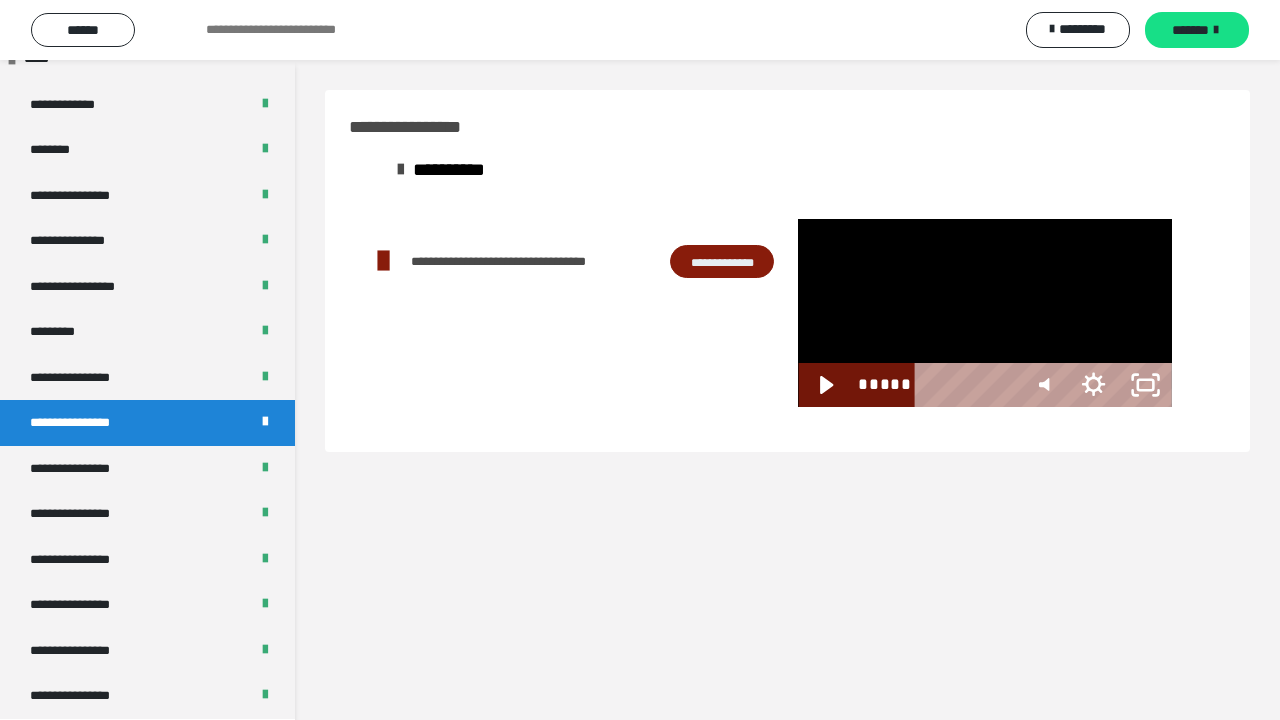 click at bounding box center (984, 313) 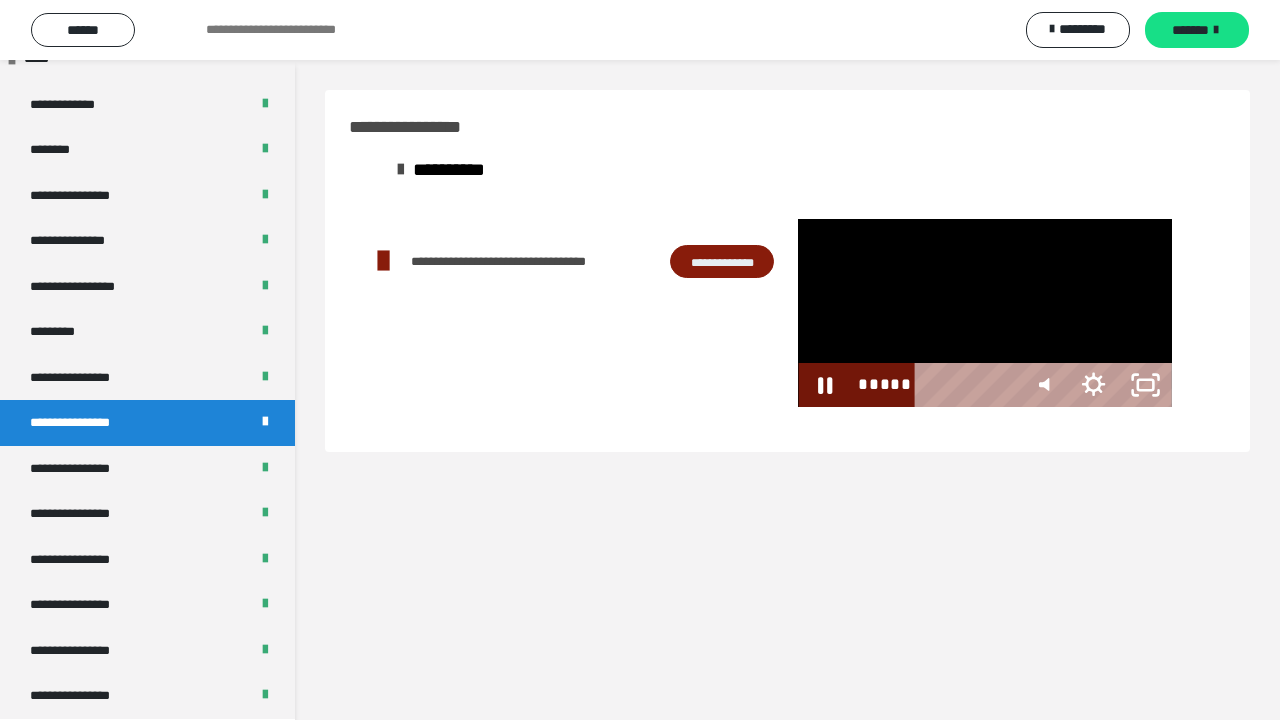 click at bounding box center [984, 313] 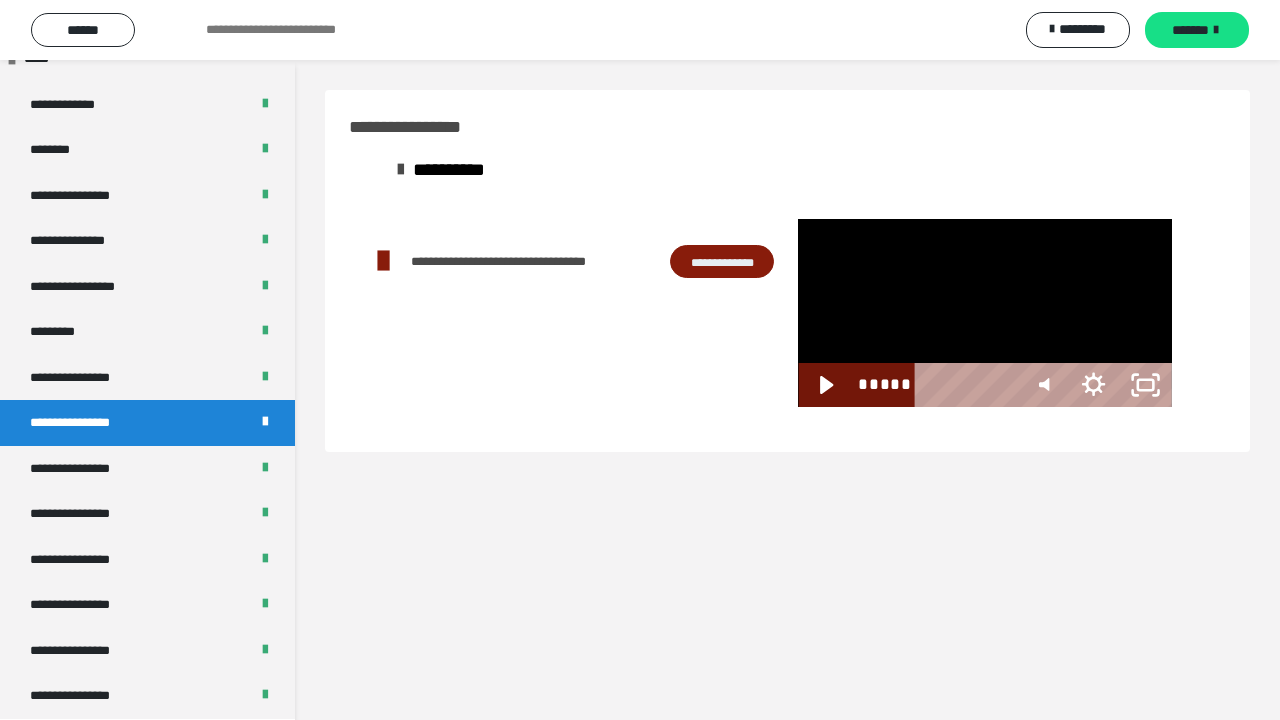 click at bounding box center [984, 313] 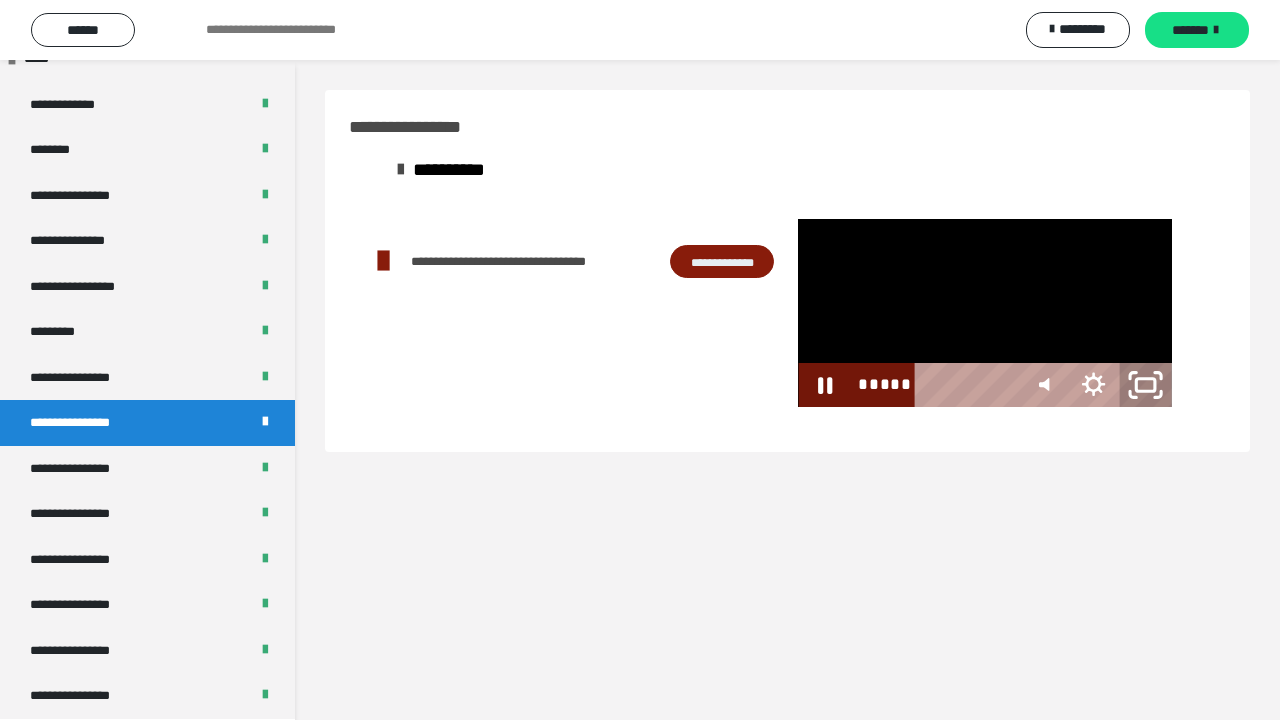 click 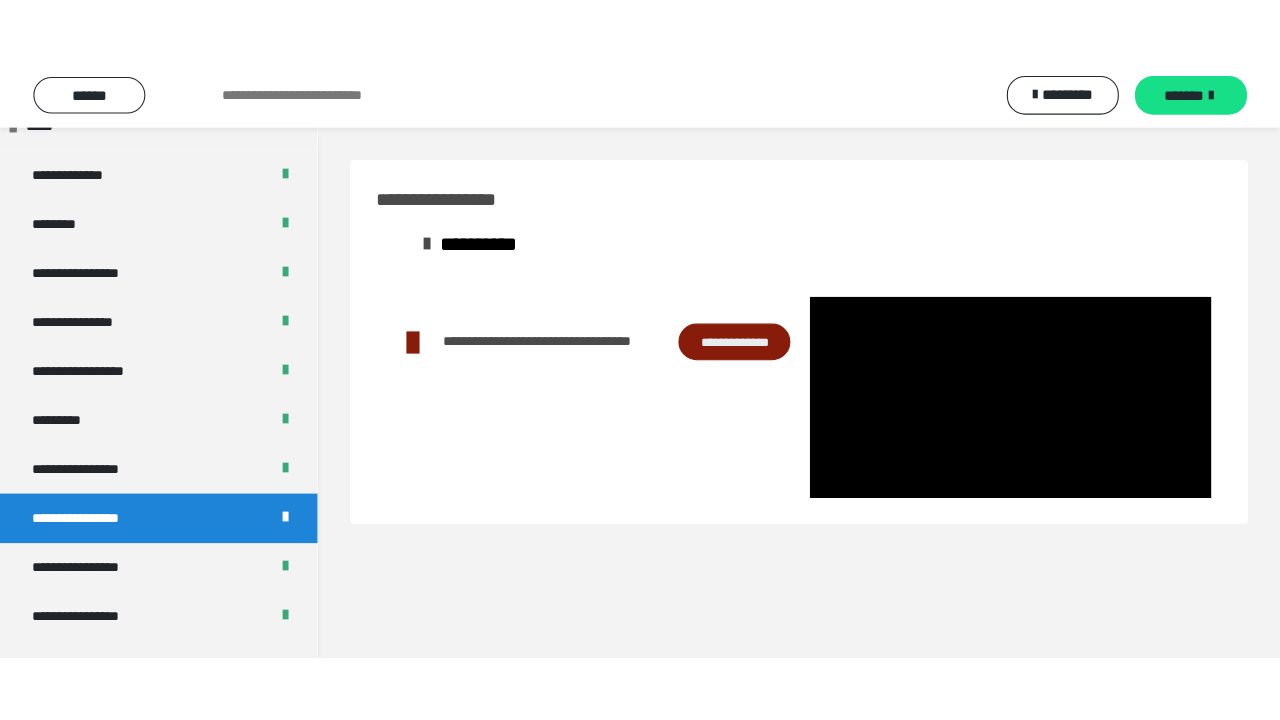scroll, scrollTop: 2560, scrollLeft: 0, axis: vertical 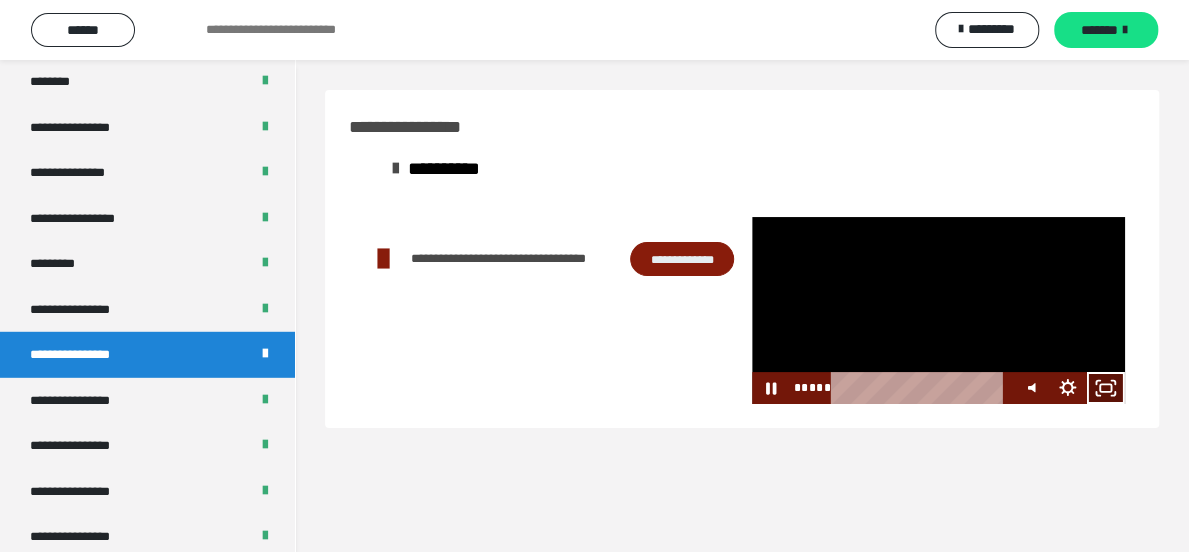 click 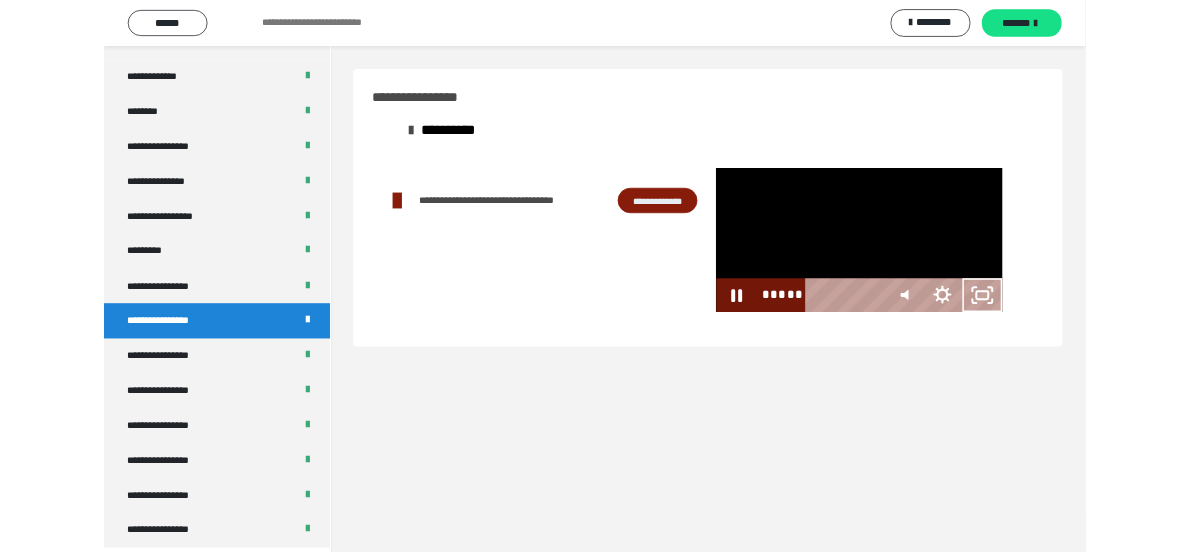 scroll, scrollTop: 2492, scrollLeft: 0, axis: vertical 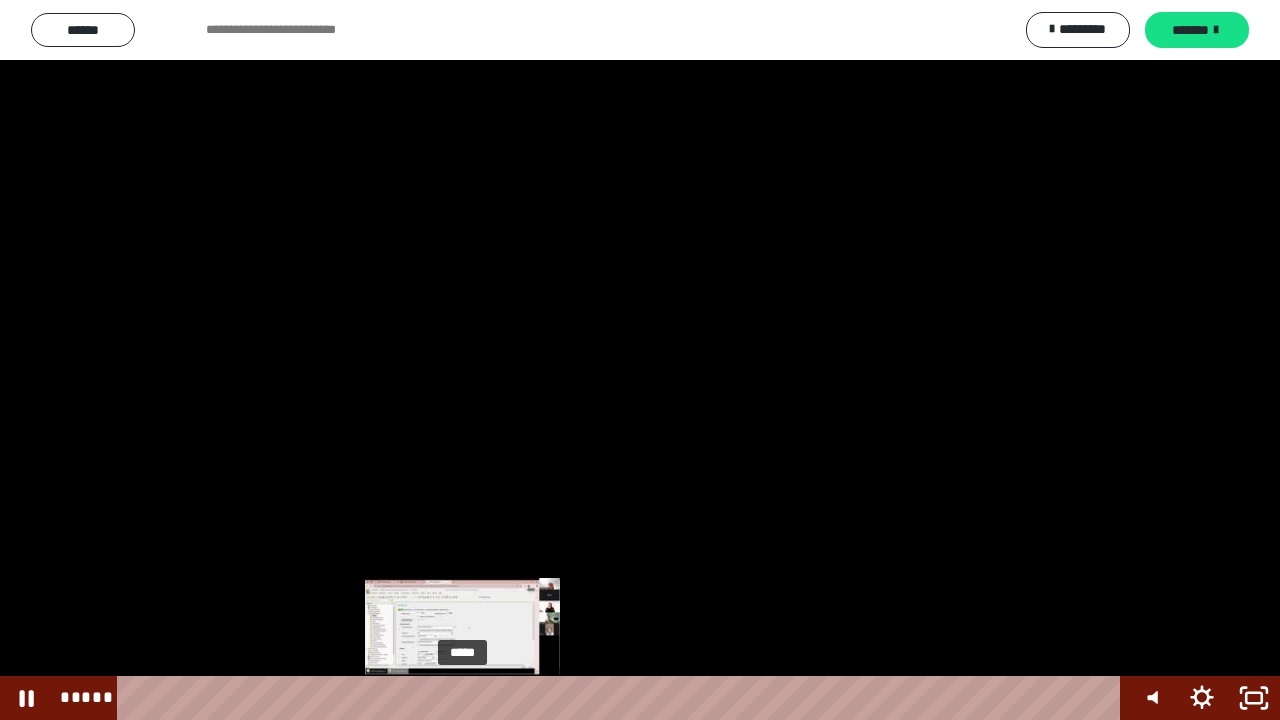 click on "*****" at bounding box center (622, 698) 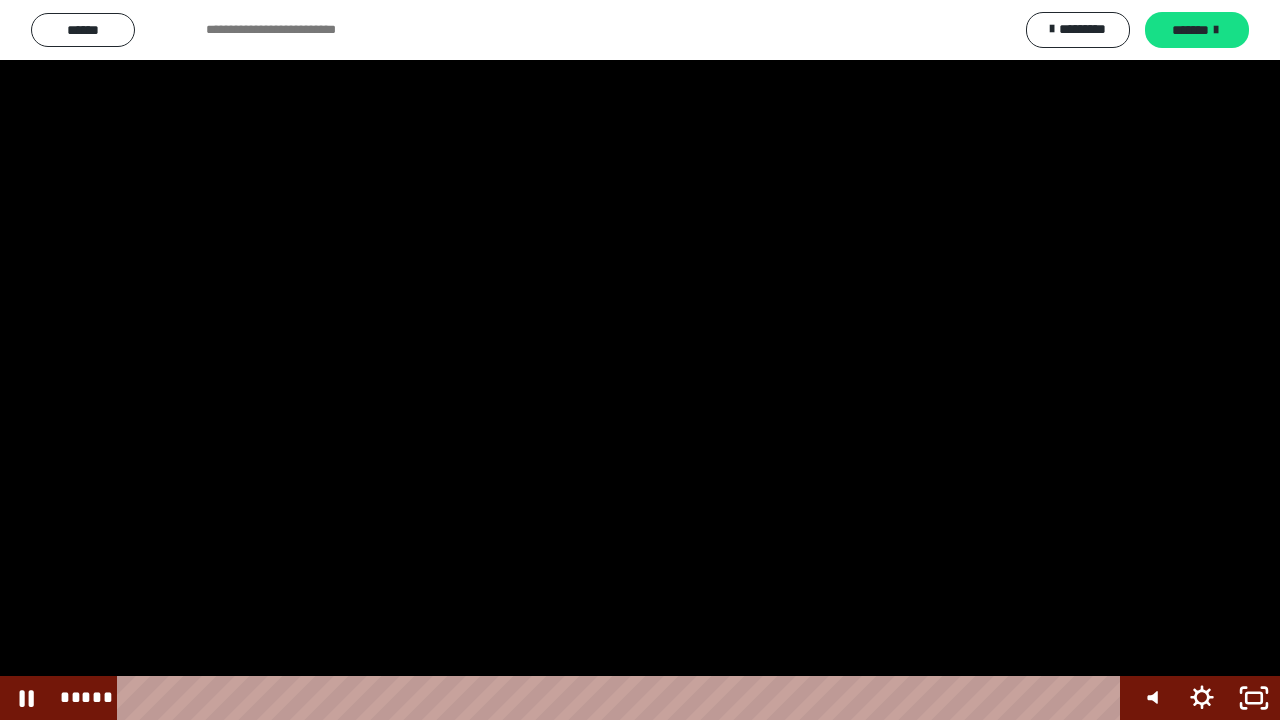 click at bounding box center [640, 360] 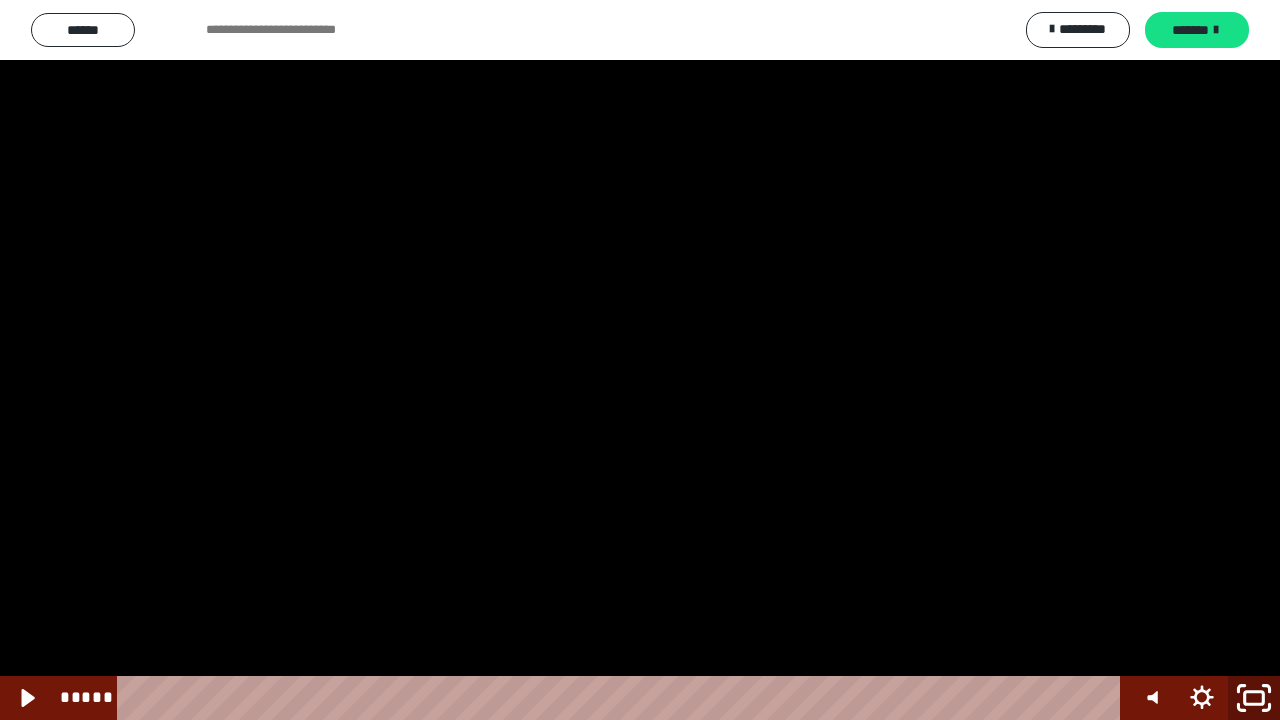 click 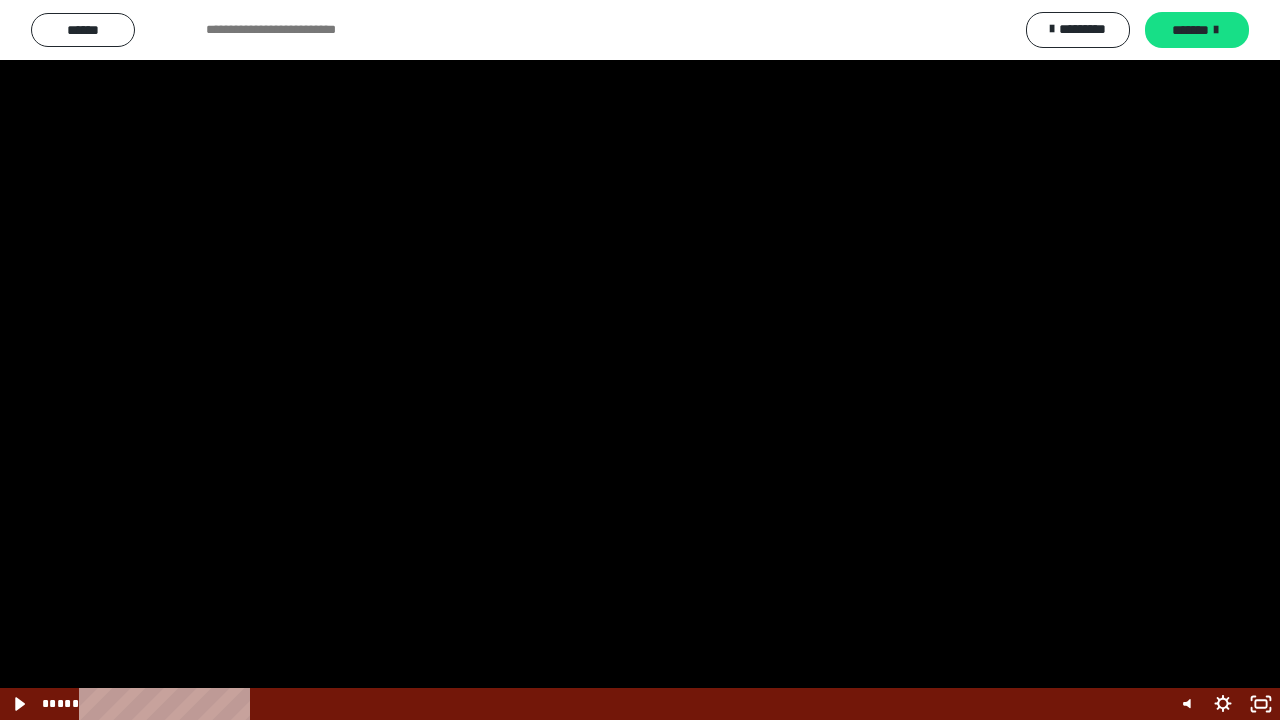 scroll, scrollTop: 2560, scrollLeft: 0, axis: vertical 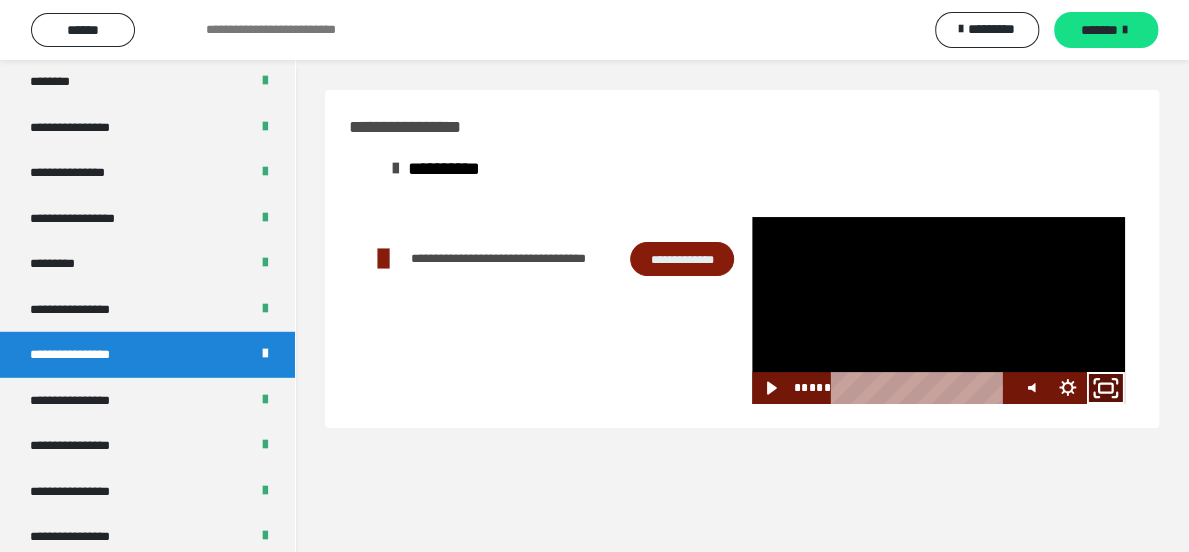 click 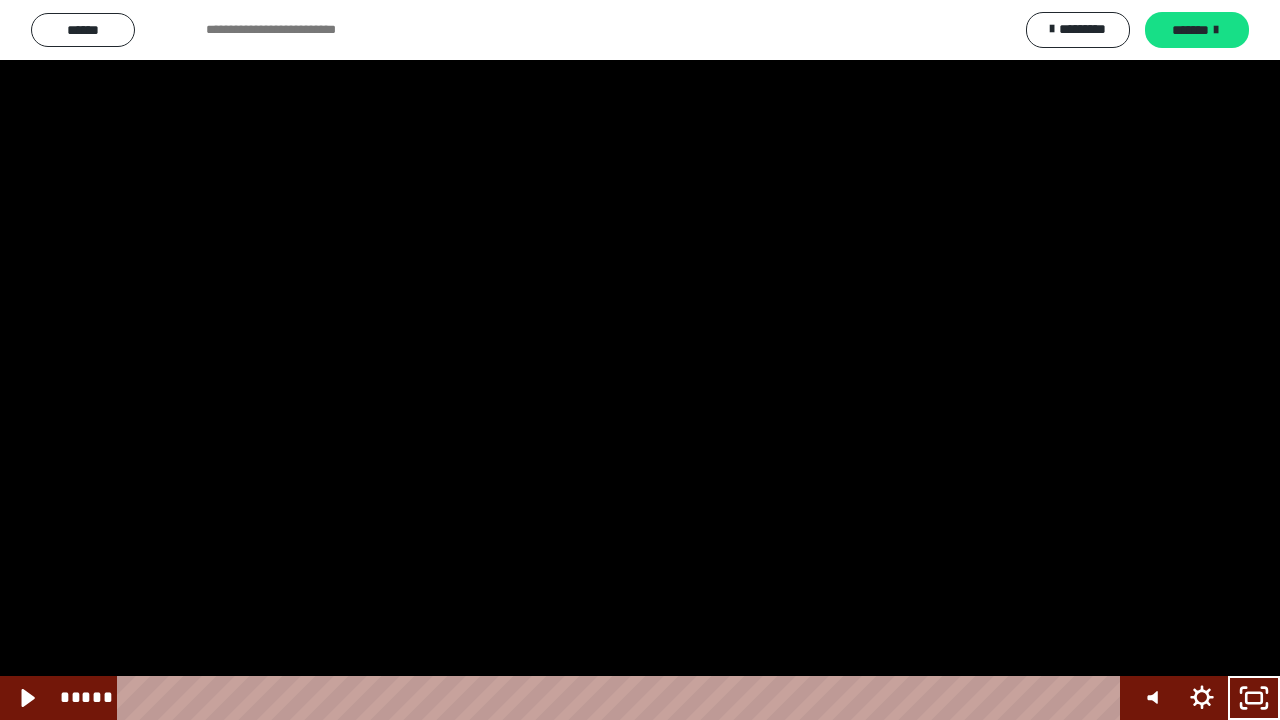 click at bounding box center (640, 360) 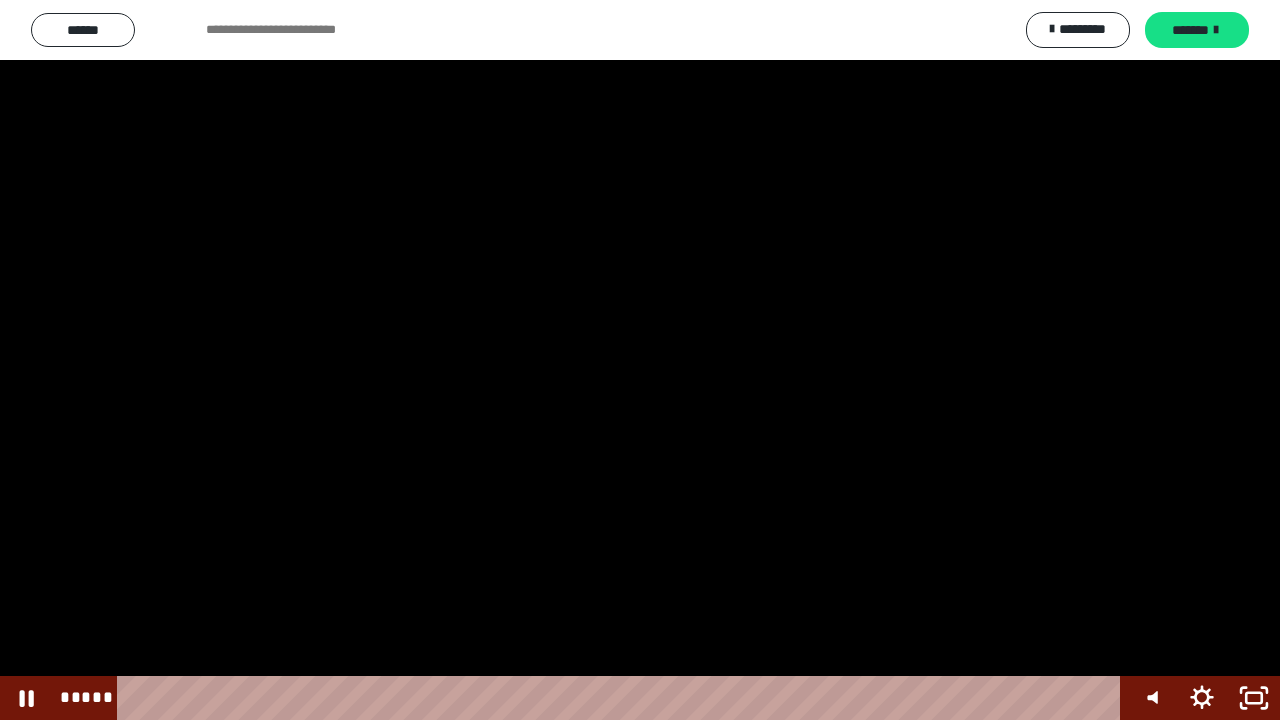 click at bounding box center [640, 360] 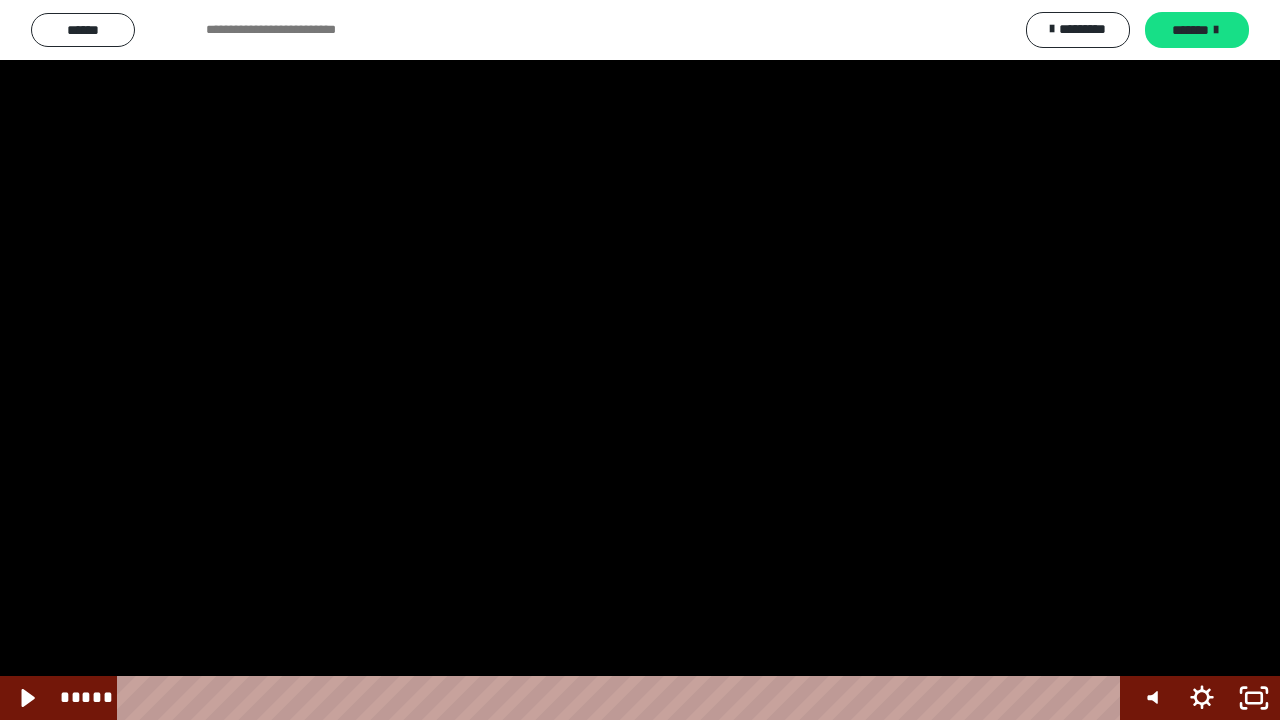 click at bounding box center [640, 360] 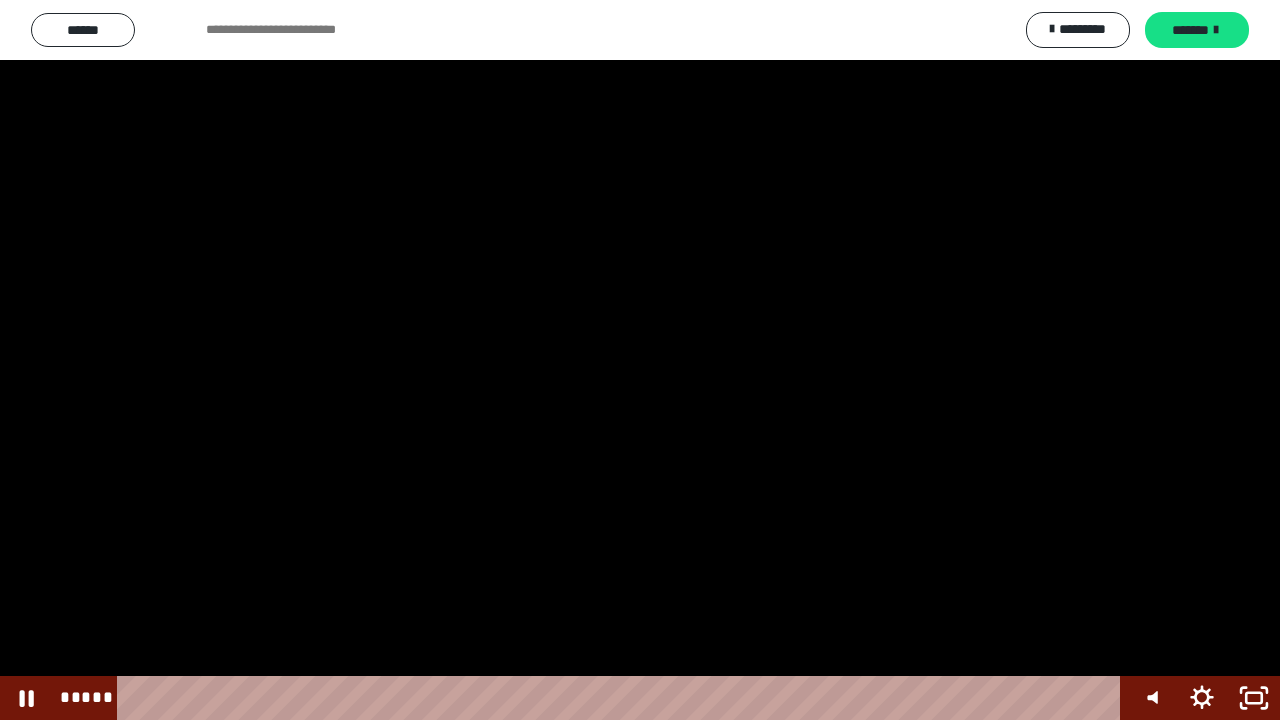 click at bounding box center (640, 360) 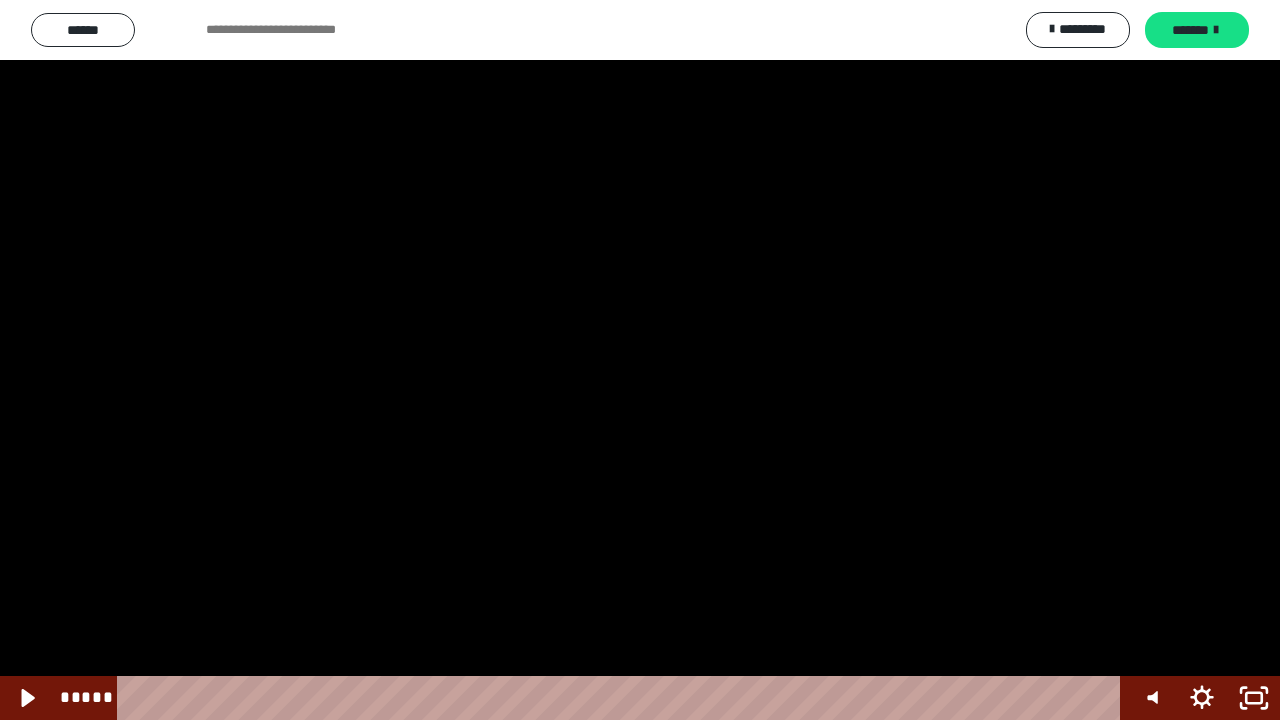 click at bounding box center [640, 360] 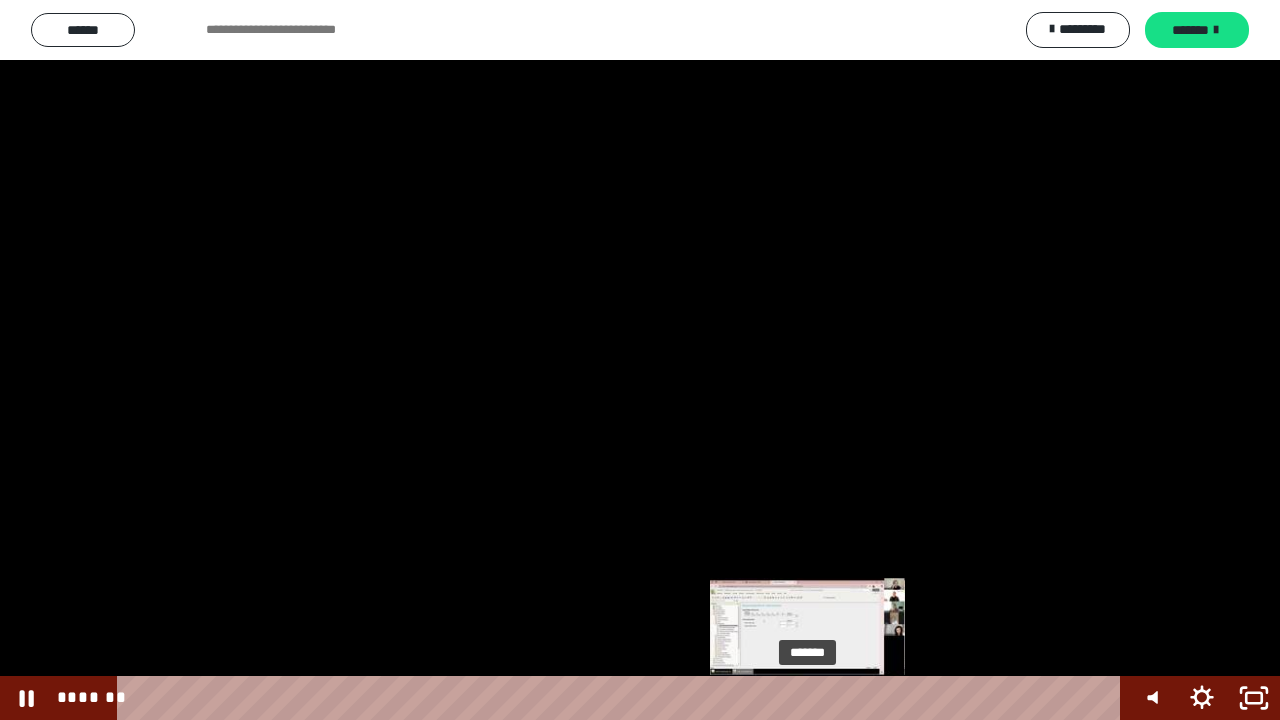 click on "*******" at bounding box center (622, 698) 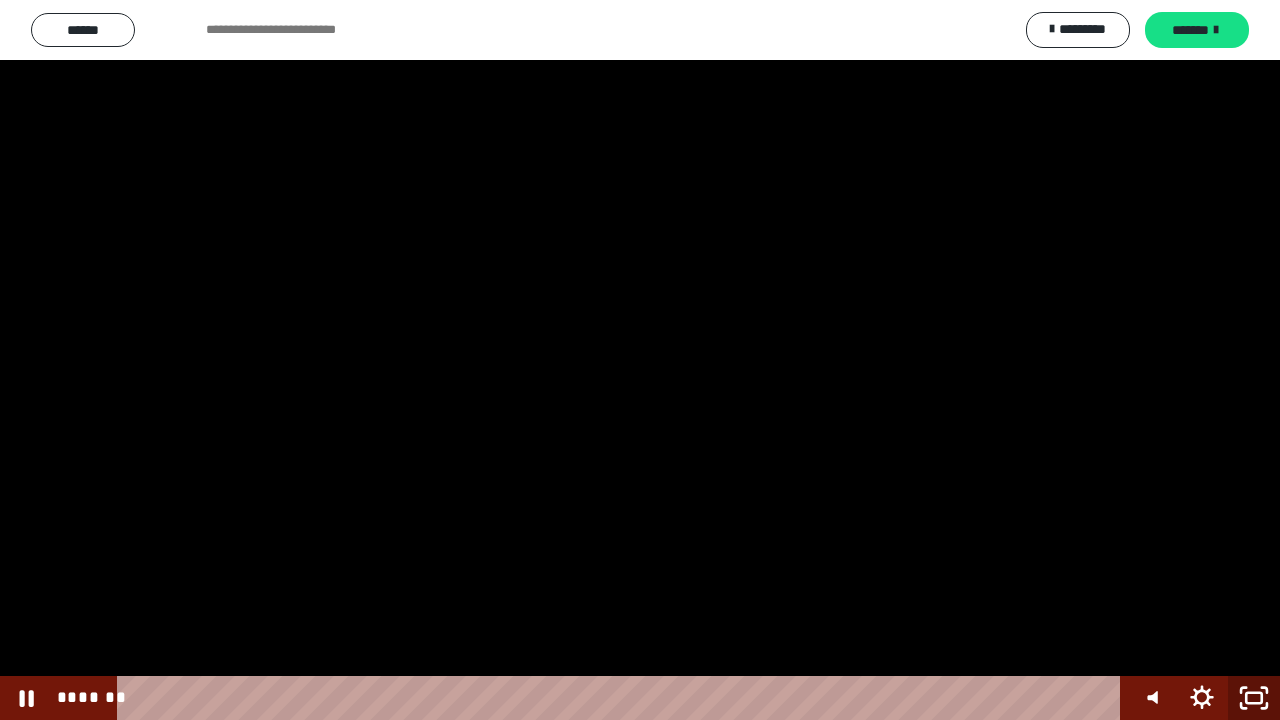 click 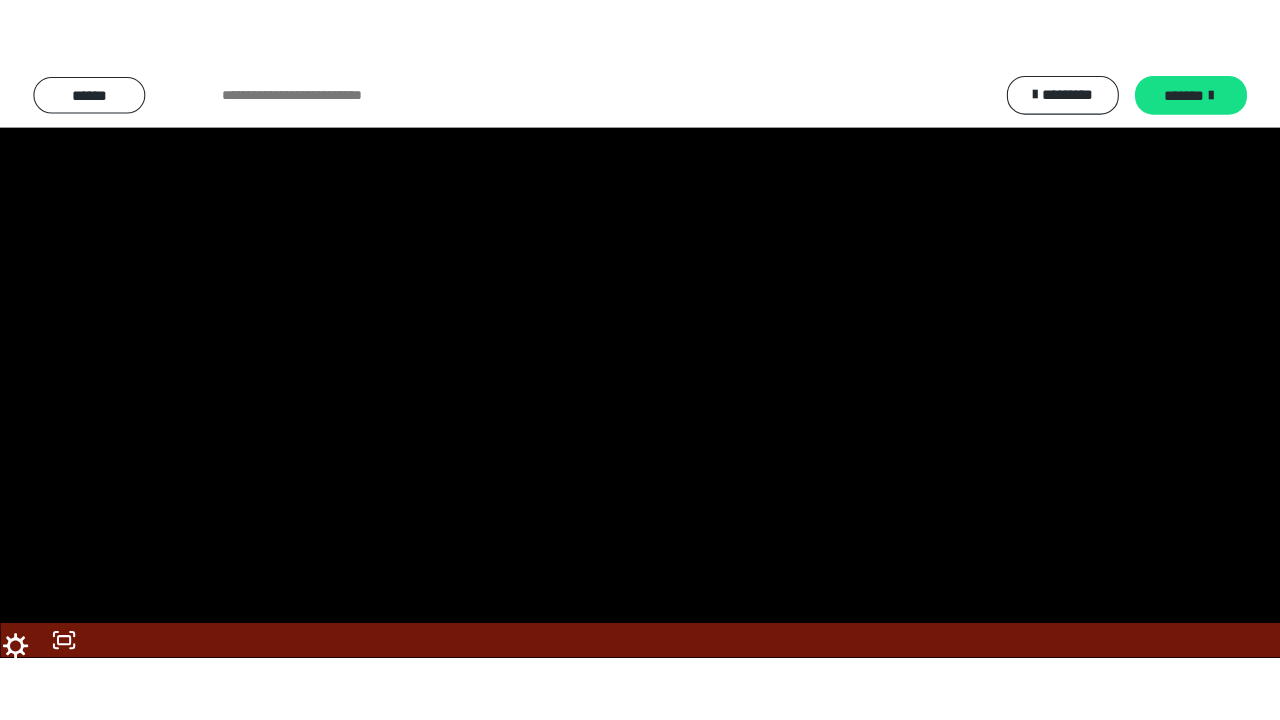 scroll, scrollTop: 2560, scrollLeft: 0, axis: vertical 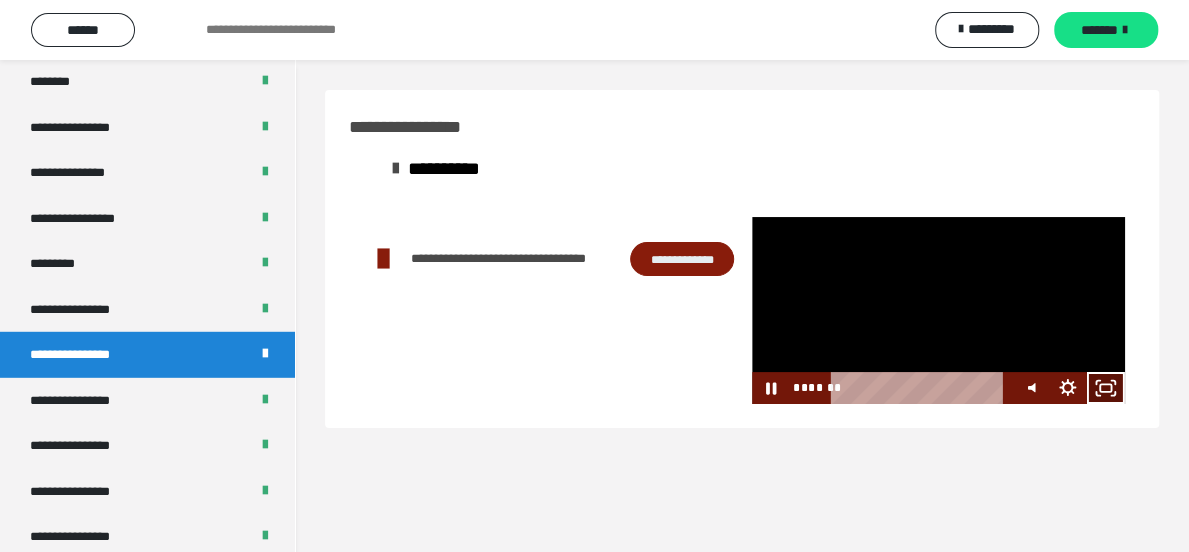 click 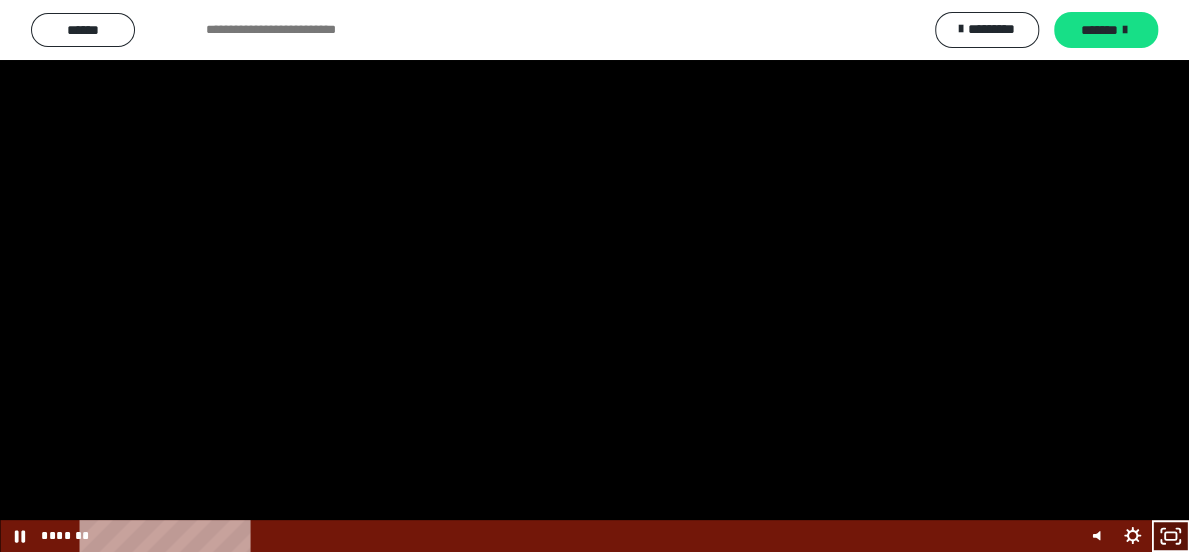 click at bounding box center [594, 276] 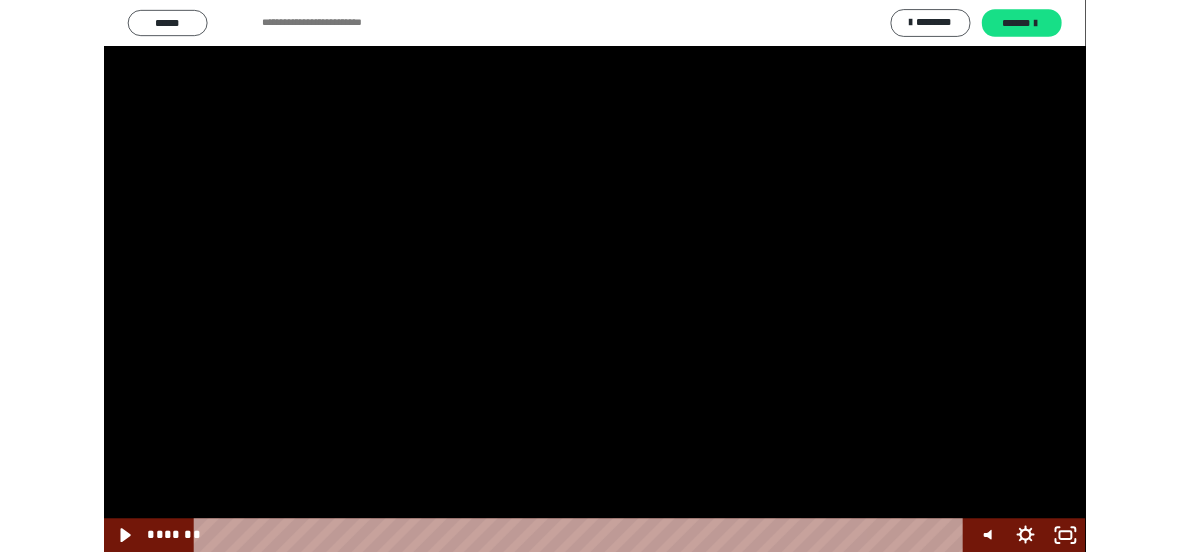 scroll, scrollTop: 2492, scrollLeft: 0, axis: vertical 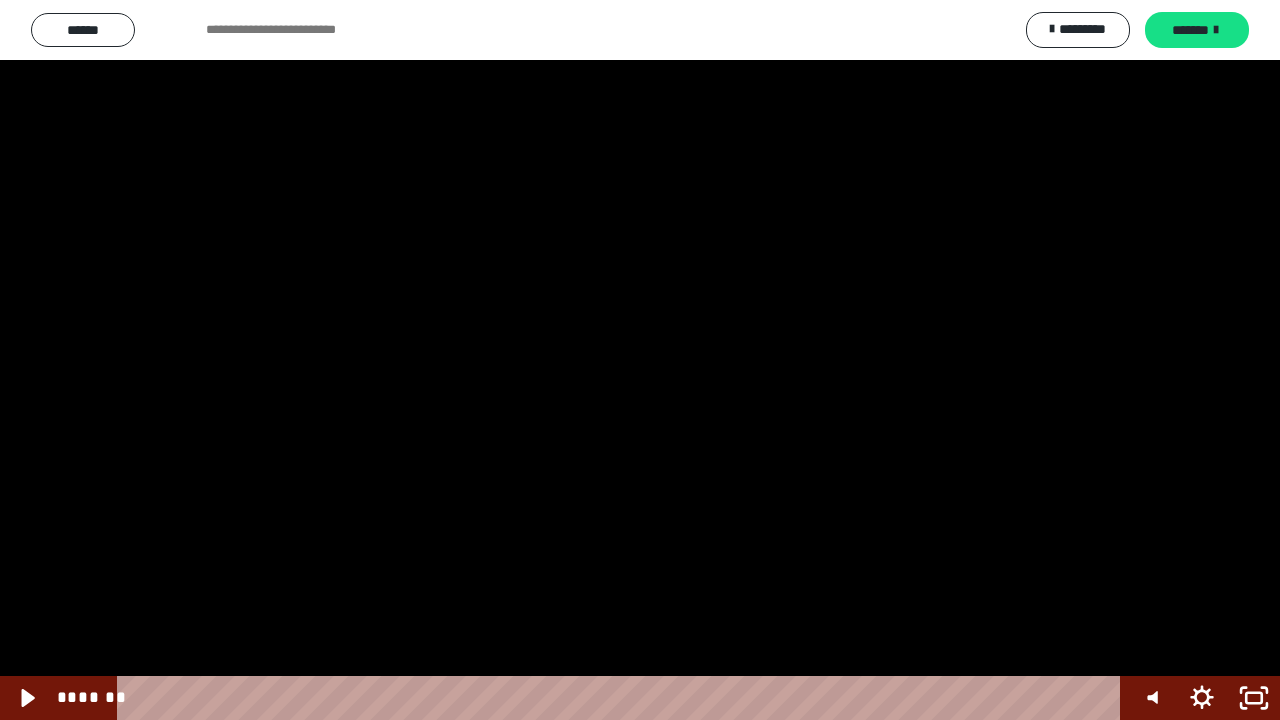 click at bounding box center (640, 360) 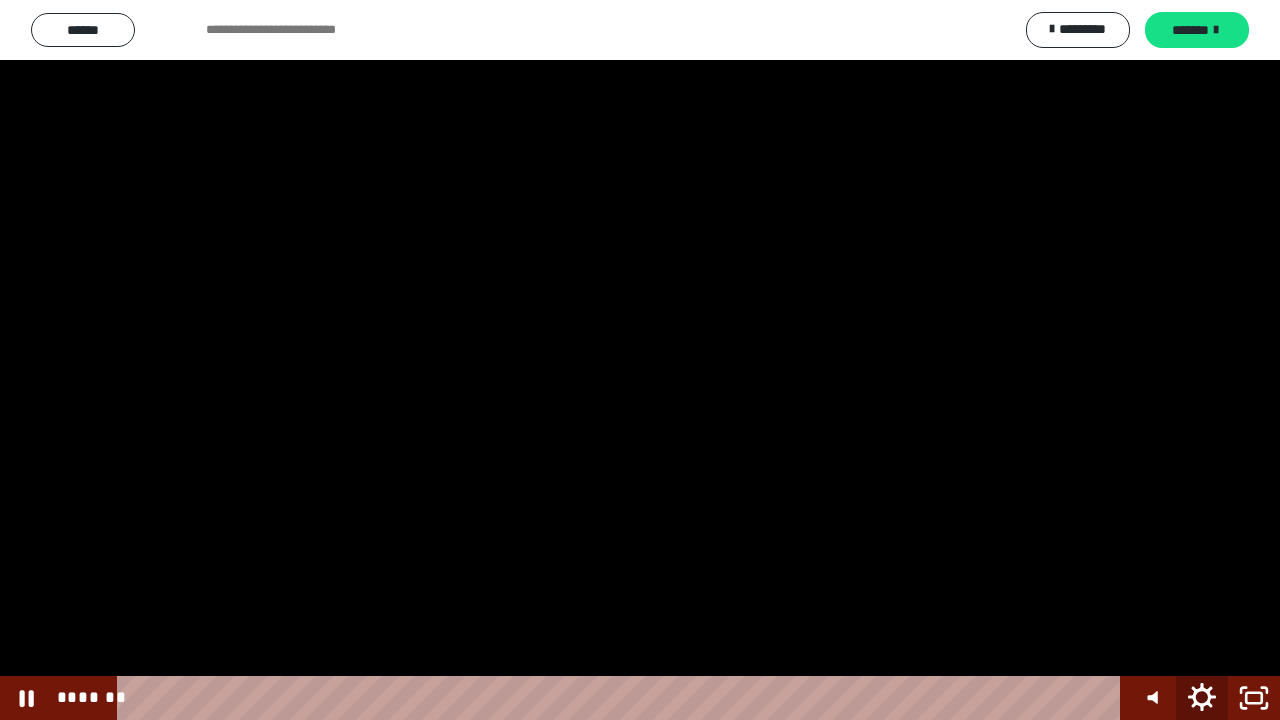 click 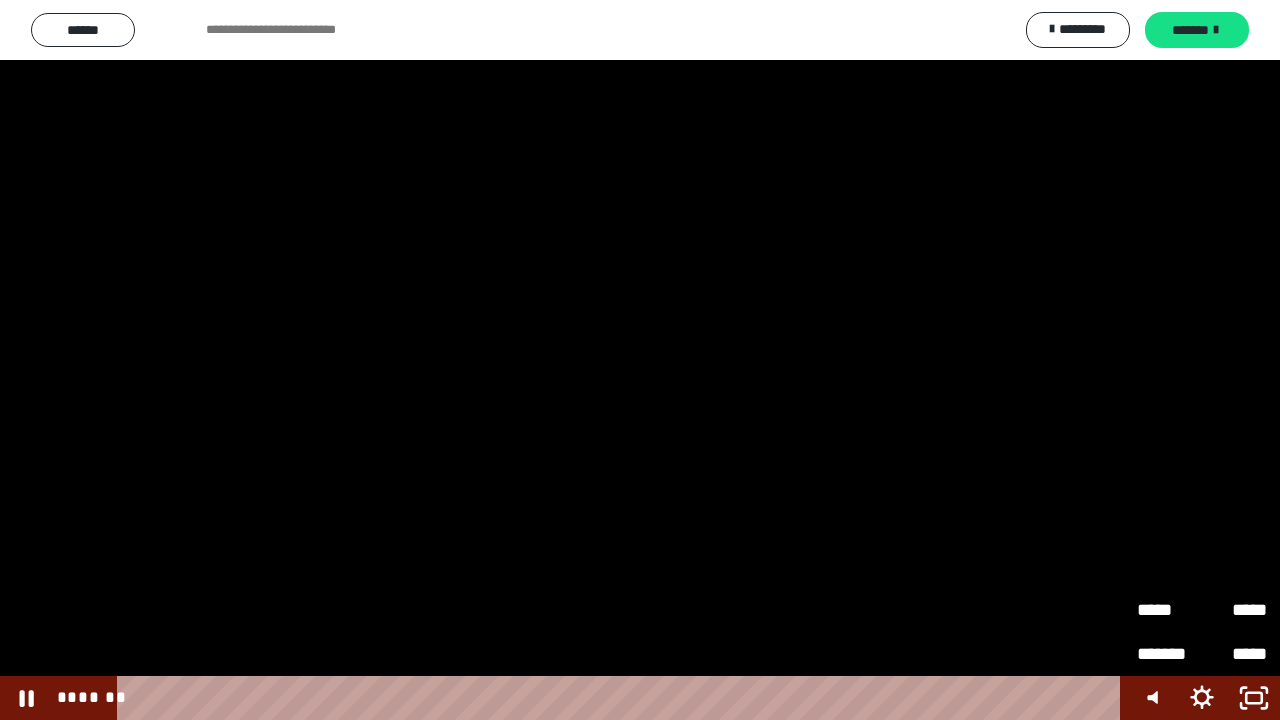 click on "*****" at bounding box center [1169, 610] 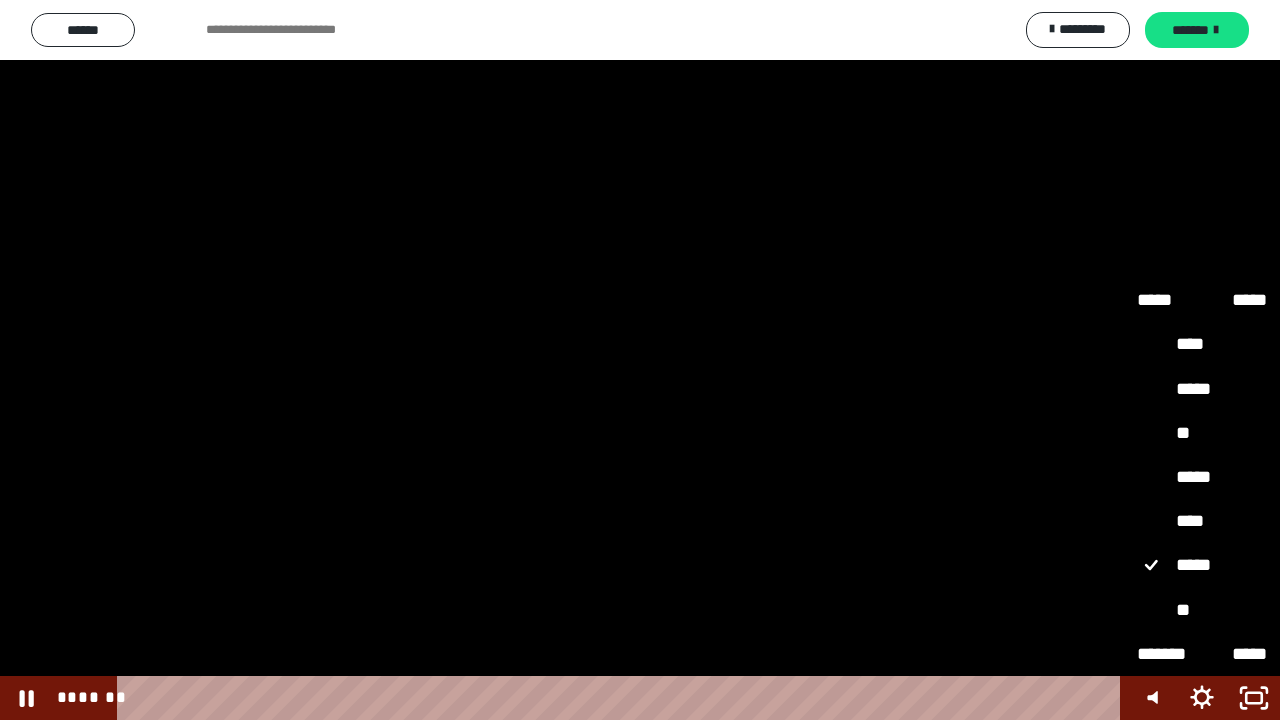 click on "**" at bounding box center (1202, 610) 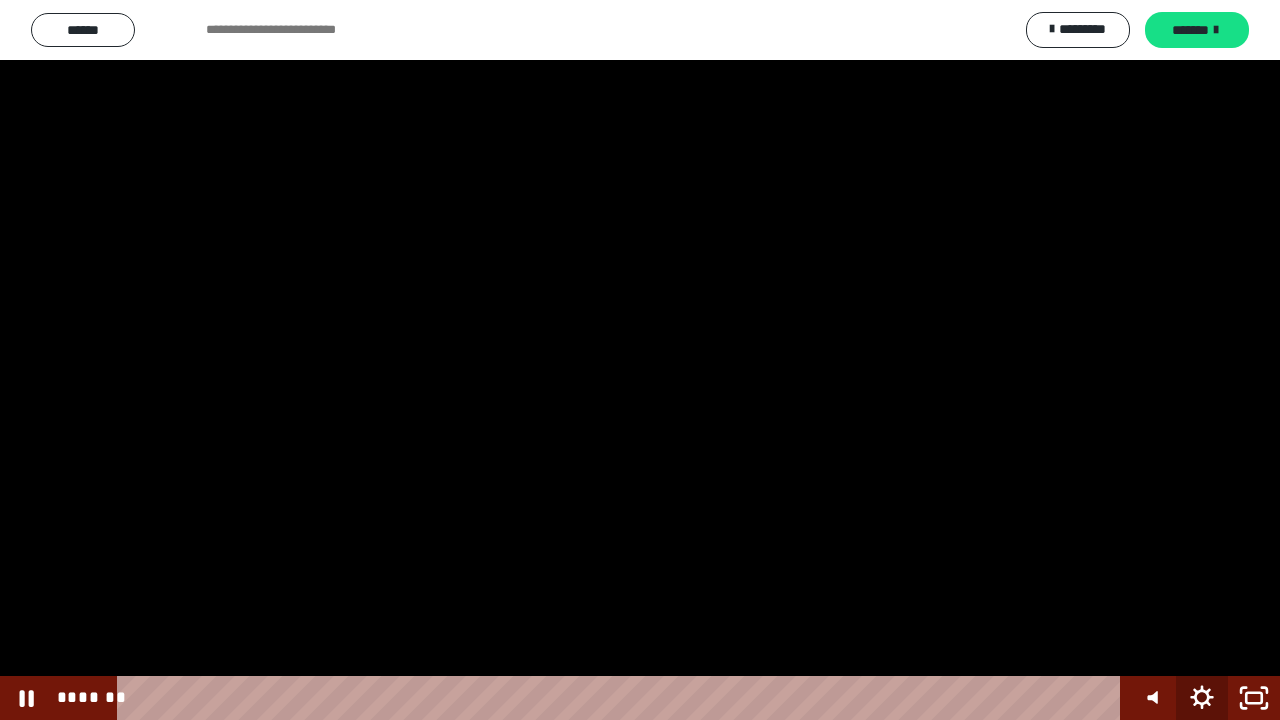click 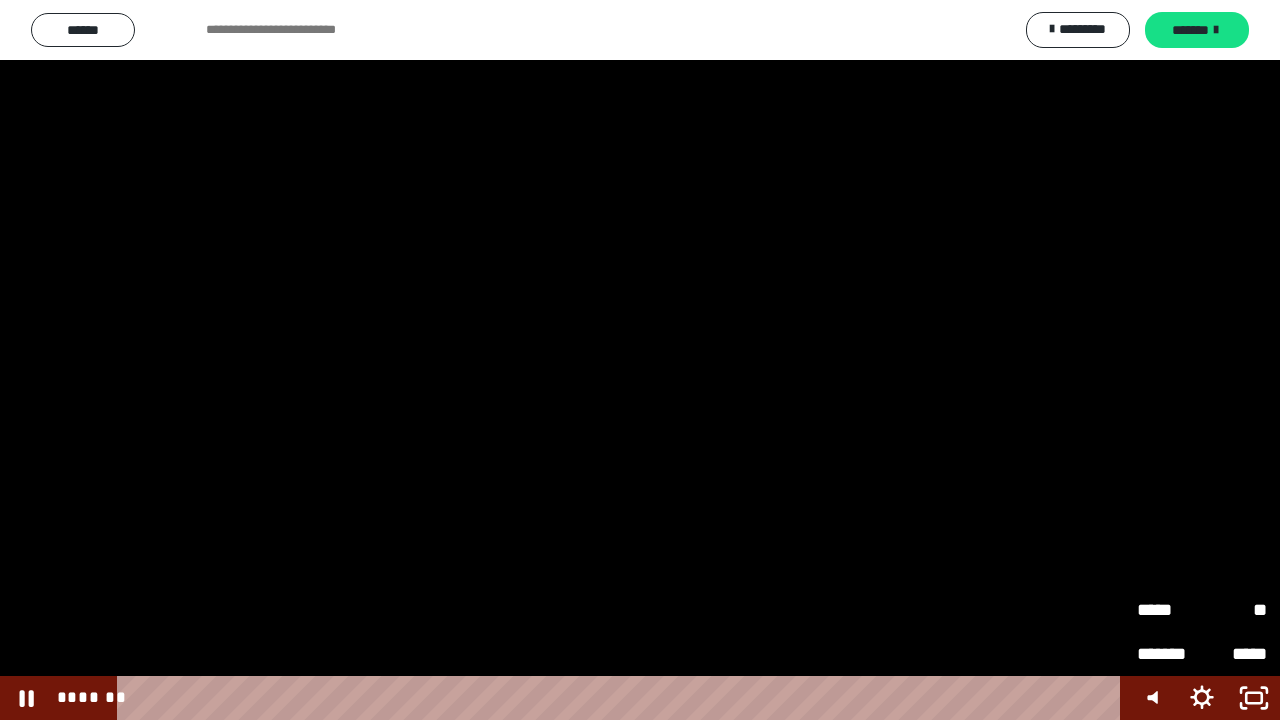 click on "**" at bounding box center [1234, 601] 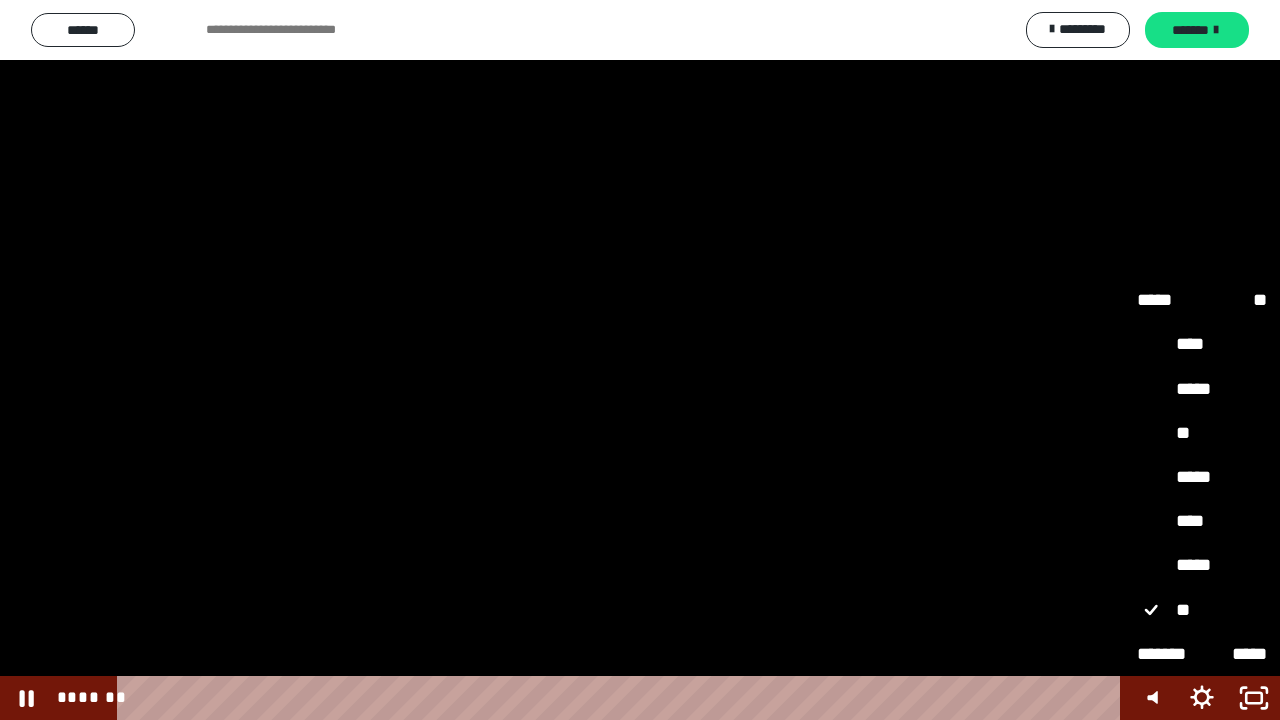 click on "*****" at bounding box center [1202, 565] 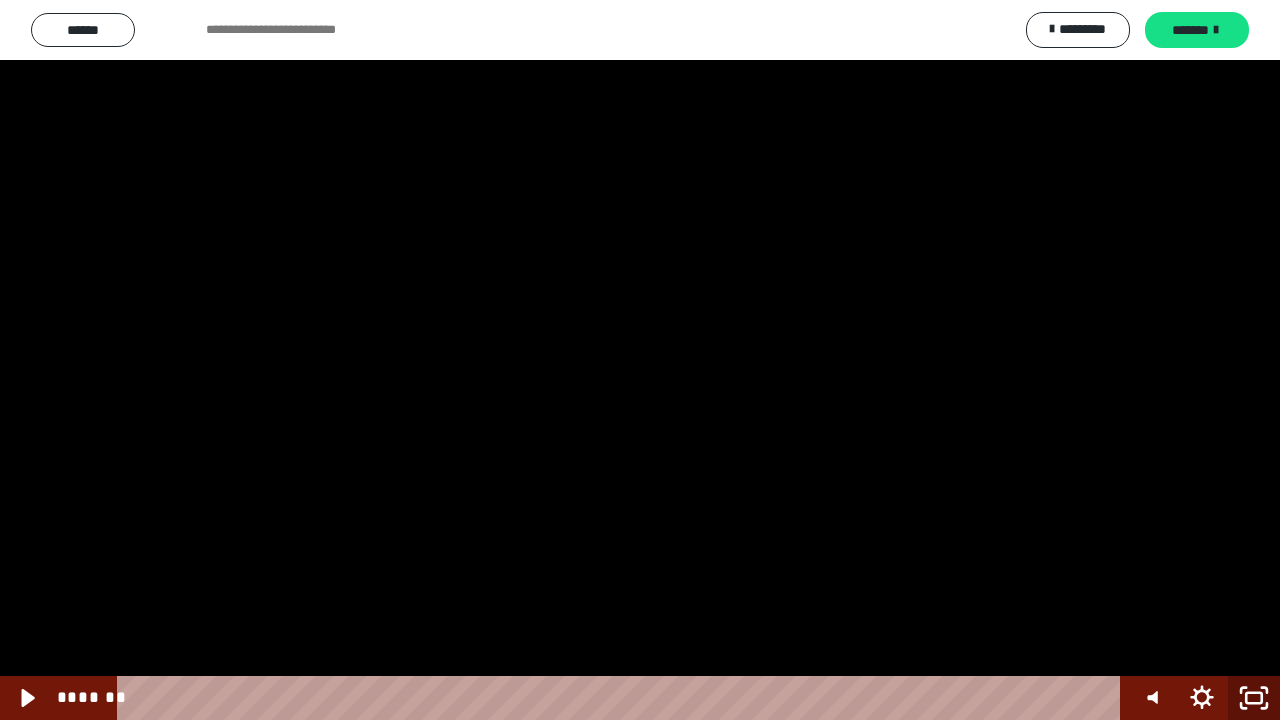 click 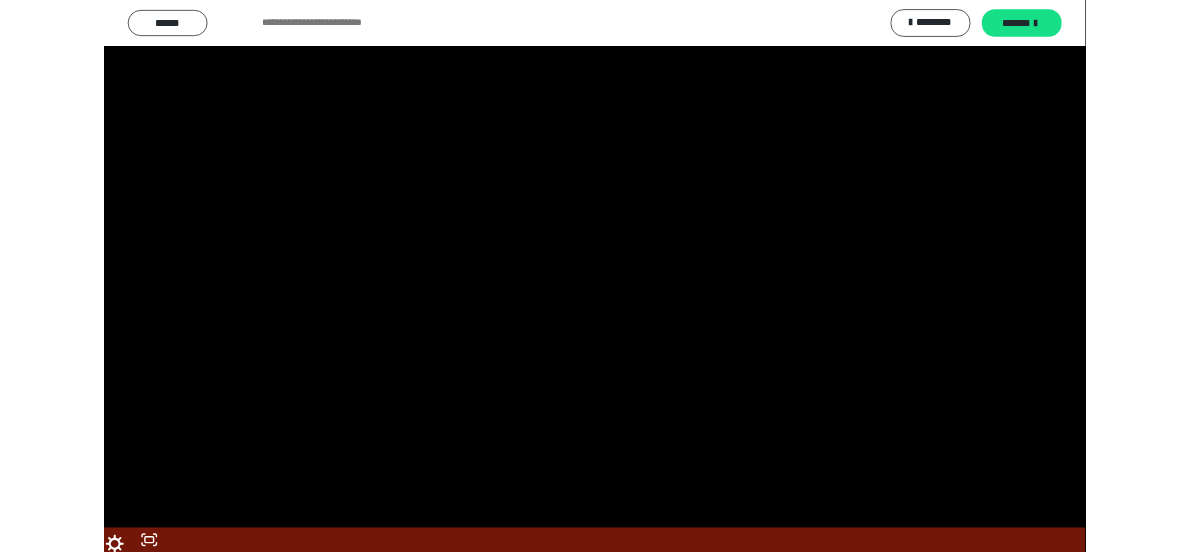 scroll, scrollTop: 2560, scrollLeft: 0, axis: vertical 